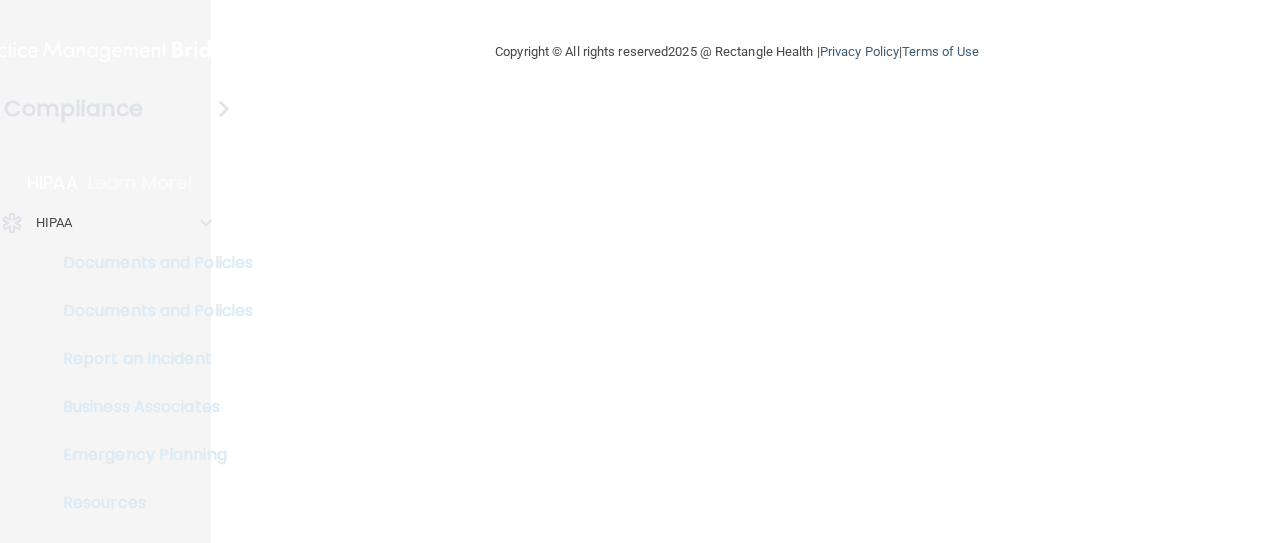 scroll, scrollTop: 0, scrollLeft: 0, axis: both 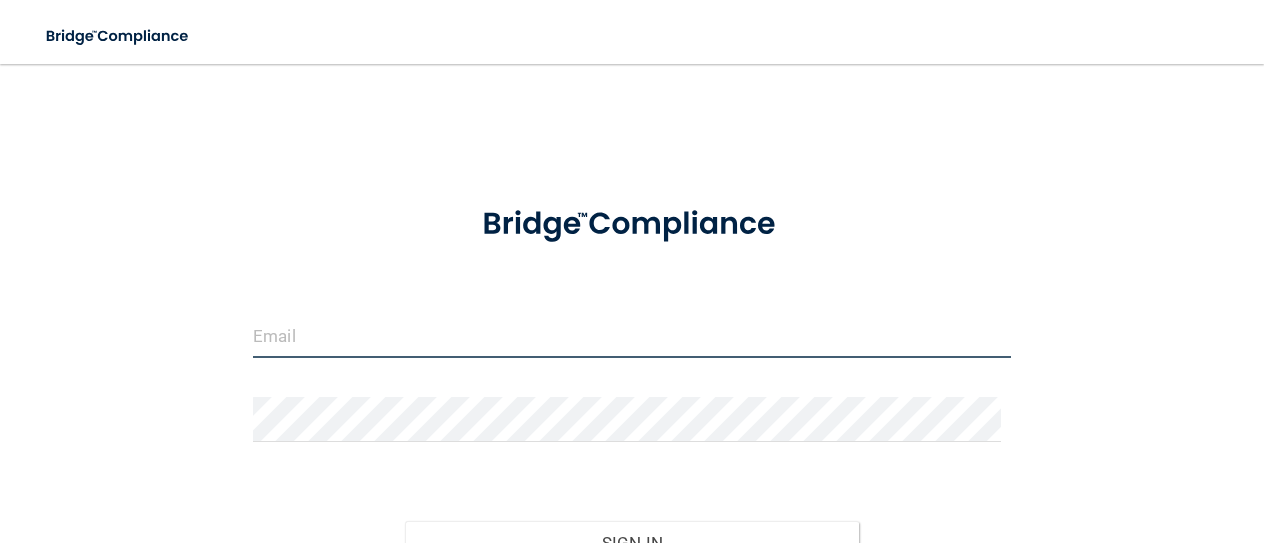 click at bounding box center (632, 335) 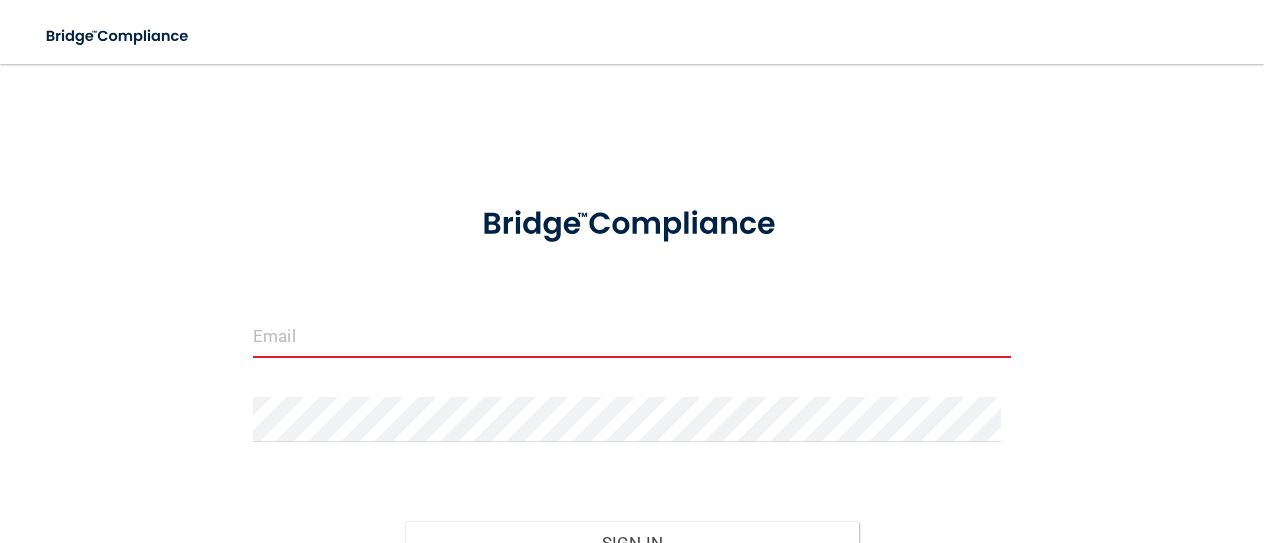 click at bounding box center [632, 335] 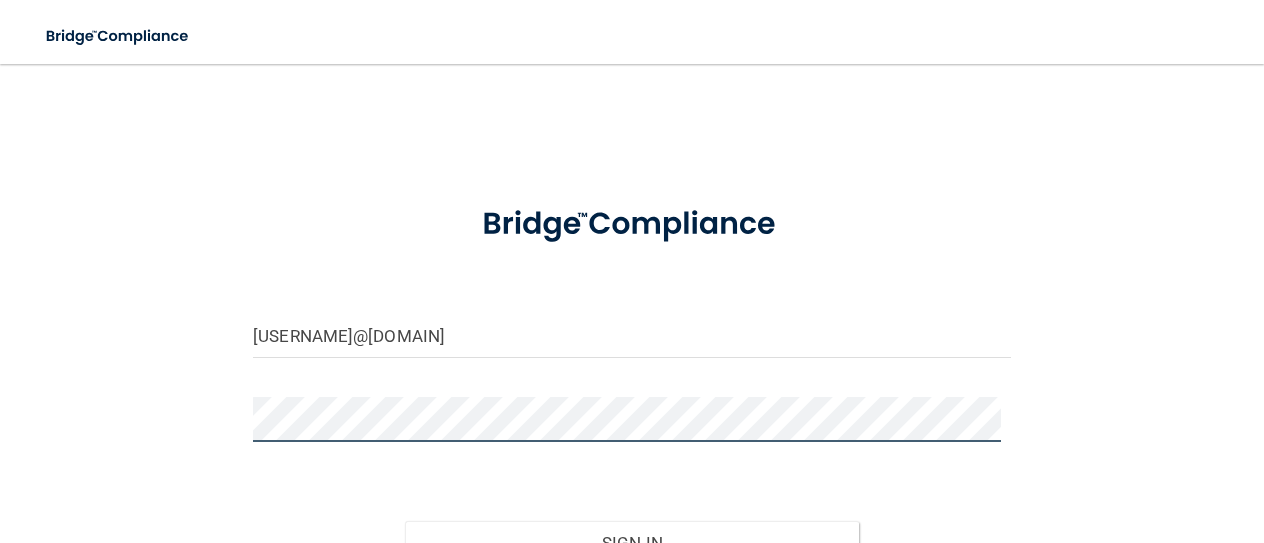 click on "Sign In" at bounding box center (632, 543) 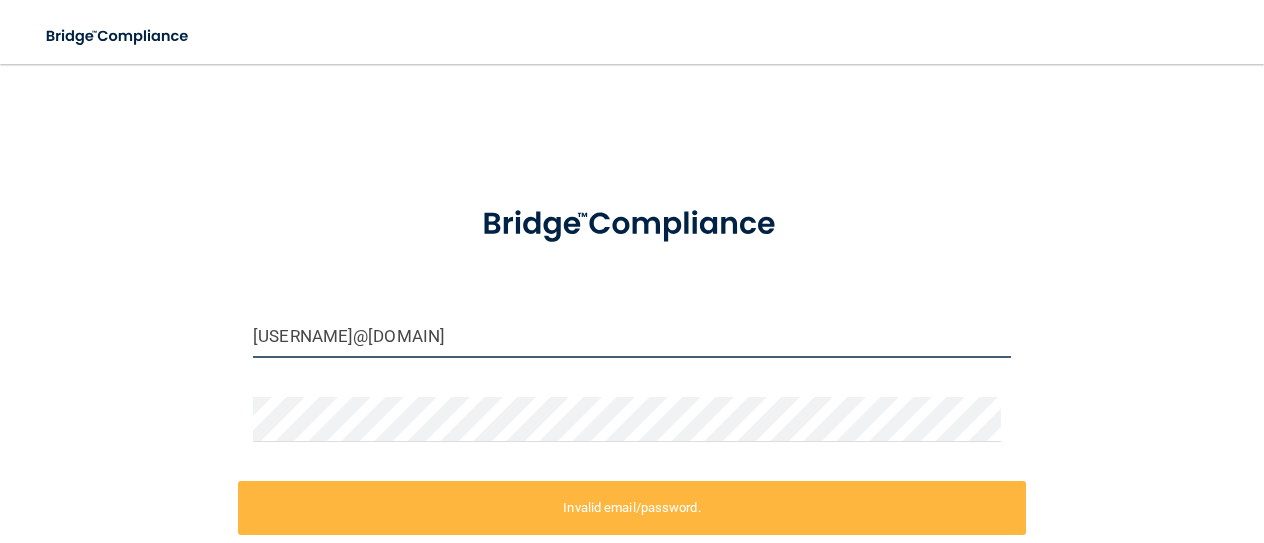 drag, startPoint x: 446, startPoint y: 333, endPoint x: 222, endPoint y: 313, distance: 224.89108 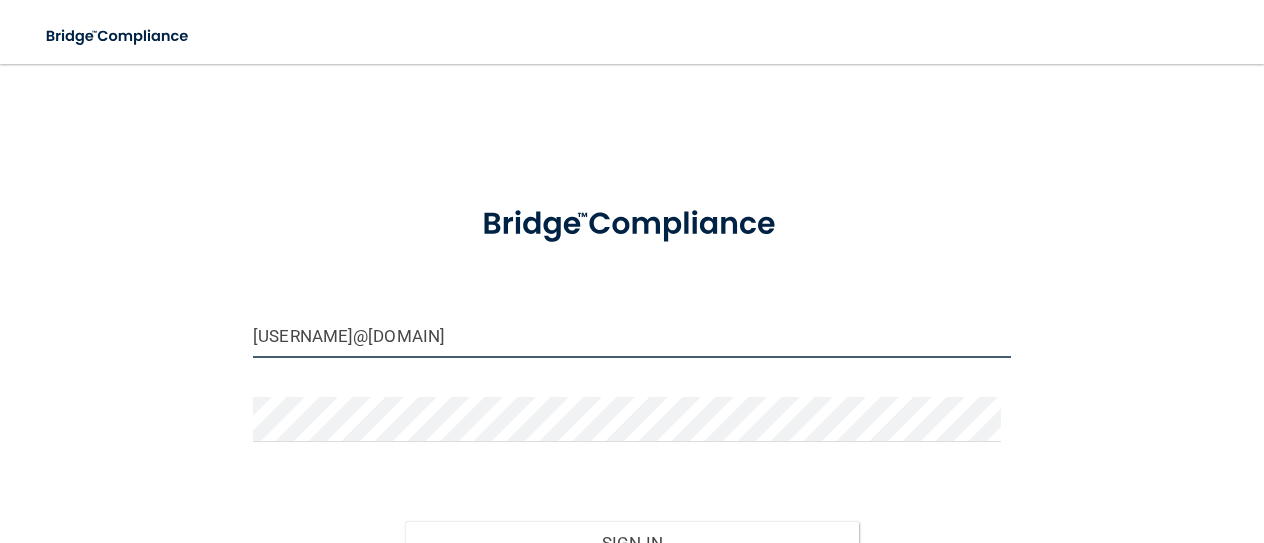 type on "[USERNAME]@[DOMAIN]" 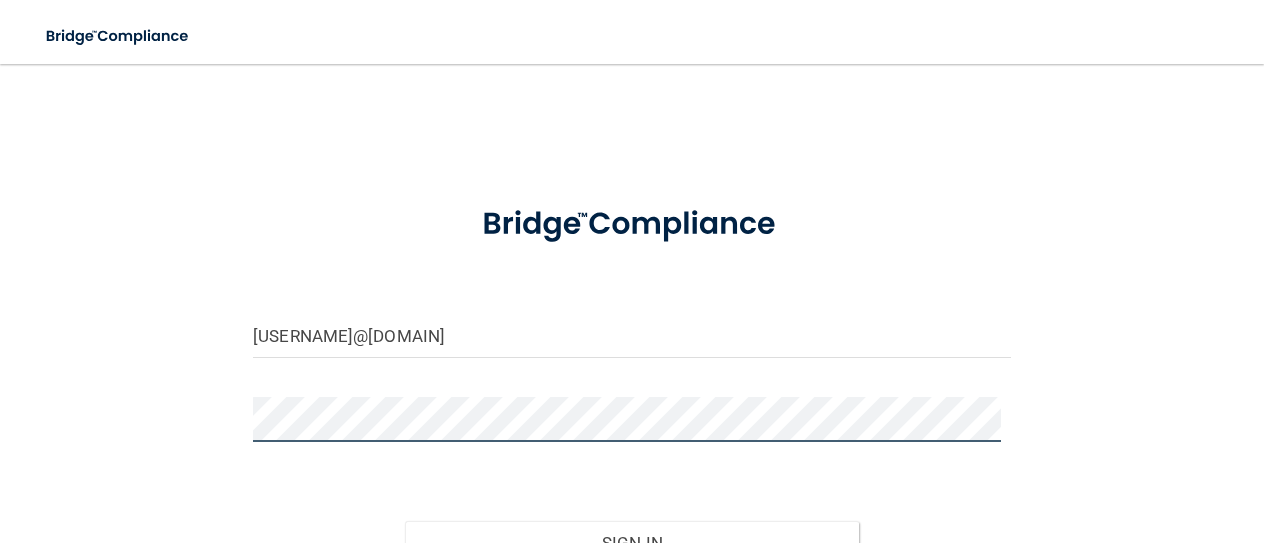 click on "Sign In" at bounding box center [632, 543] 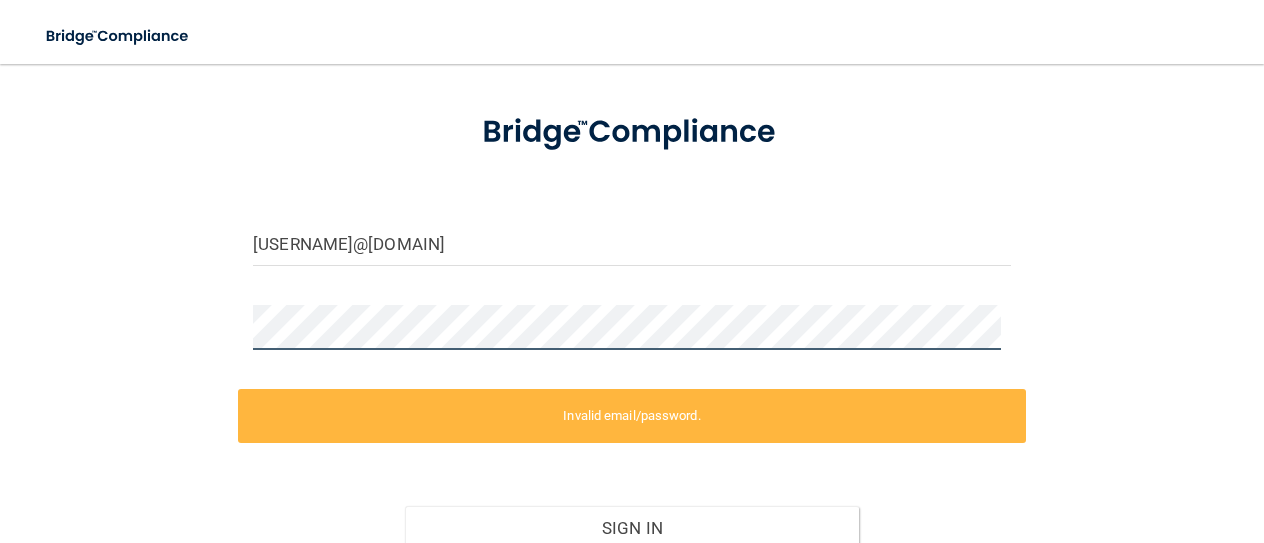 scroll, scrollTop: 54, scrollLeft: 0, axis: vertical 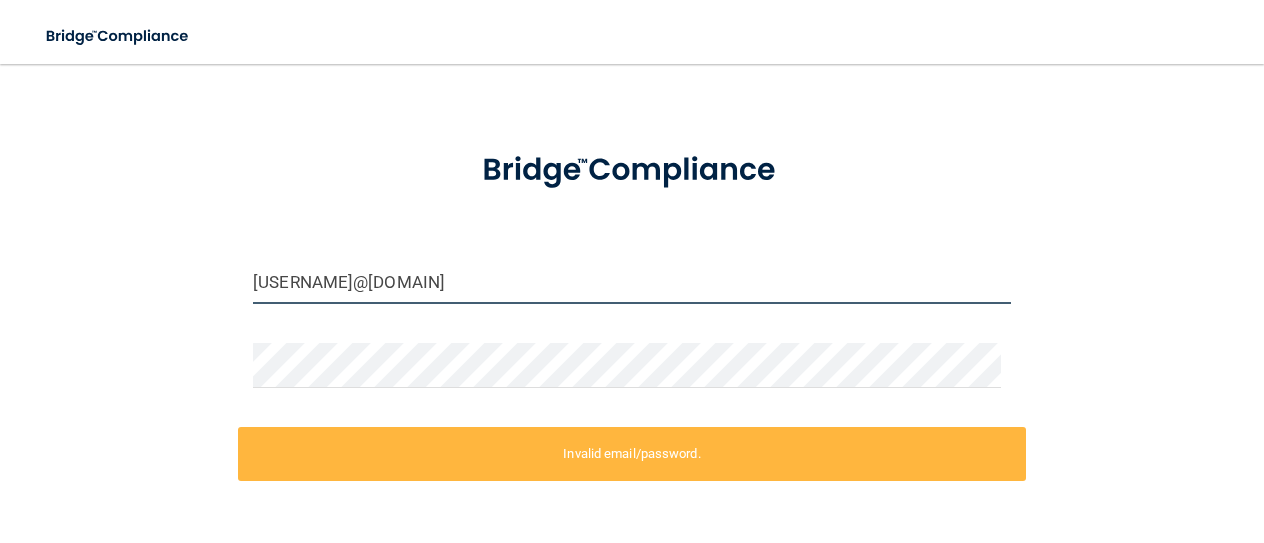 drag, startPoint x: 464, startPoint y: 279, endPoint x: 214, endPoint y: 295, distance: 250.51147 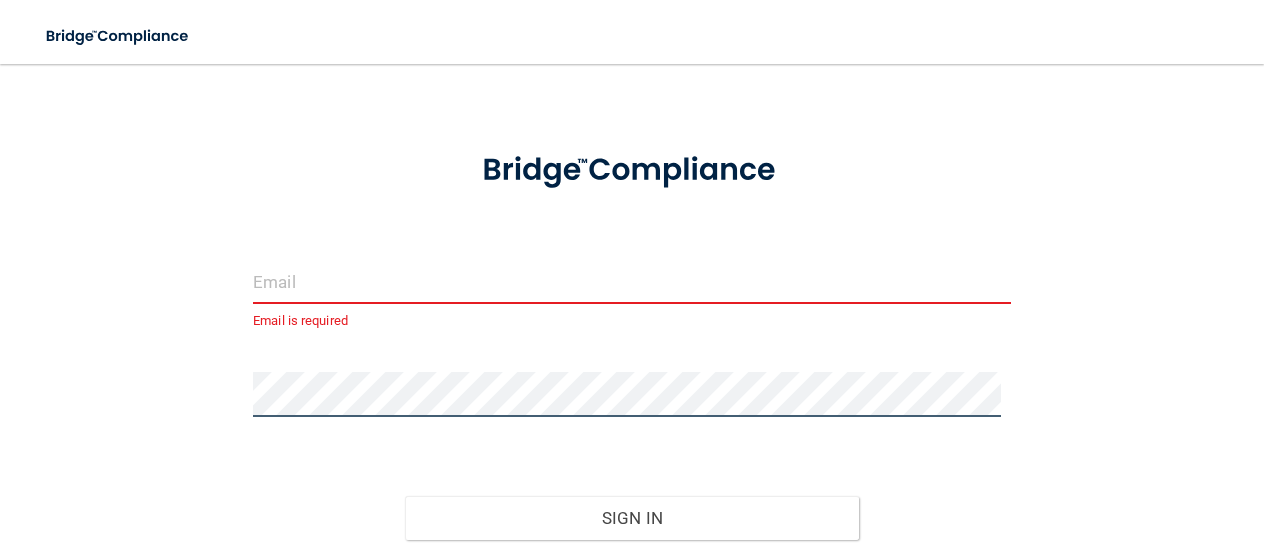 click on "Email is required                                   Invalid email/password.     You don't have permission to access that page.       Sign In            Forgot Password?" at bounding box center [632, 321] 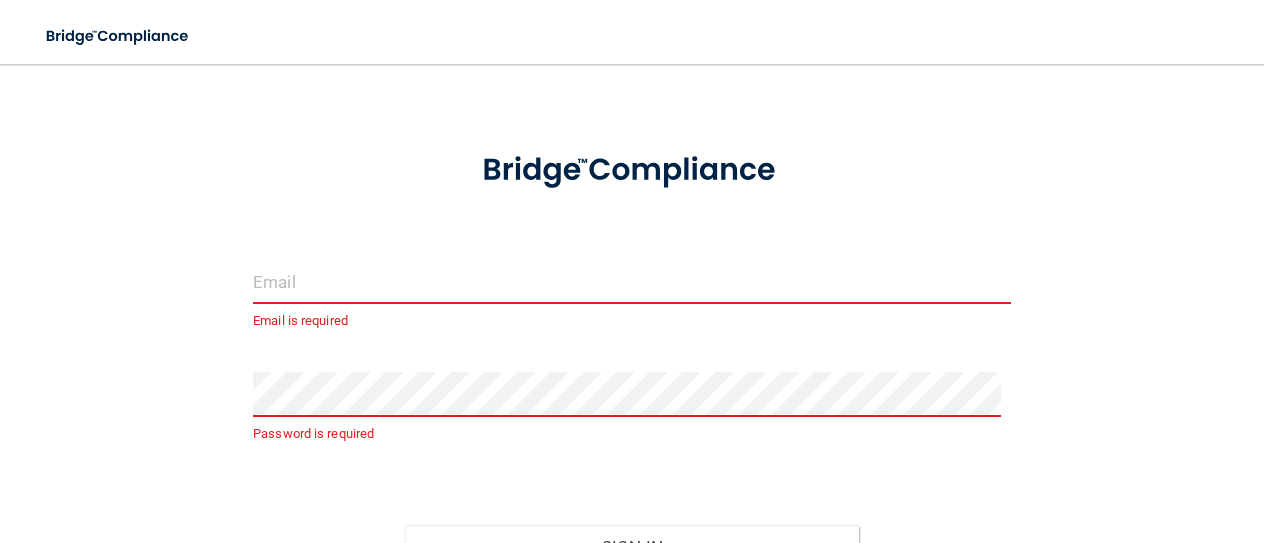 click at bounding box center (632, 281) 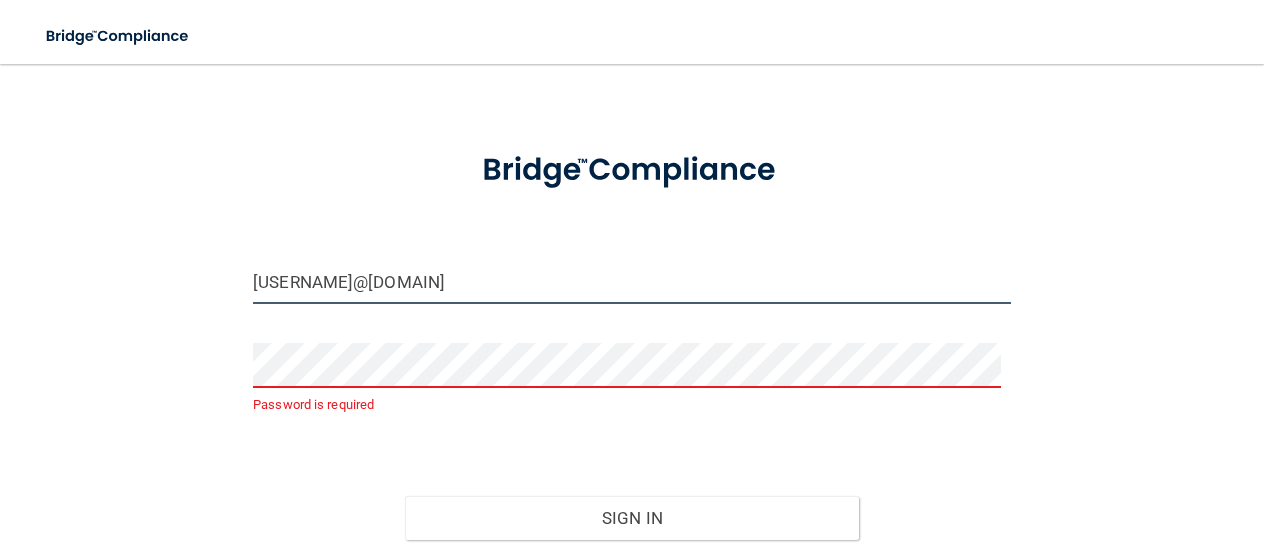 type on "[USERNAME]@[DOMAIN]" 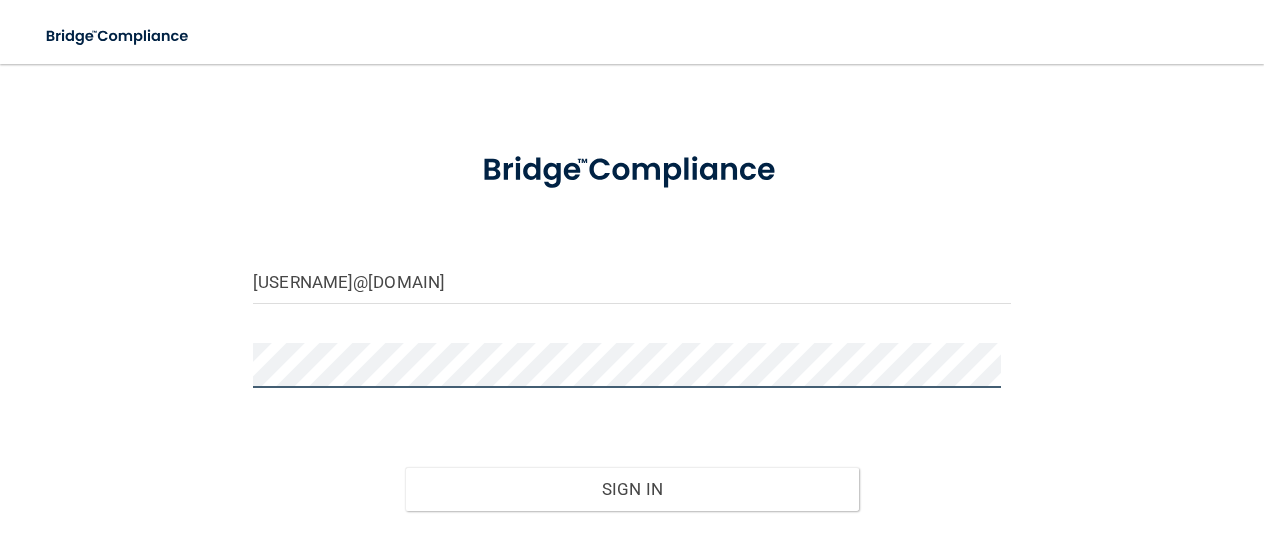 click on "Sign In" at bounding box center (632, 489) 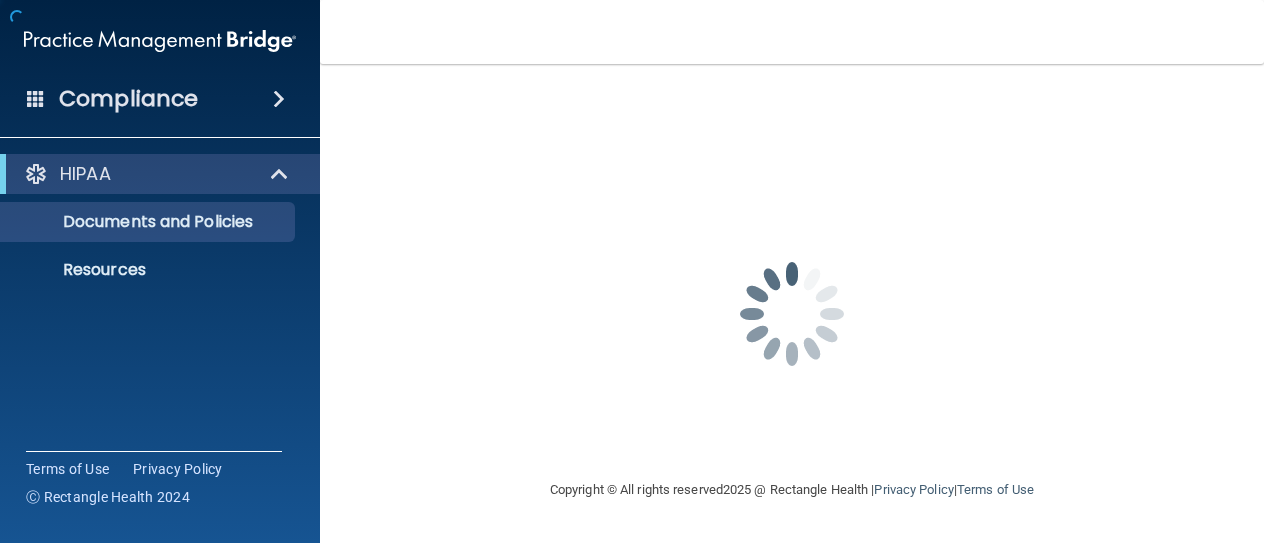 scroll, scrollTop: 0, scrollLeft: 0, axis: both 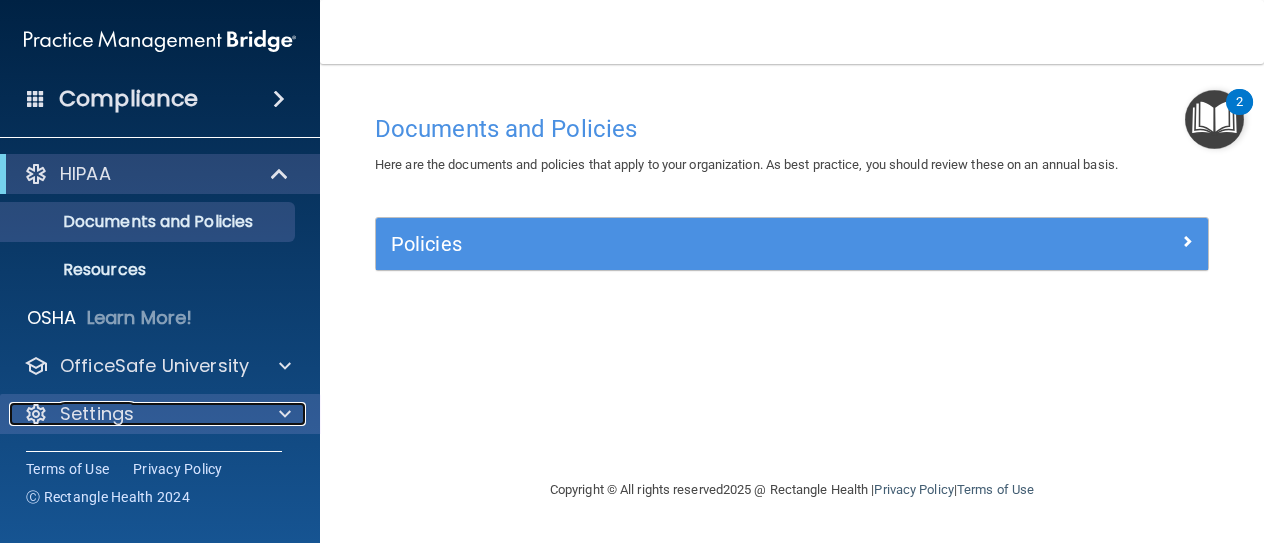 click at bounding box center (285, 414) 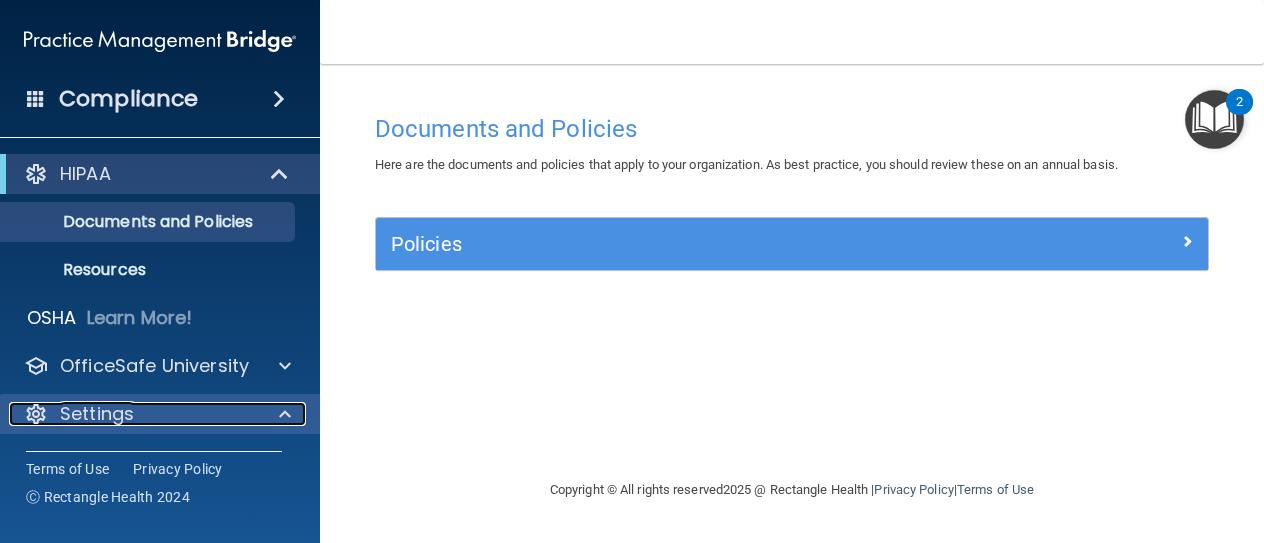 scroll, scrollTop: 94, scrollLeft: 0, axis: vertical 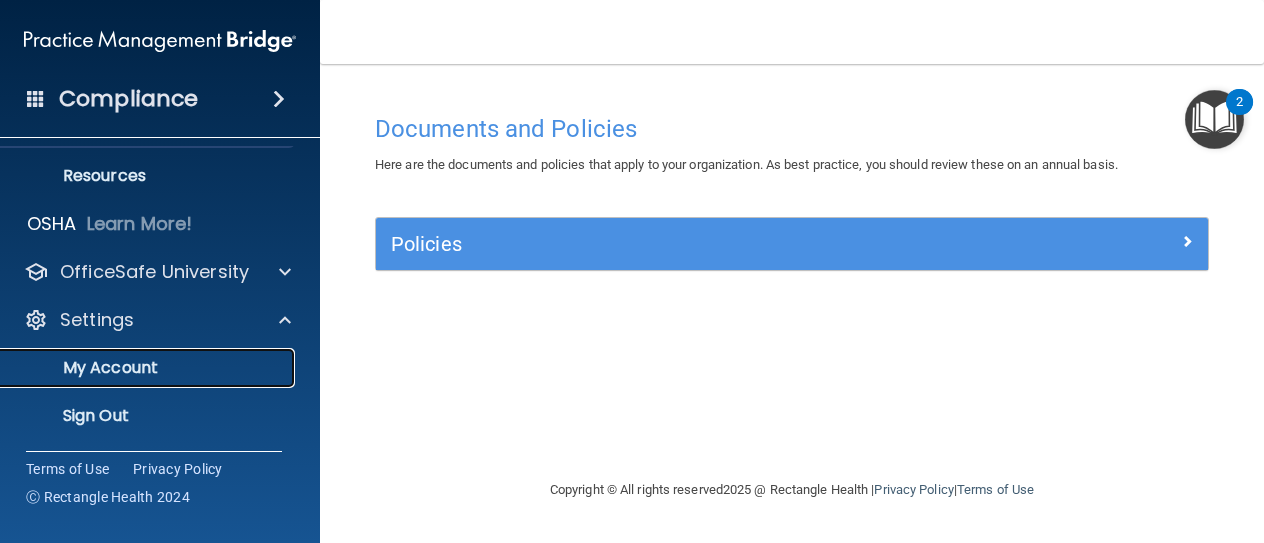 click on "My Account" at bounding box center (149, 368) 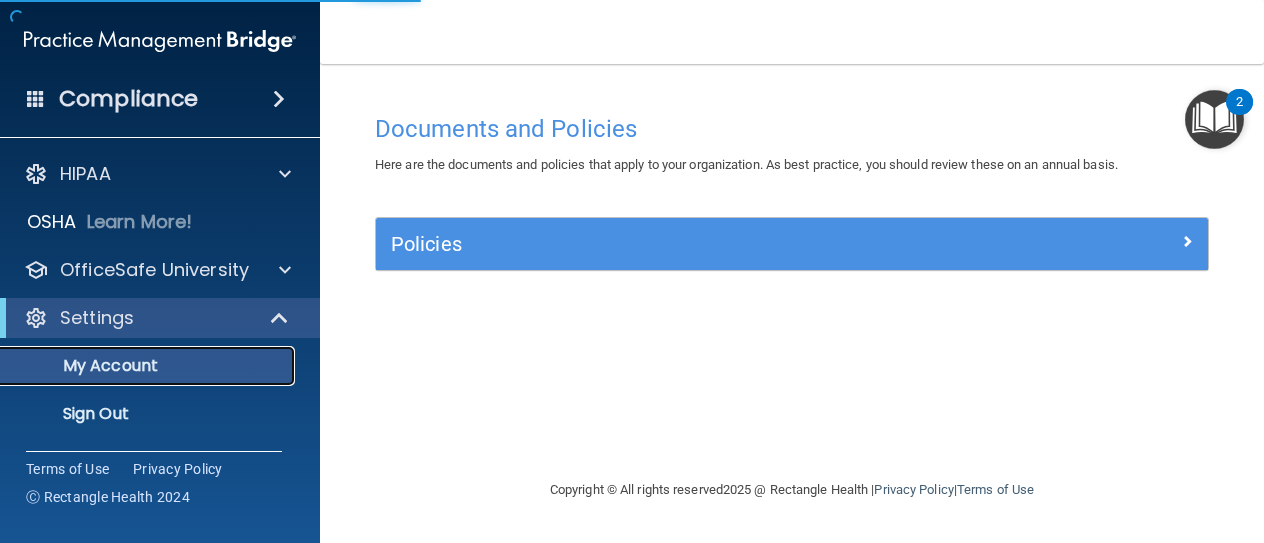 scroll, scrollTop: 0, scrollLeft: 0, axis: both 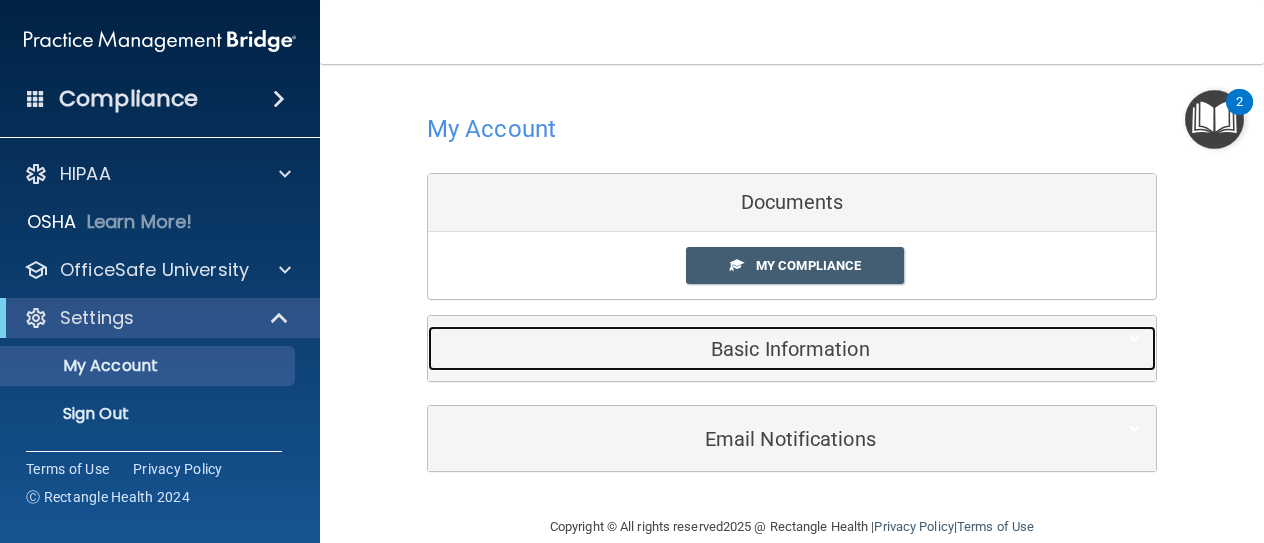 click on "Basic Information" at bounding box center [761, 349] 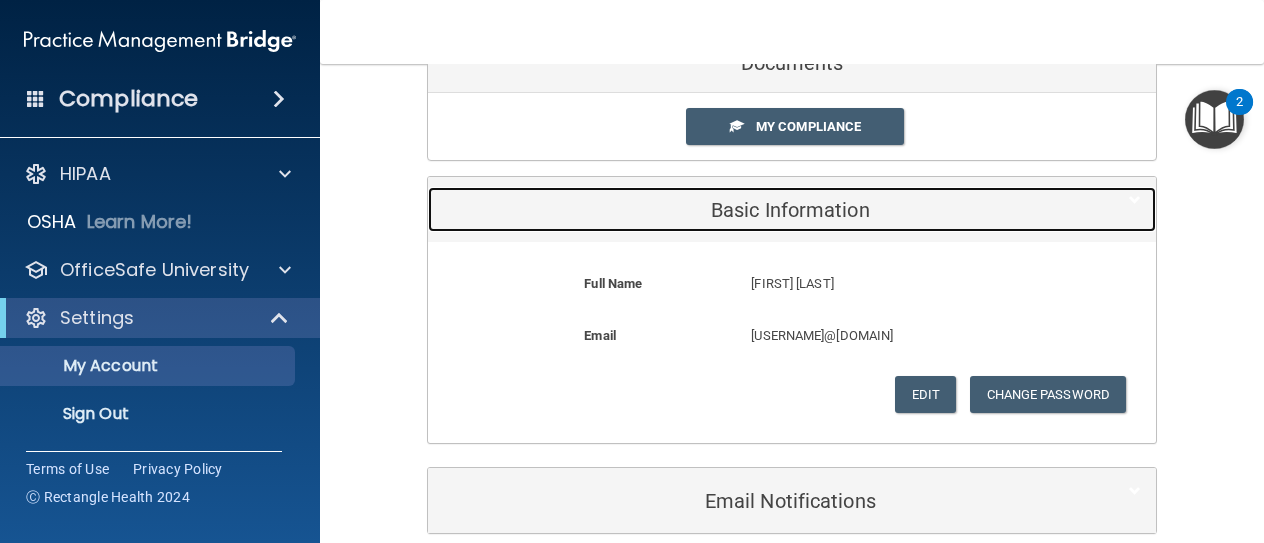 scroll, scrollTop: 142, scrollLeft: 0, axis: vertical 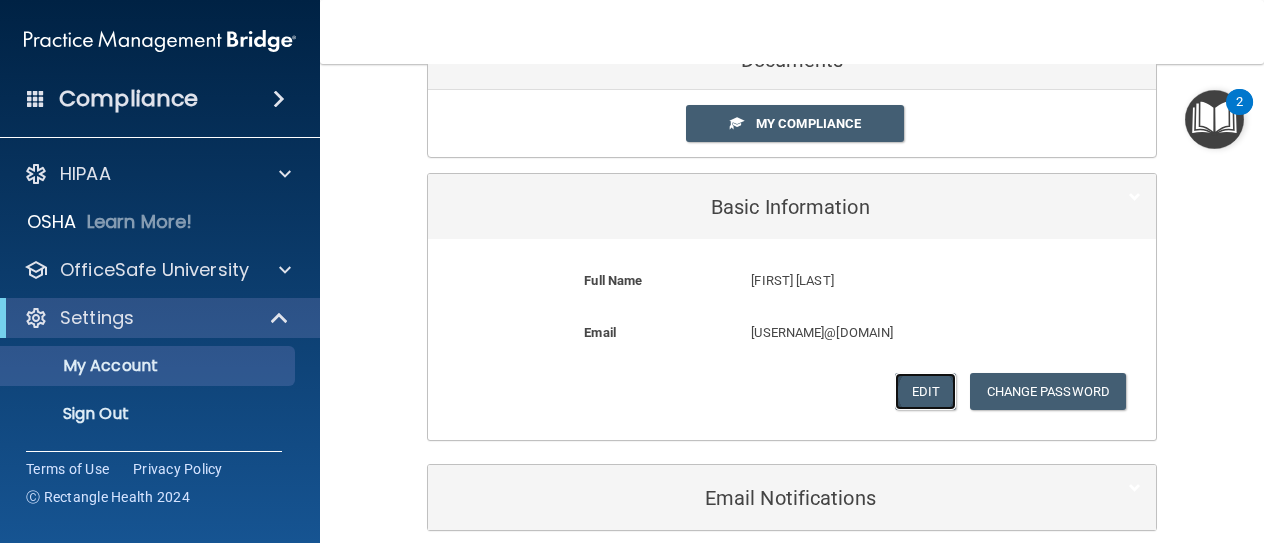 click on "Edit" at bounding box center [925, 391] 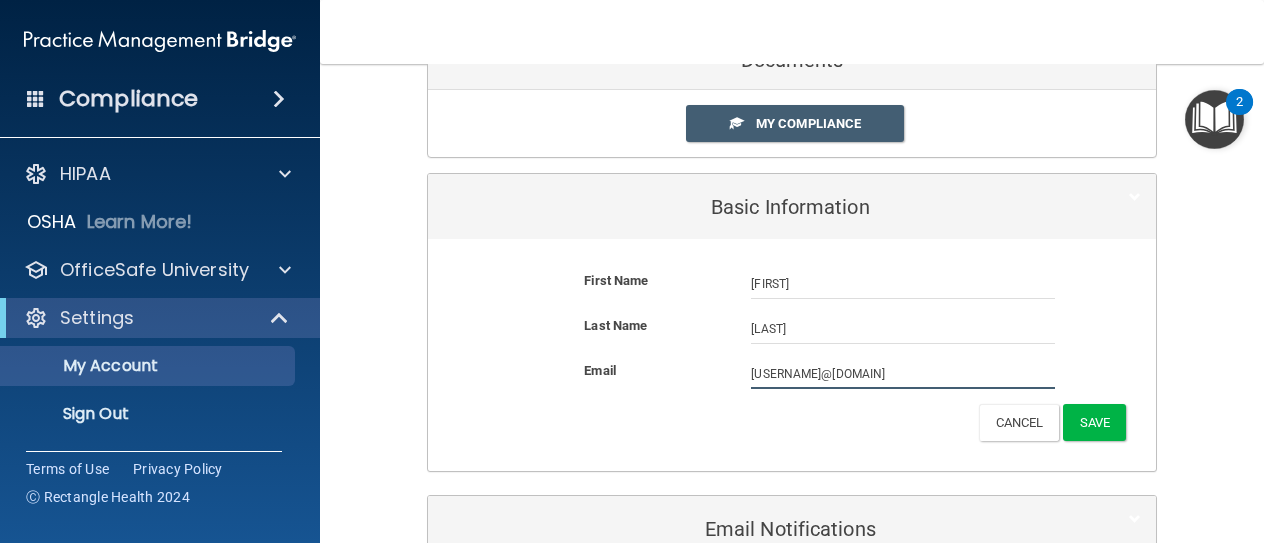 click on "[USERNAME]@[DOMAIN]" at bounding box center (903, 374) 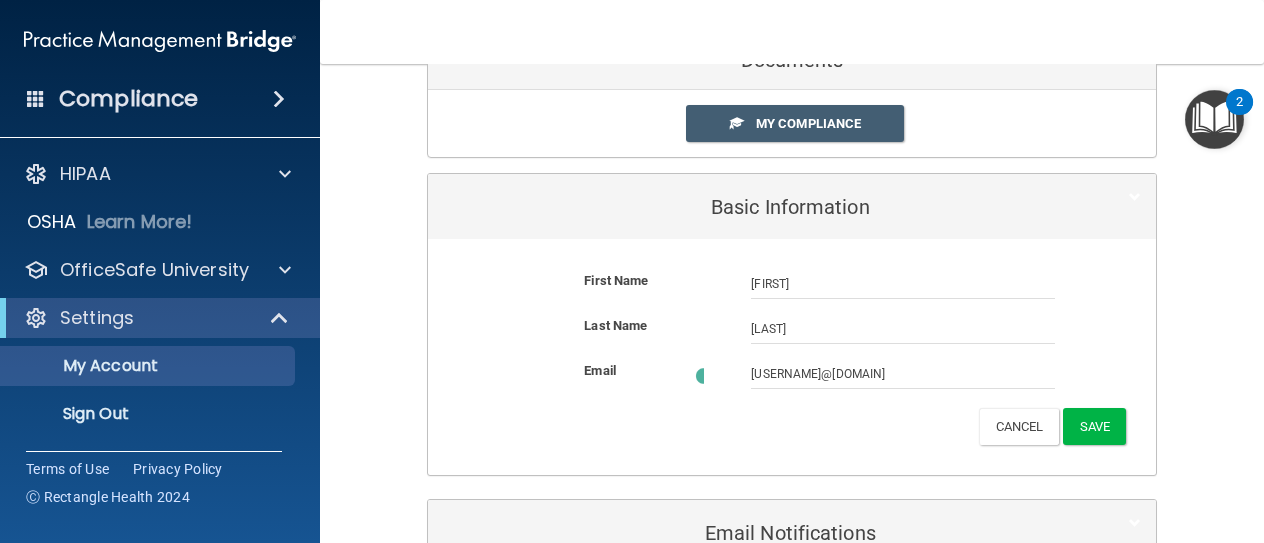 click on "Last Name       [LAST]" at bounding box center (792, 336) 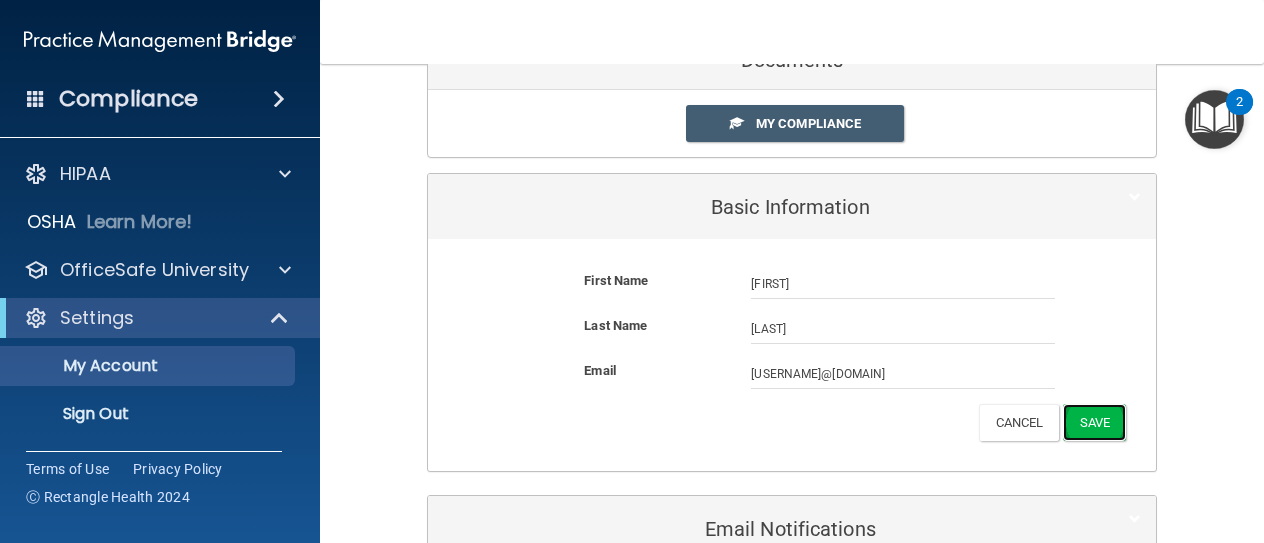 click on "Save" at bounding box center [1094, 422] 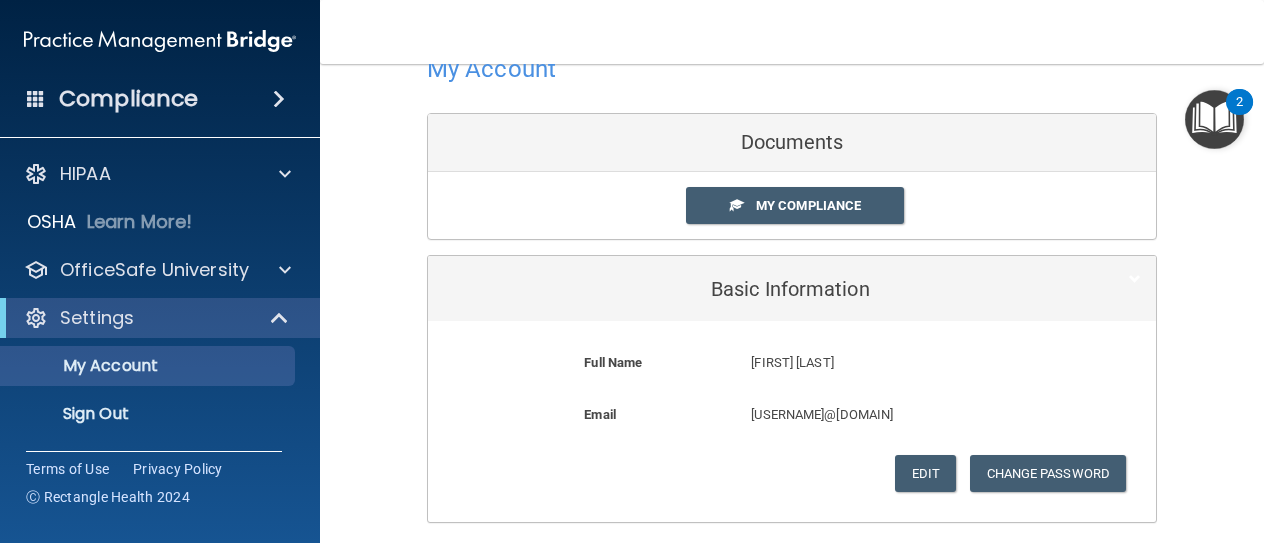 scroll, scrollTop: 0, scrollLeft: 0, axis: both 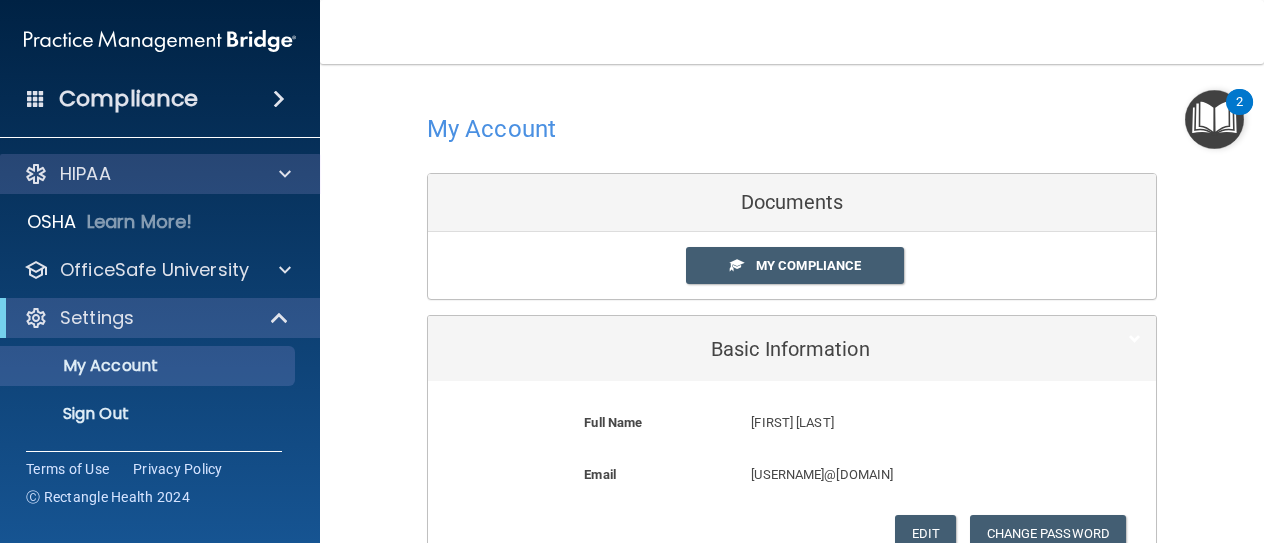 click on "HIPAA" at bounding box center (160, 174) 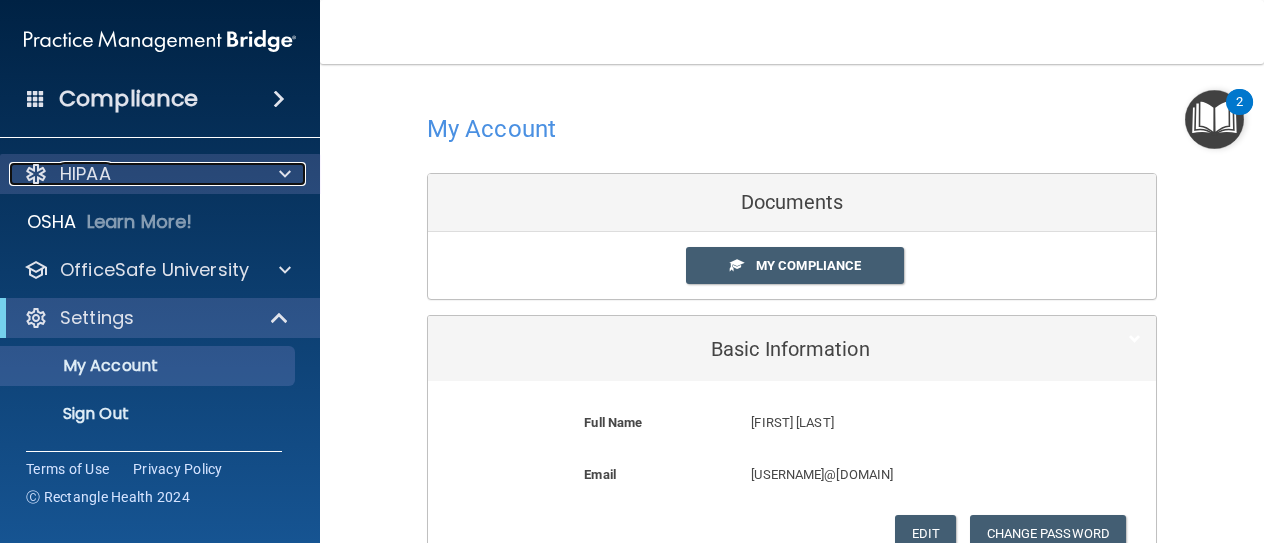 click at bounding box center (285, 174) 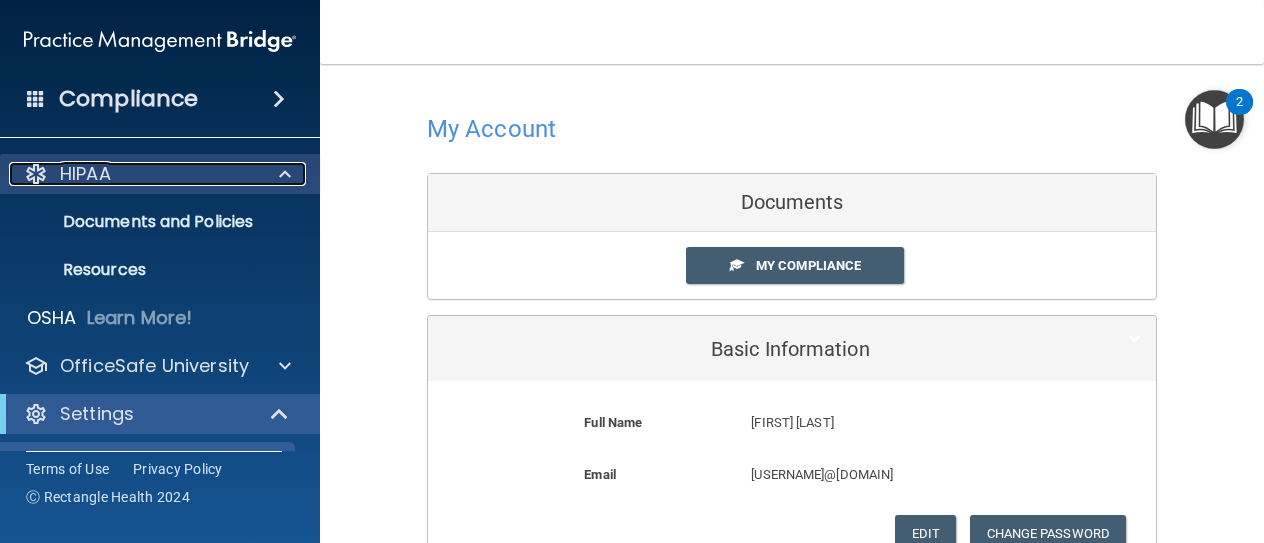 click at bounding box center [285, 174] 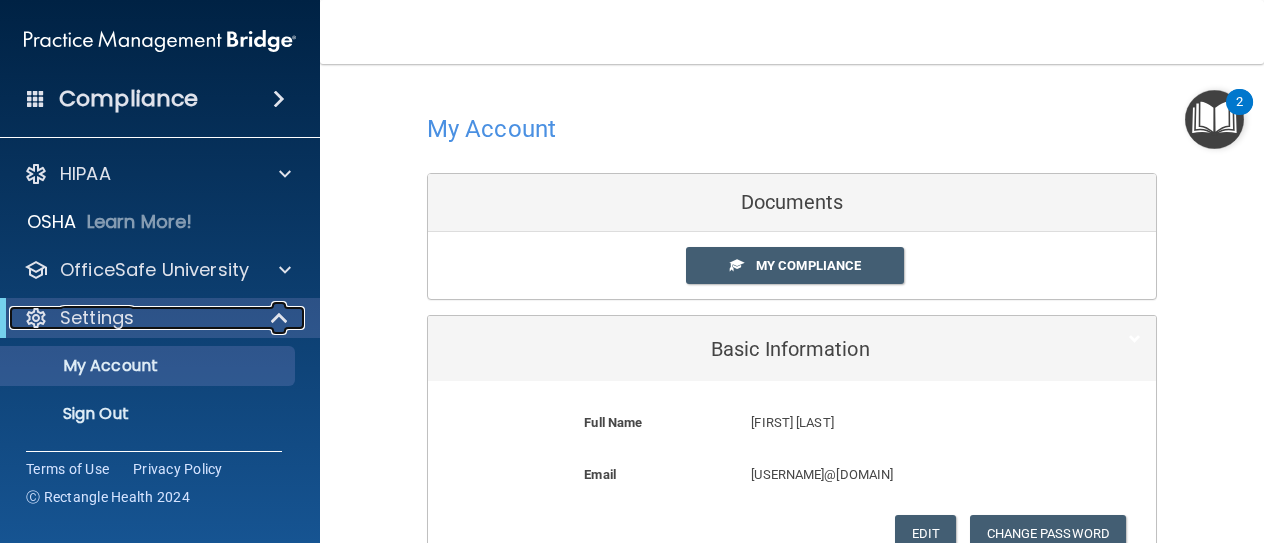 click at bounding box center [281, 318] 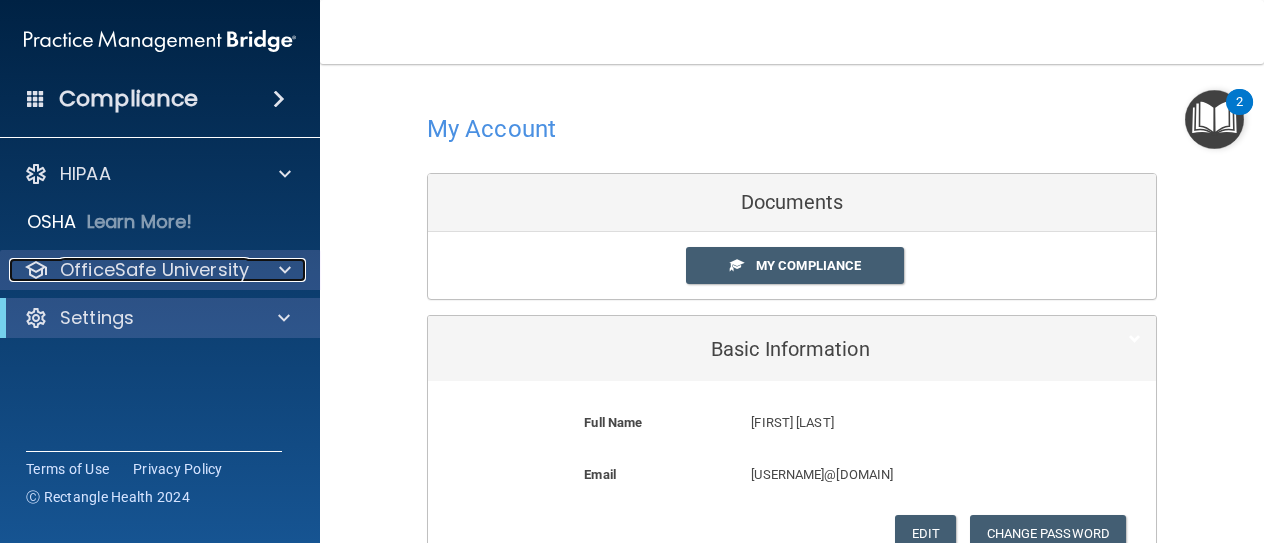 click at bounding box center (285, 270) 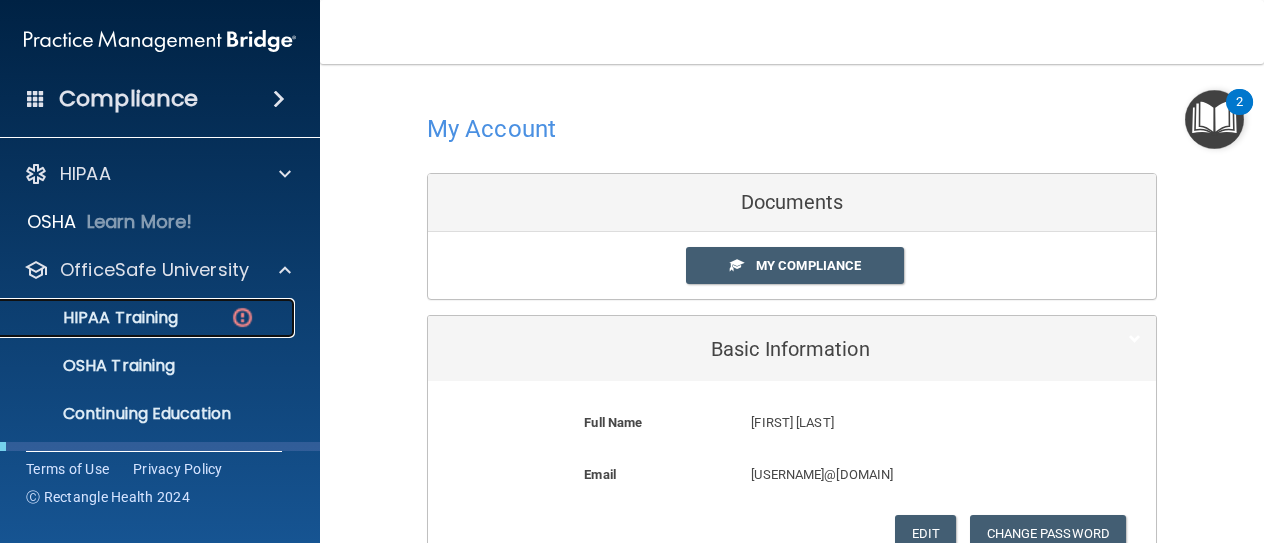 click on "HIPAA Training" at bounding box center [95, 318] 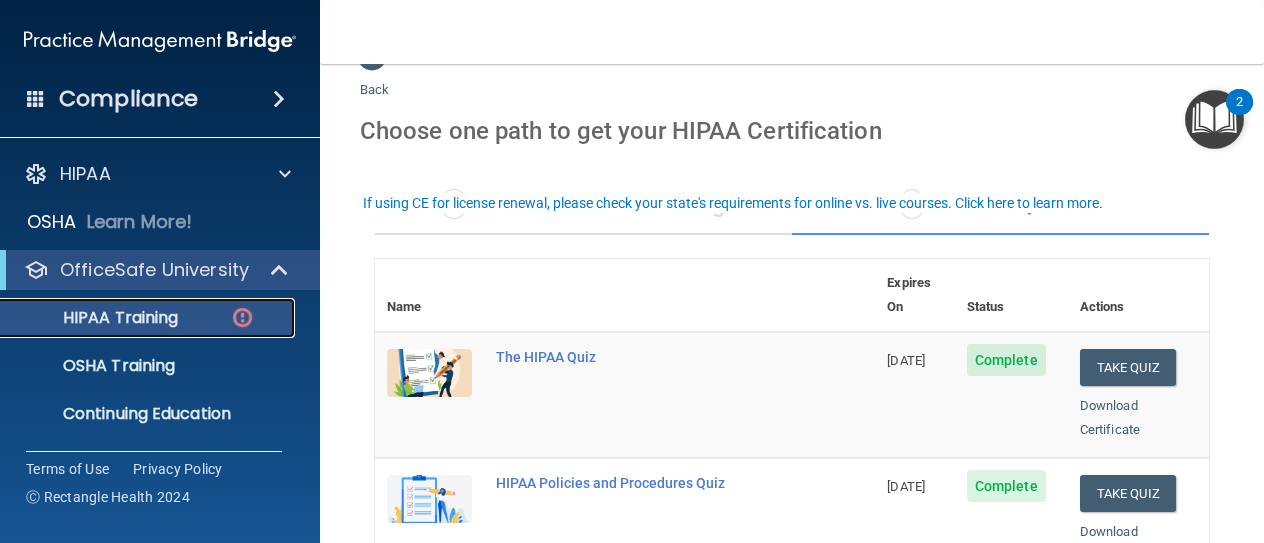 scroll, scrollTop: 0, scrollLeft: 0, axis: both 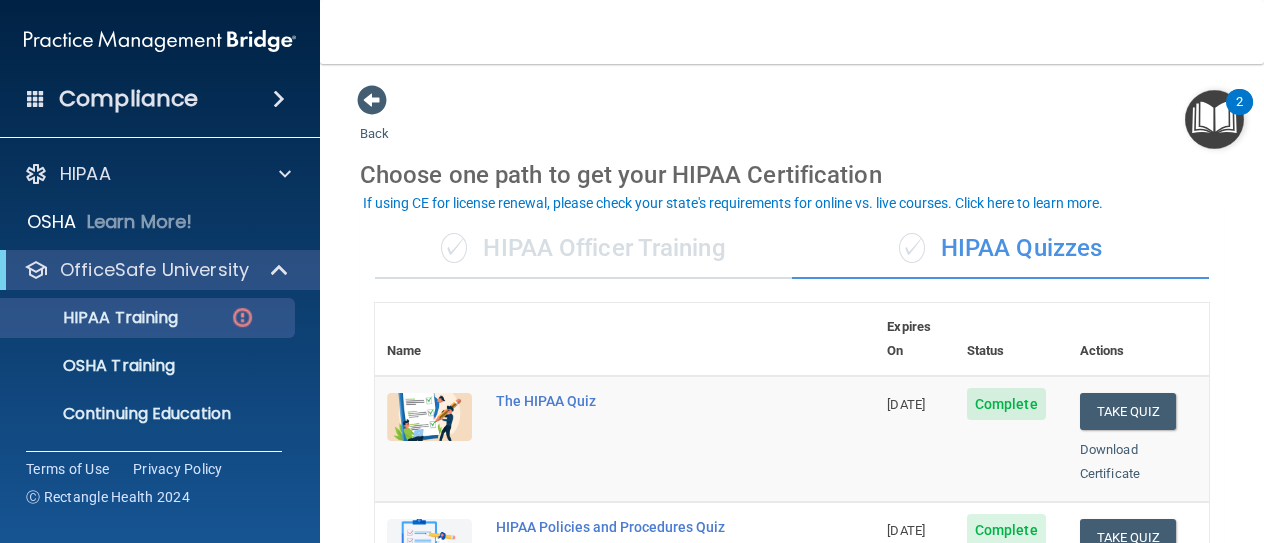 click on "[DATE]" at bounding box center (914, 439) 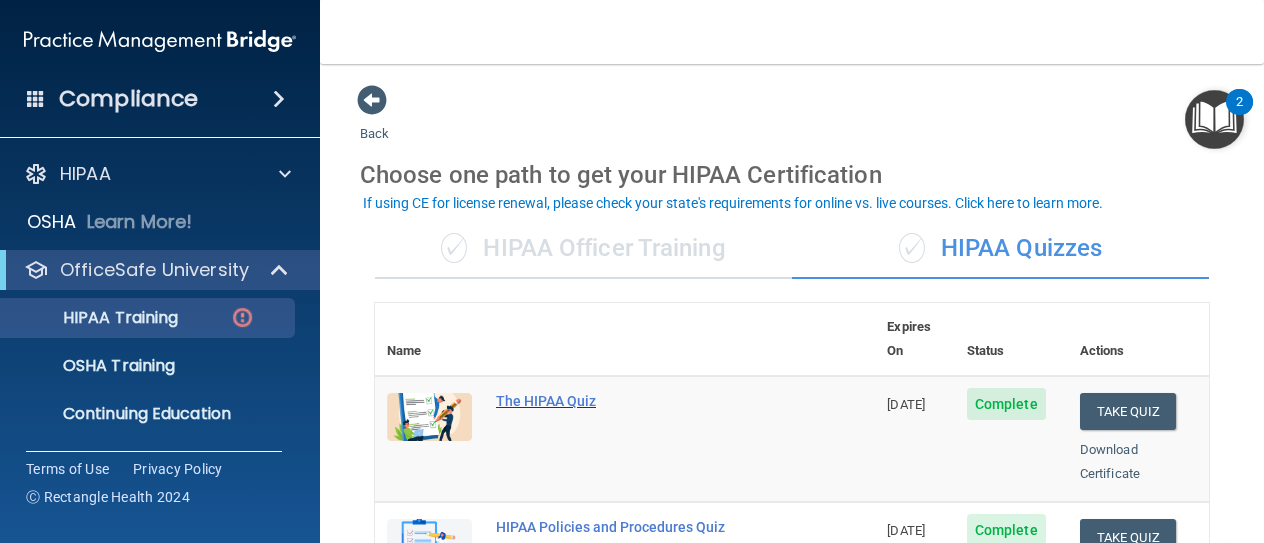 click on "The HIPAA Quiz" at bounding box center (635, 401) 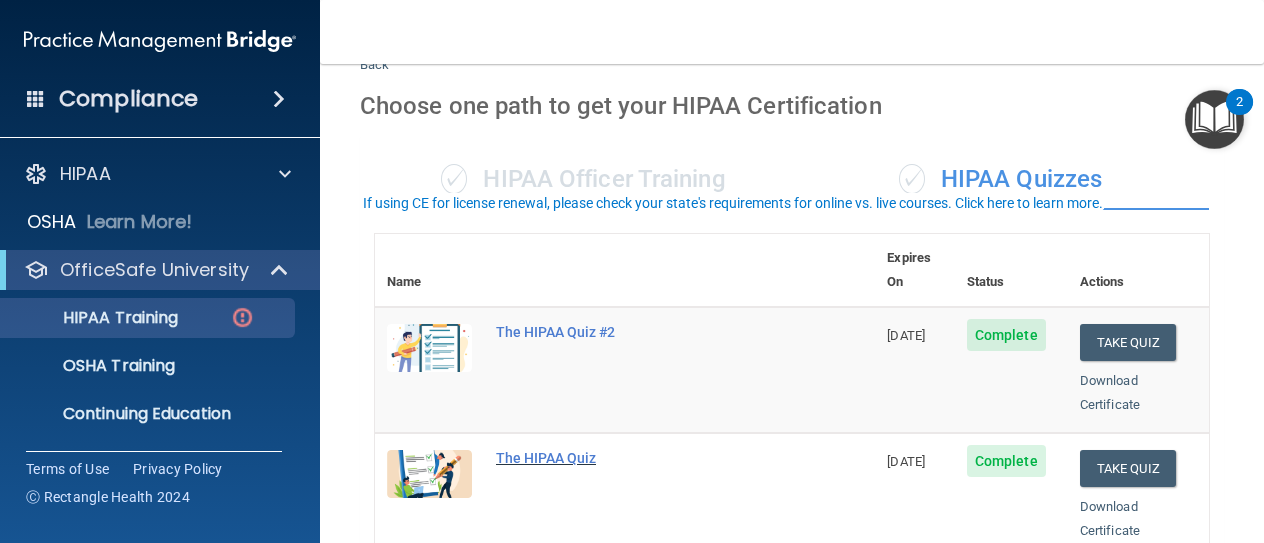 scroll, scrollTop: 100, scrollLeft: 0, axis: vertical 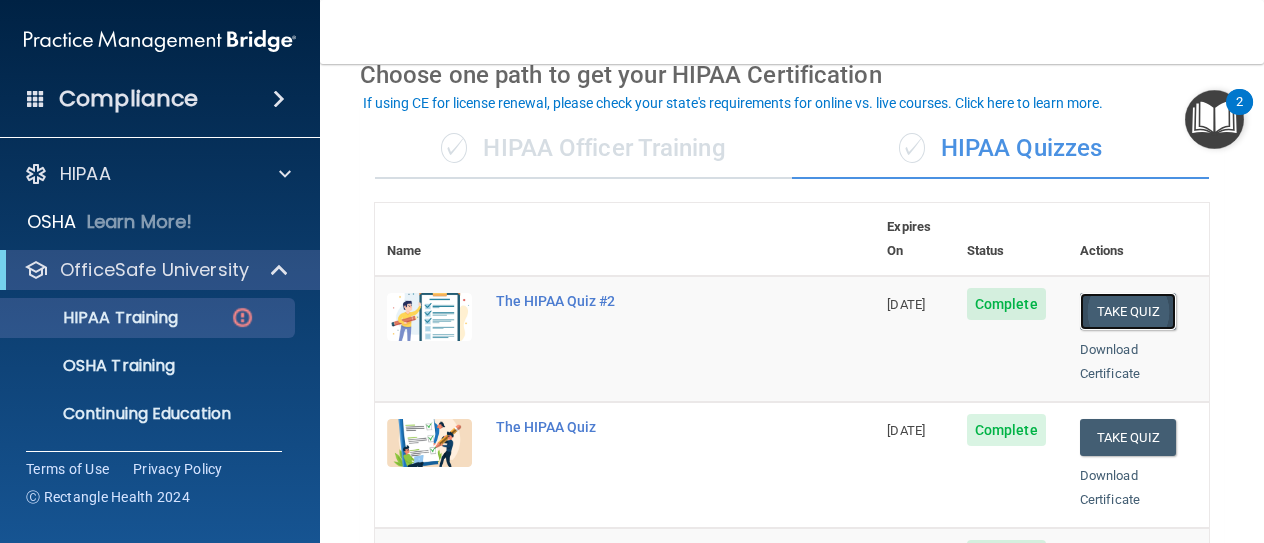 click on "Take Quiz" at bounding box center (1128, 311) 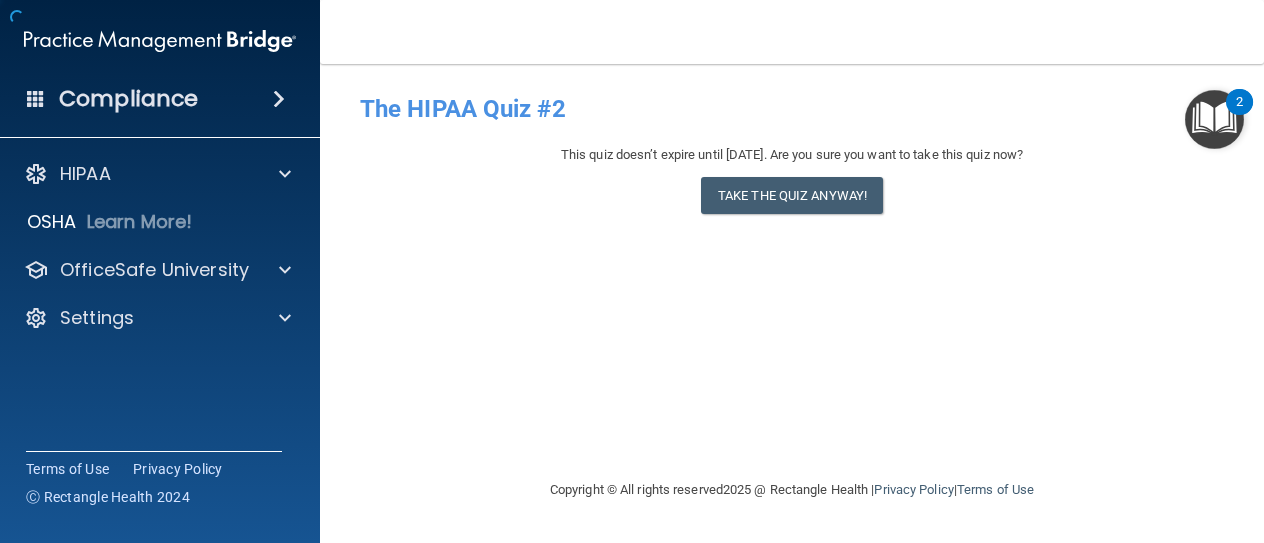 scroll, scrollTop: 0, scrollLeft: 0, axis: both 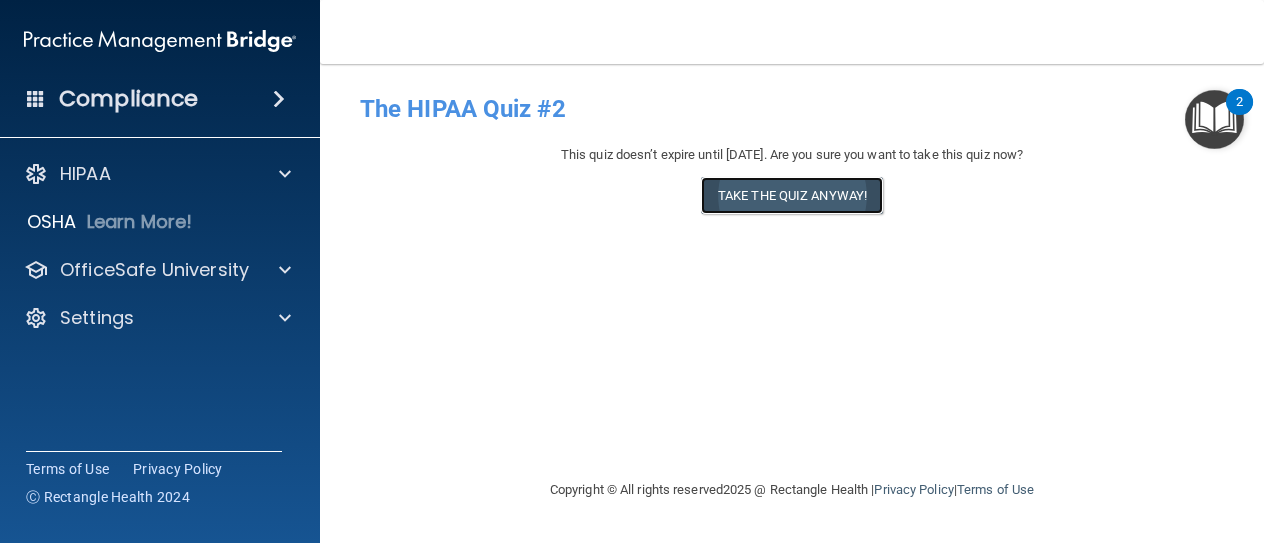click on "Take the quiz anyway!" at bounding box center [792, 195] 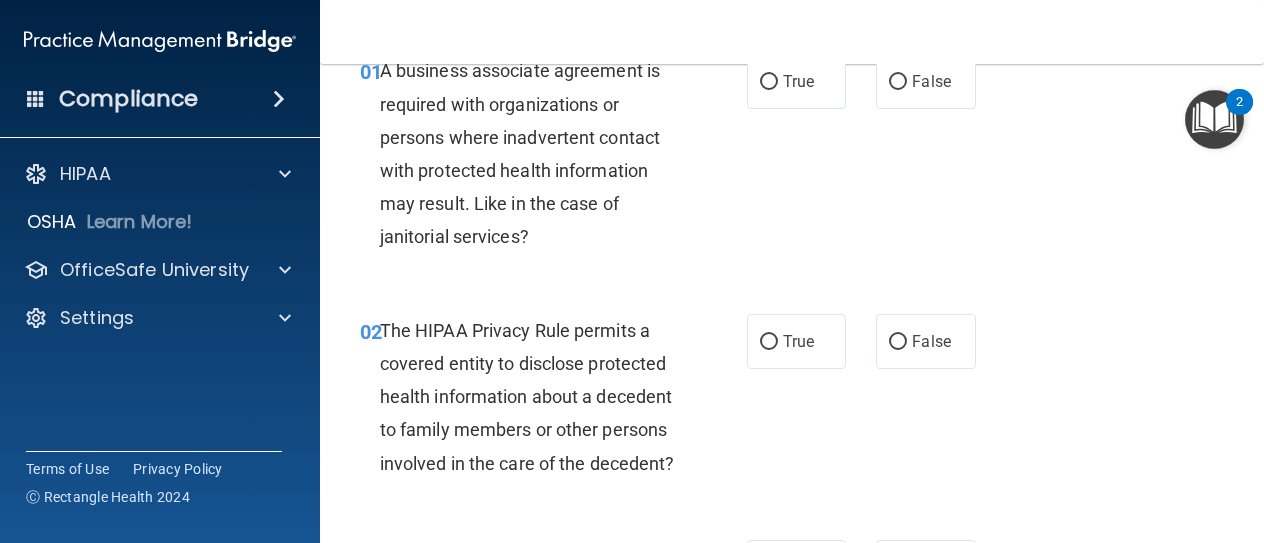 scroll, scrollTop: 0, scrollLeft: 0, axis: both 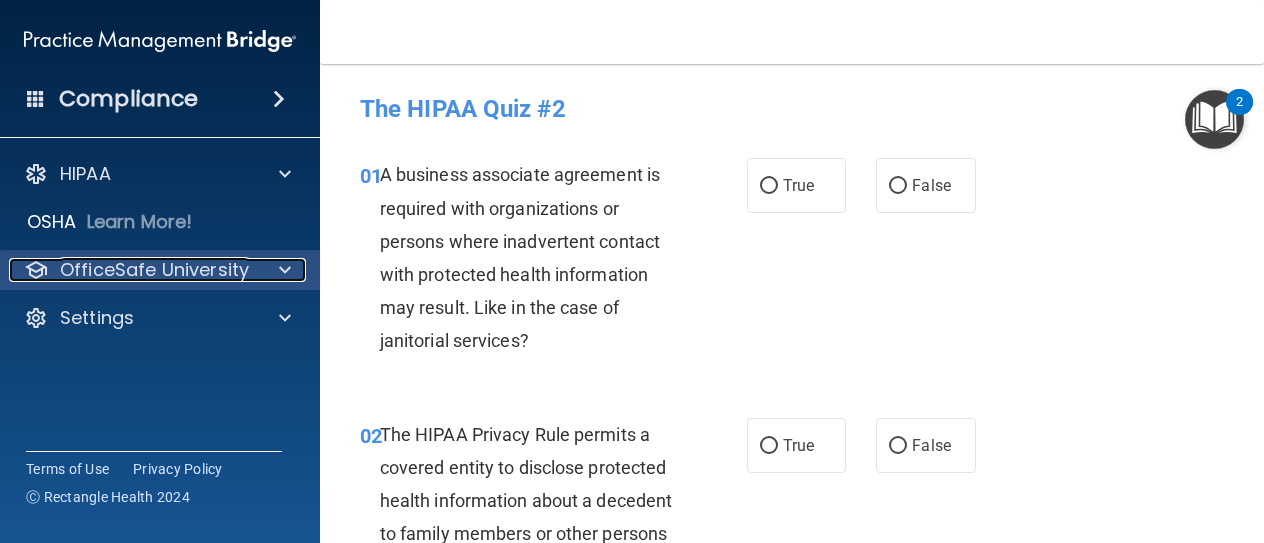 click at bounding box center (282, 270) 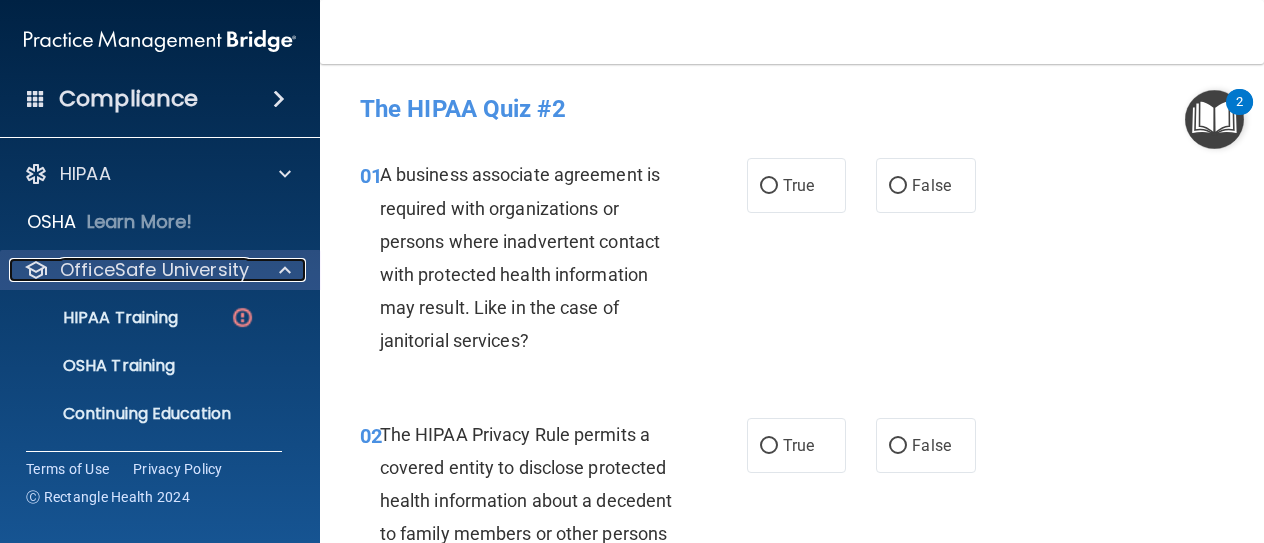 click at bounding box center (285, 270) 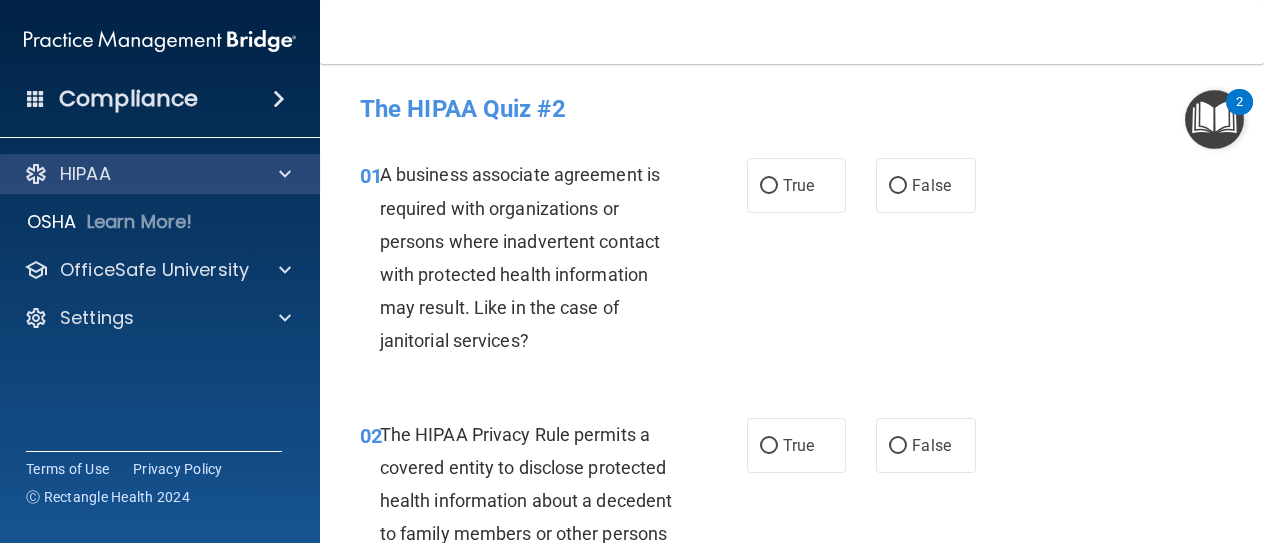 click on "HIPAA" at bounding box center [160, 174] 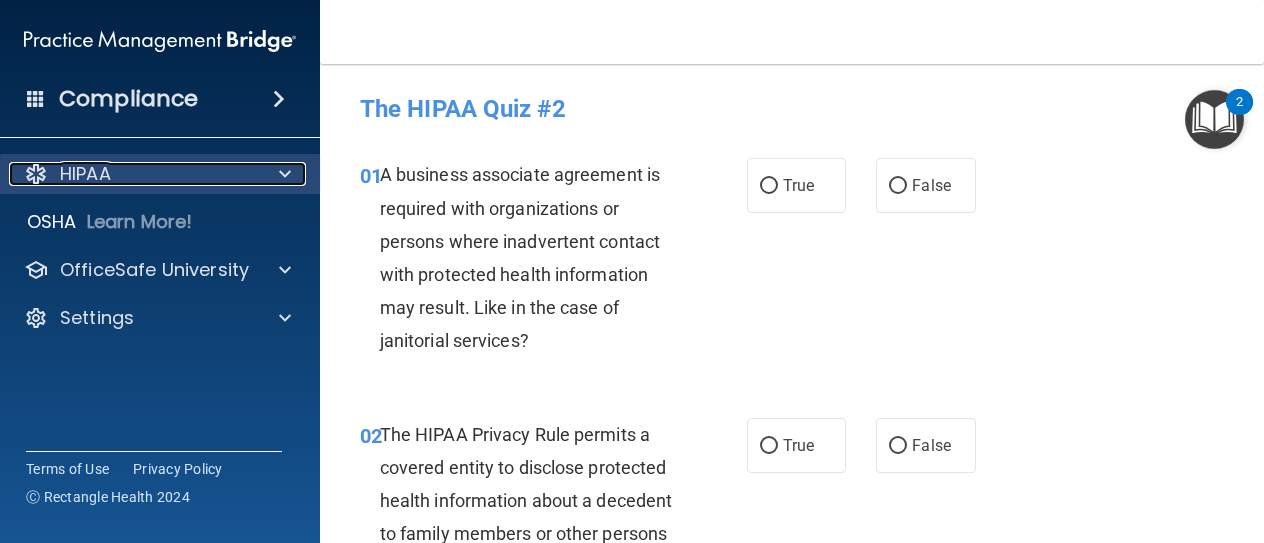 click at bounding box center (285, 174) 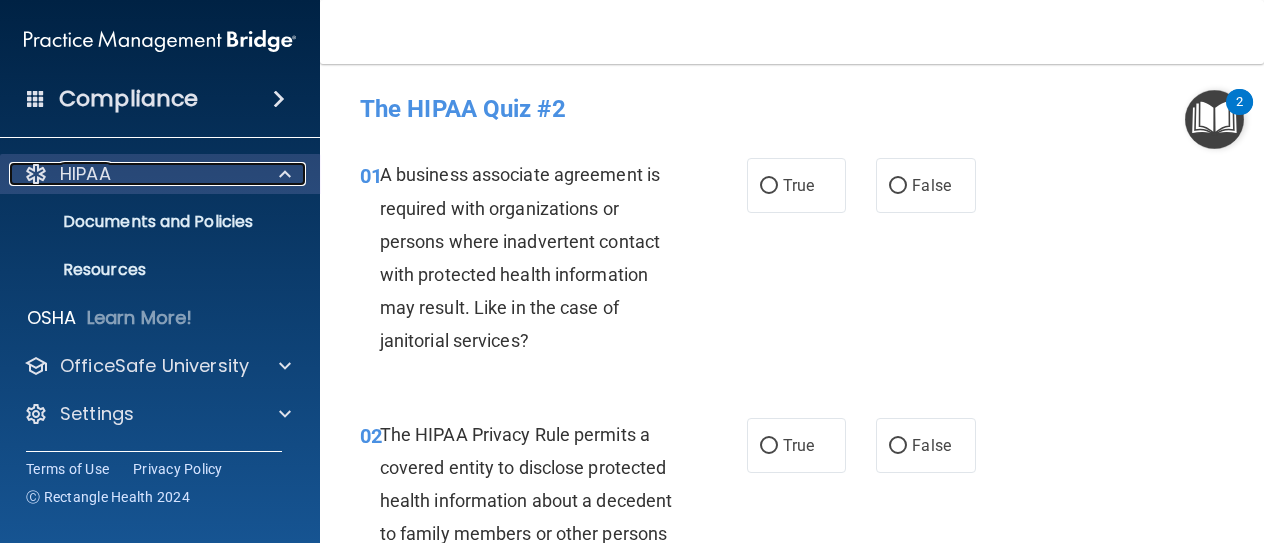click at bounding box center [285, 174] 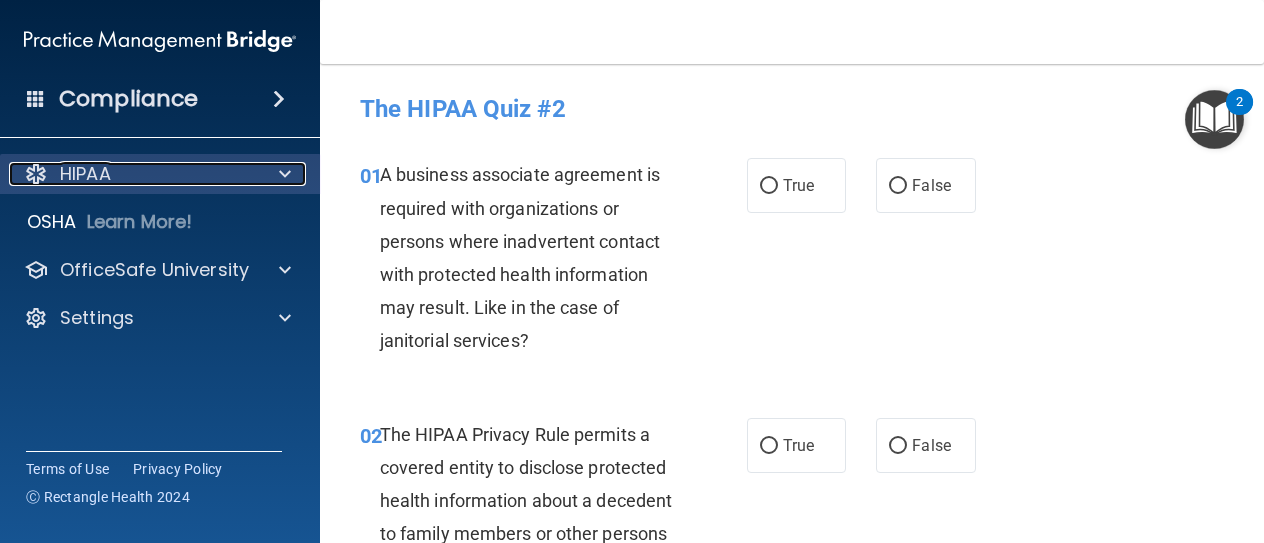 click at bounding box center [285, 174] 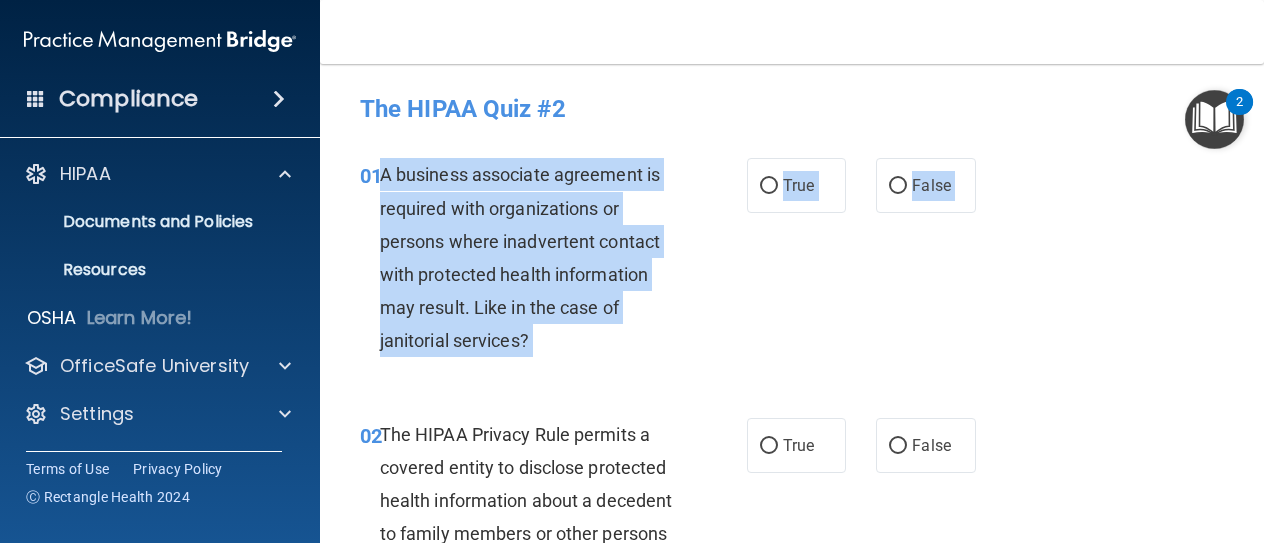drag, startPoint x: 380, startPoint y: 175, endPoint x: 561, endPoint y: 403, distance: 291.10995 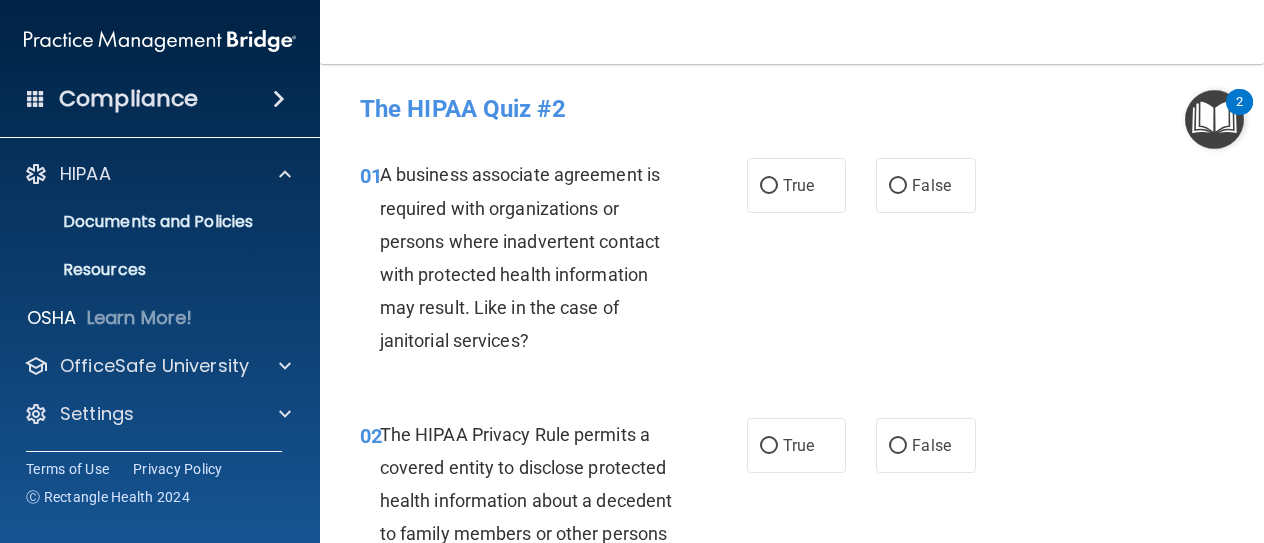 drag, startPoint x: 580, startPoint y: 302, endPoint x: 633, endPoint y: 375, distance: 90.21086 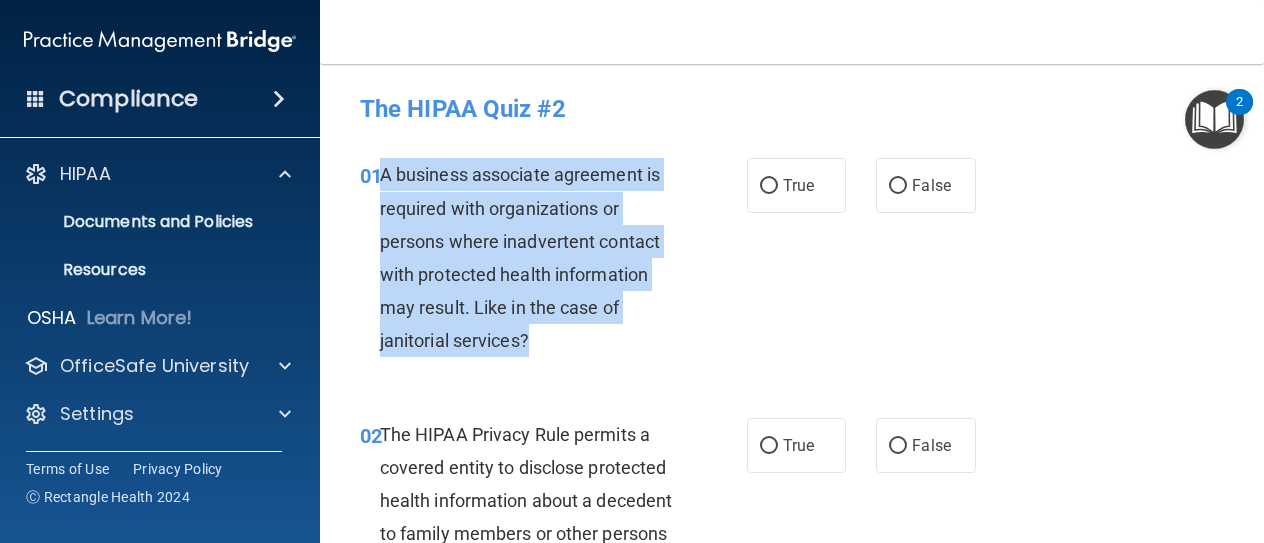 drag, startPoint x: 529, startPoint y: 337, endPoint x: 379, endPoint y: 163, distance: 229.73027 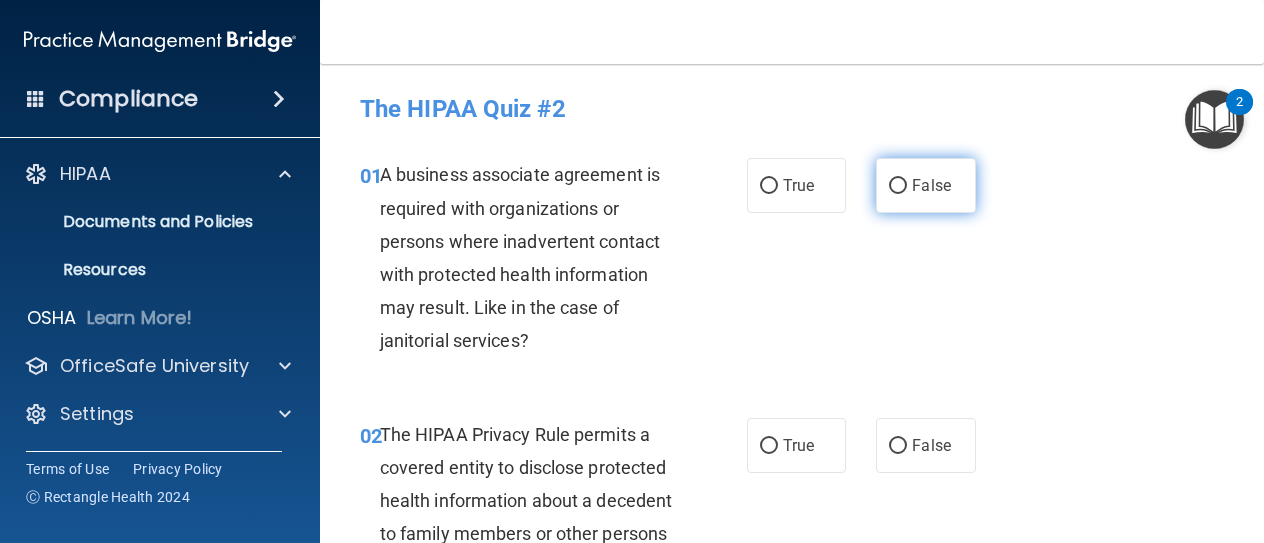 click on "False" at bounding box center [925, 185] 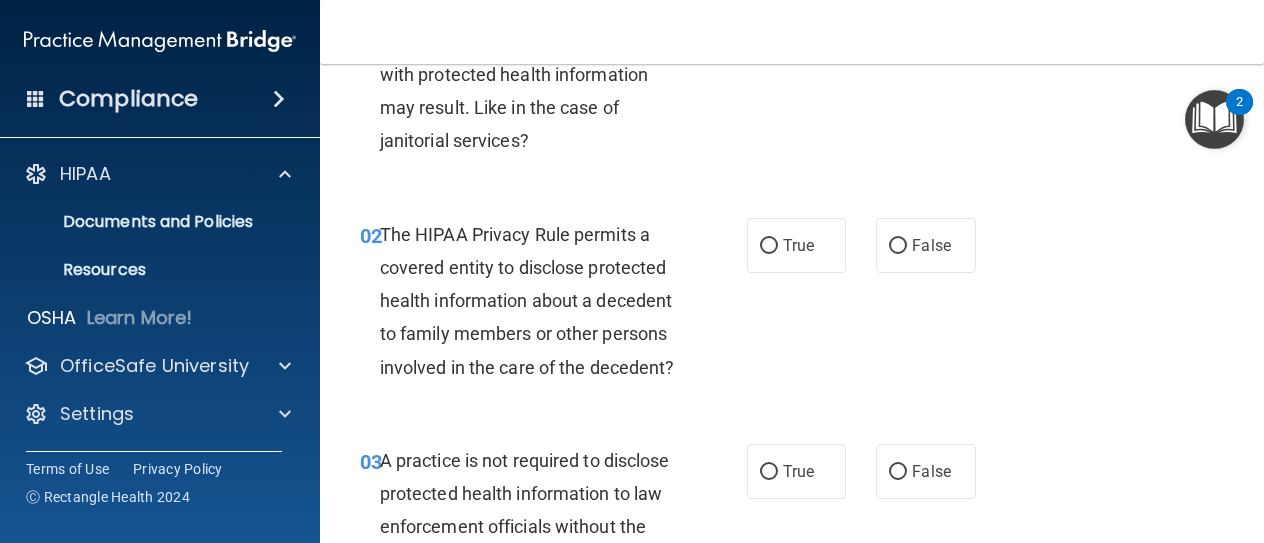 scroll, scrollTop: 300, scrollLeft: 0, axis: vertical 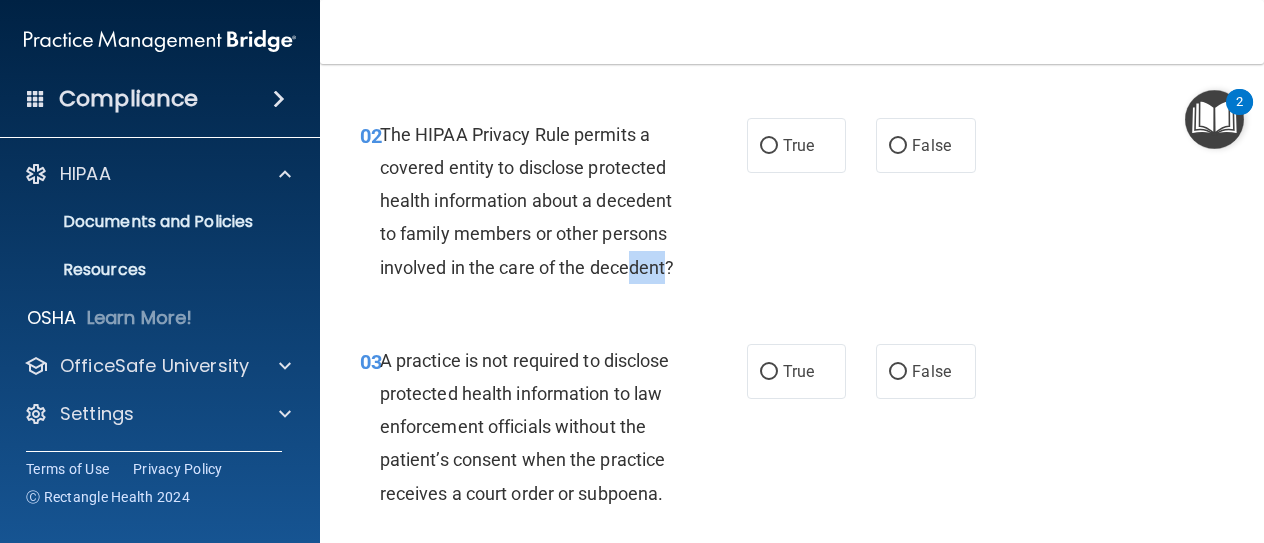 drag, startPoint x: 509, startPoint y: 301, endPoint x: 469, endPoint y: 301, distance: 40 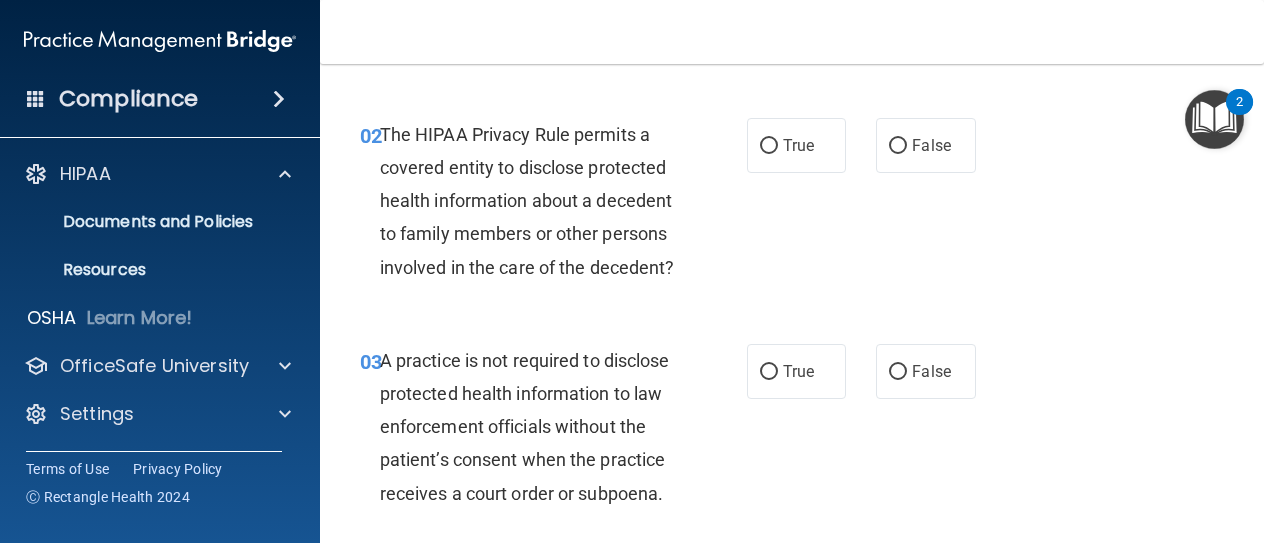 click on "The HIPAA Privacy Rule permits a covered entity to disclose protected health information about a decedent to family members or other persons involved in the care of the decedent?" at bounding box center [536, 201] 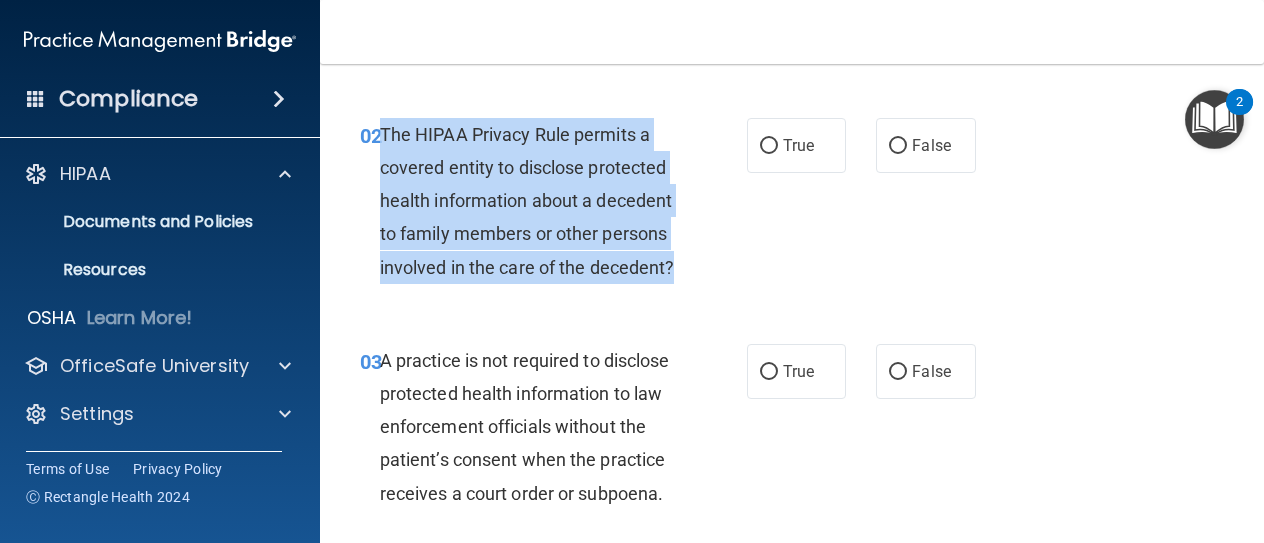 drag, startPoint x: 520, startPoint y: 303, endPoint x: 381, endPoint y: 127, distance: 224.26993 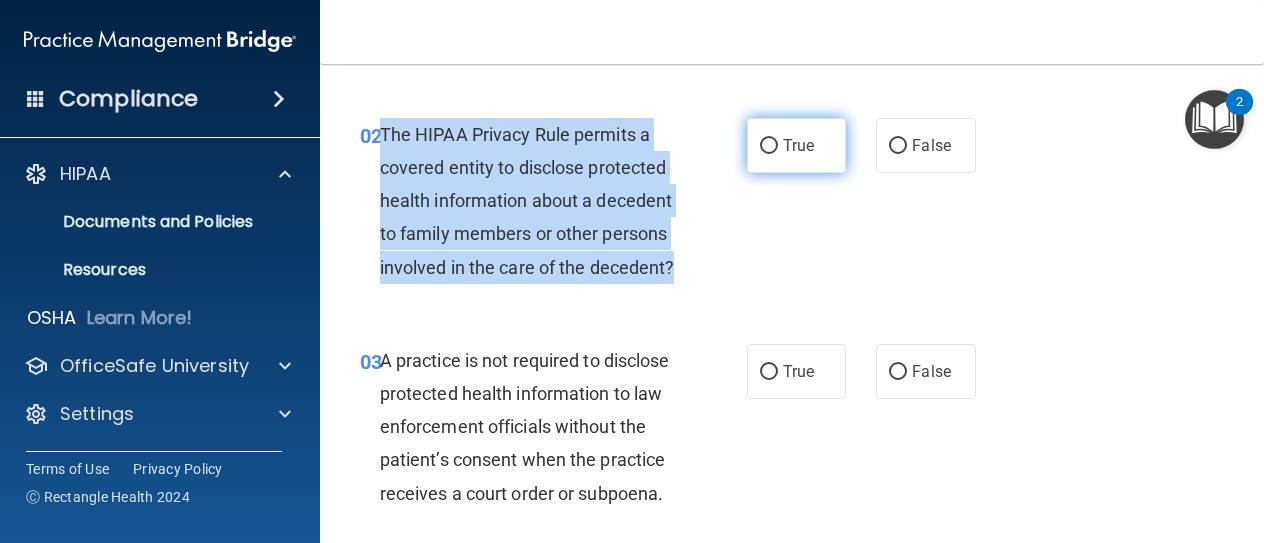 click on "True" at bounding box center [769, 146] 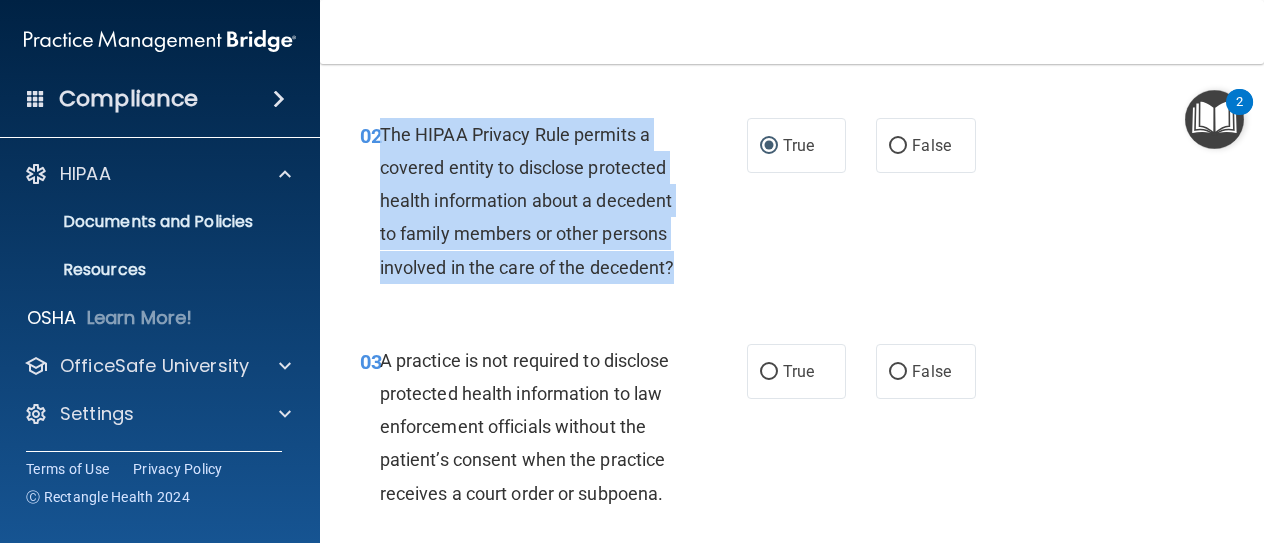 click on "02       The HIPAA Privacy Rule permits a covered entity to disclose protected health information about a decedent to family members or other persons involved in the care of the decedent?" at bounding box center [553, 206] 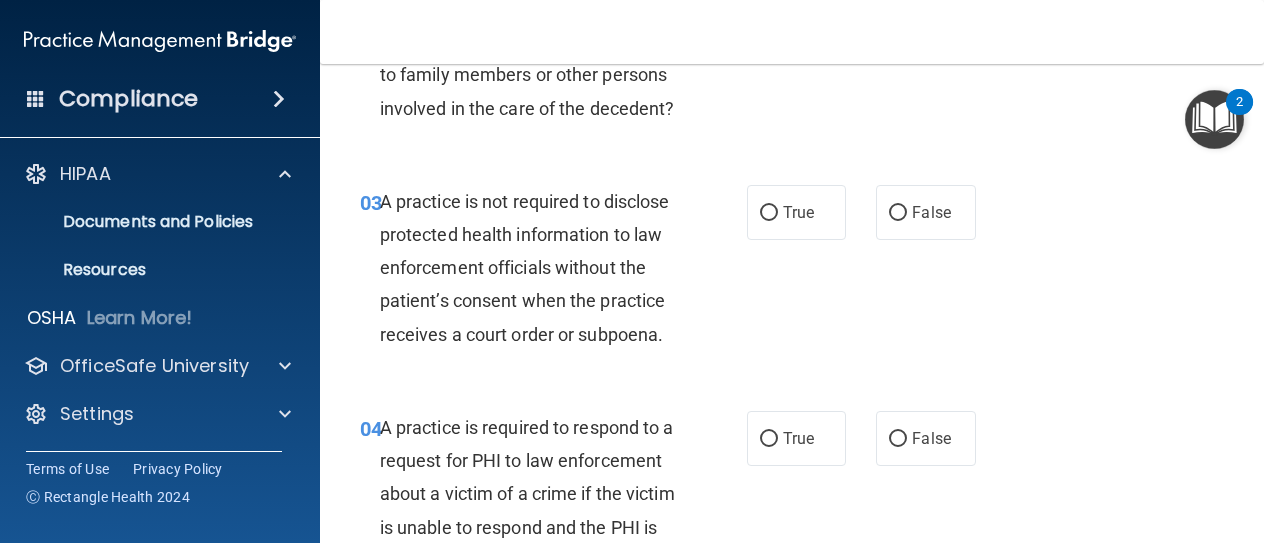 scroll, scrollTop: 500, scrollLeft: 0, axis: vertical 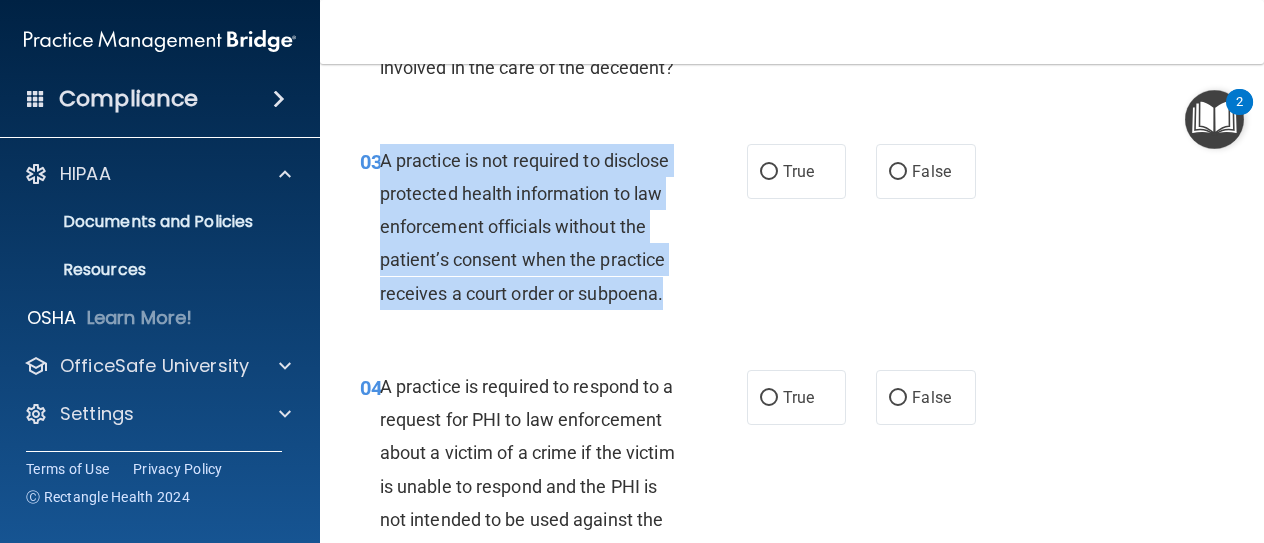 drag, startPoint x: 613, startPoint y: 361, endPoint x: 381, endPoint y: 199, distance: 282.9629 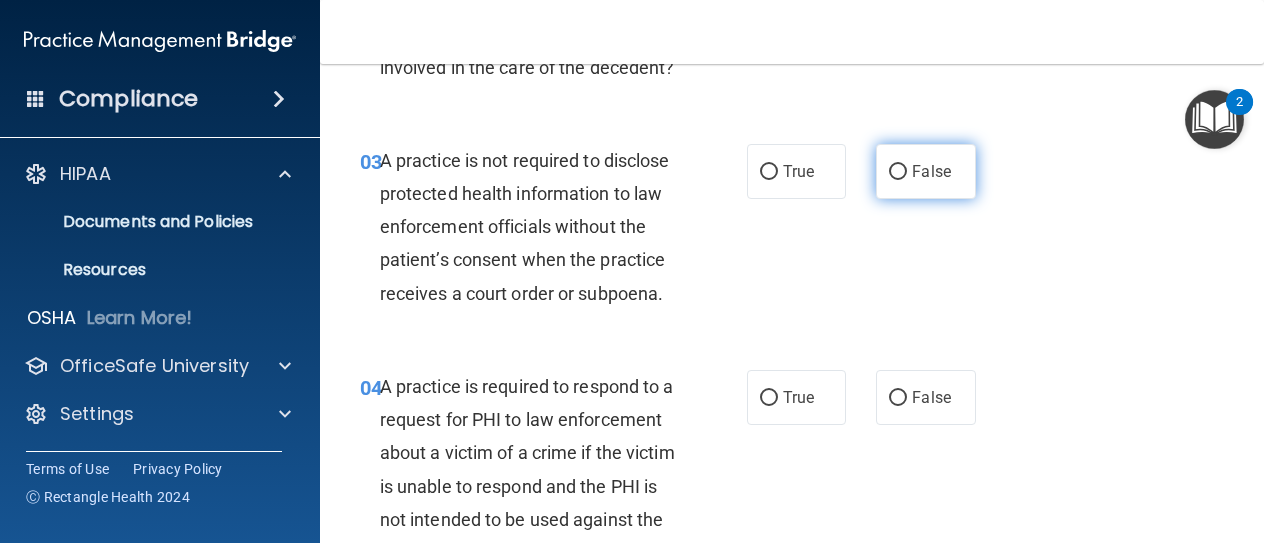 click on "False" at bounding box center (925, 171) 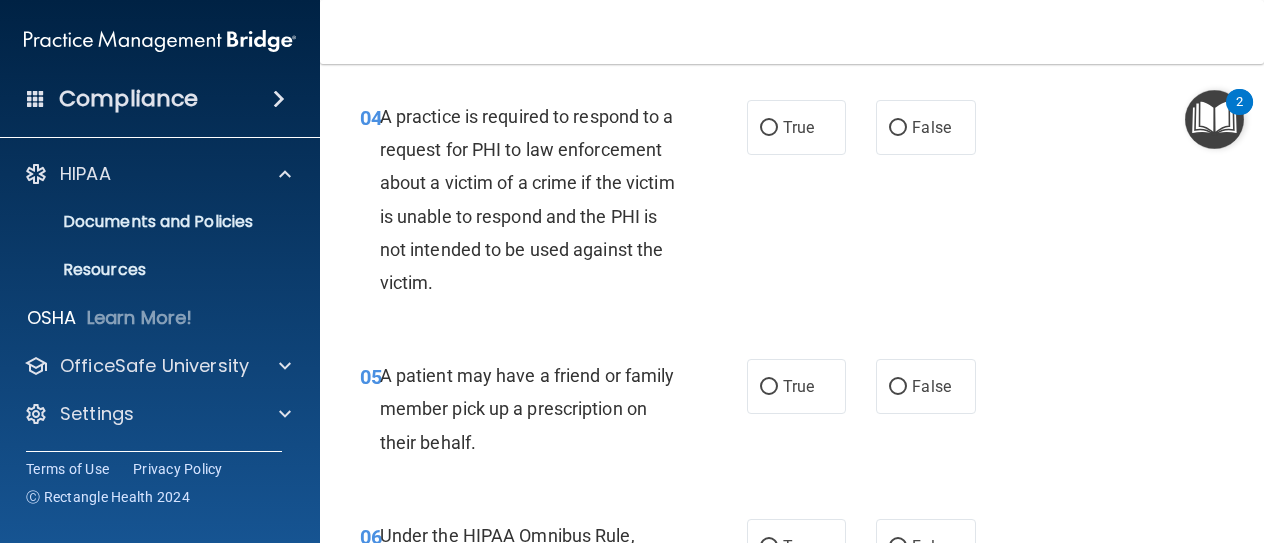 scroll, scrollTop: 800, scrollLeft: 0, axis: vertical 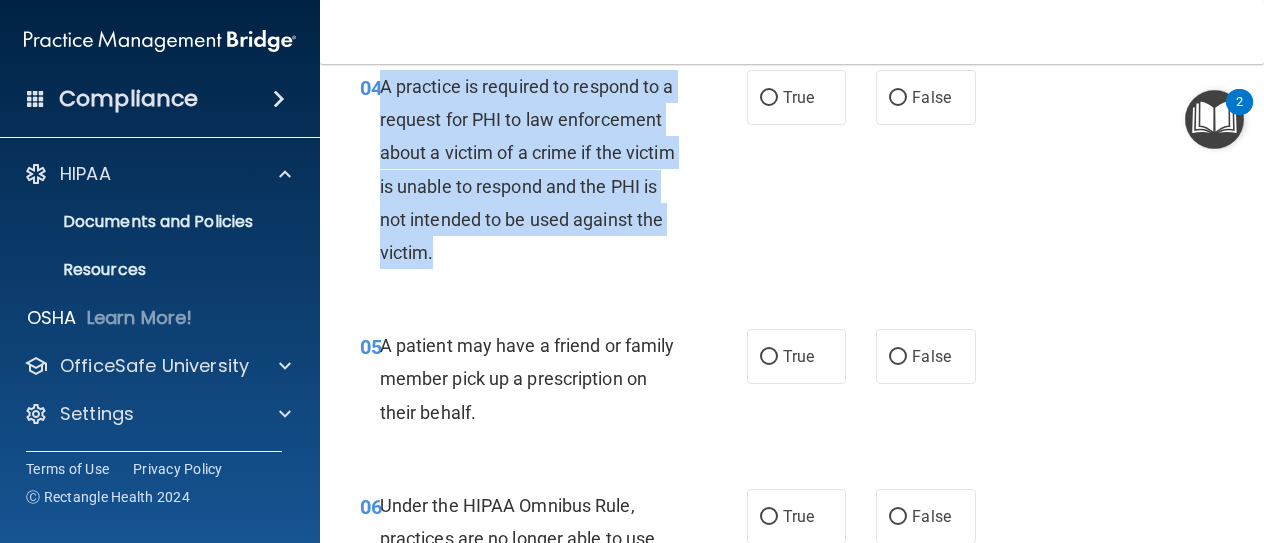 drag, startPoint x: 379, startPoint y: 149, endPoint x: 646, endPoint y: 336, distance: 325.97238 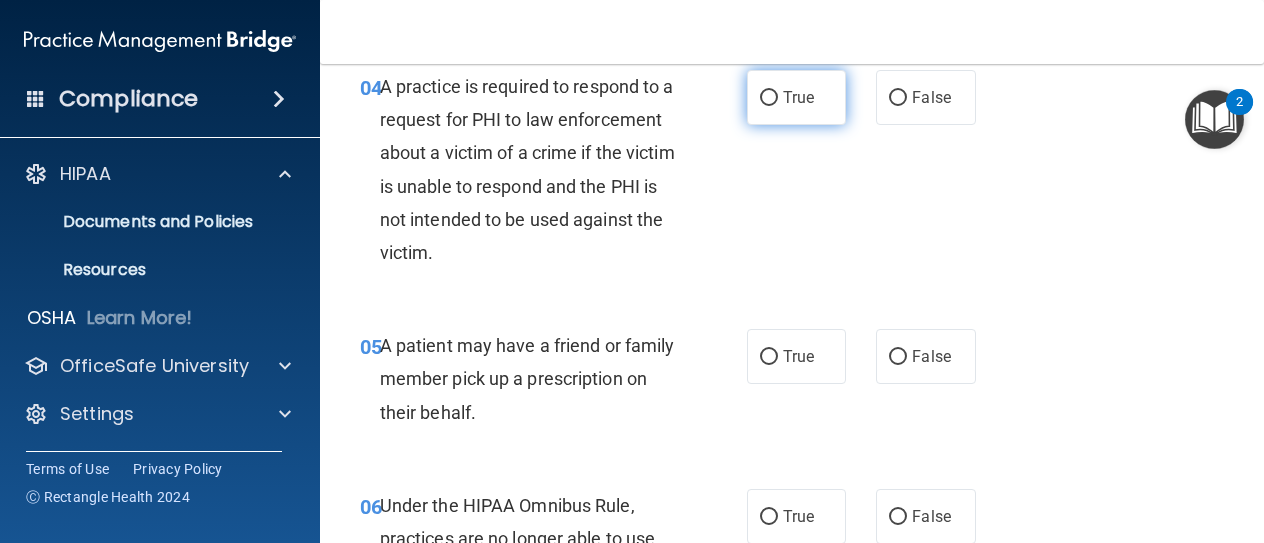 click on "True" at bounding box center (796, 97) 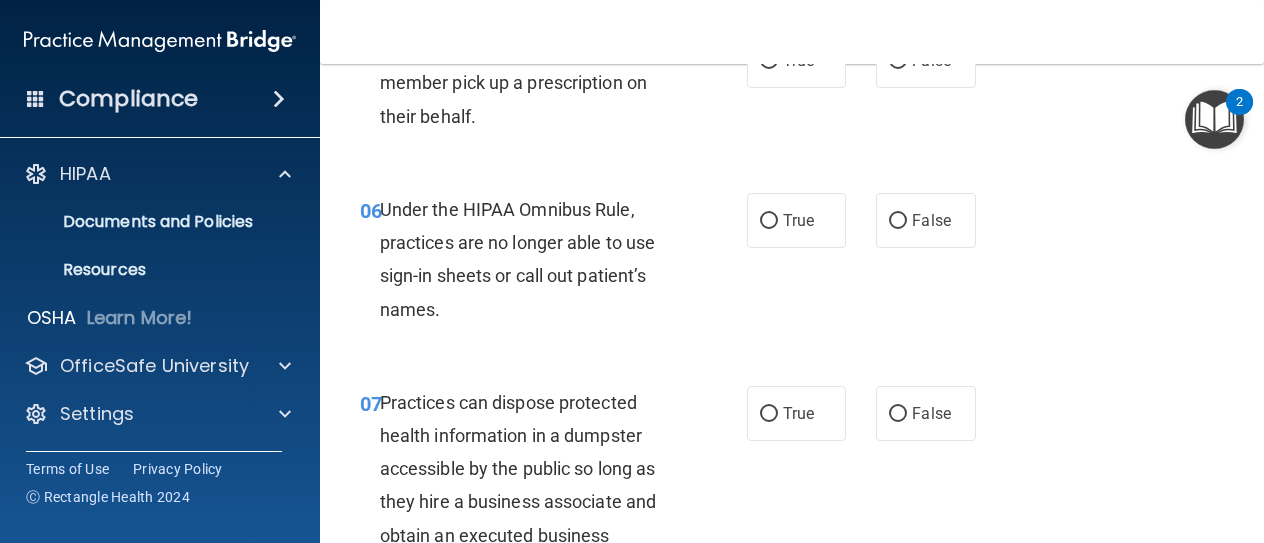 scroll, scrollTop: 1100, scrollLeft: 0, axis: vertical 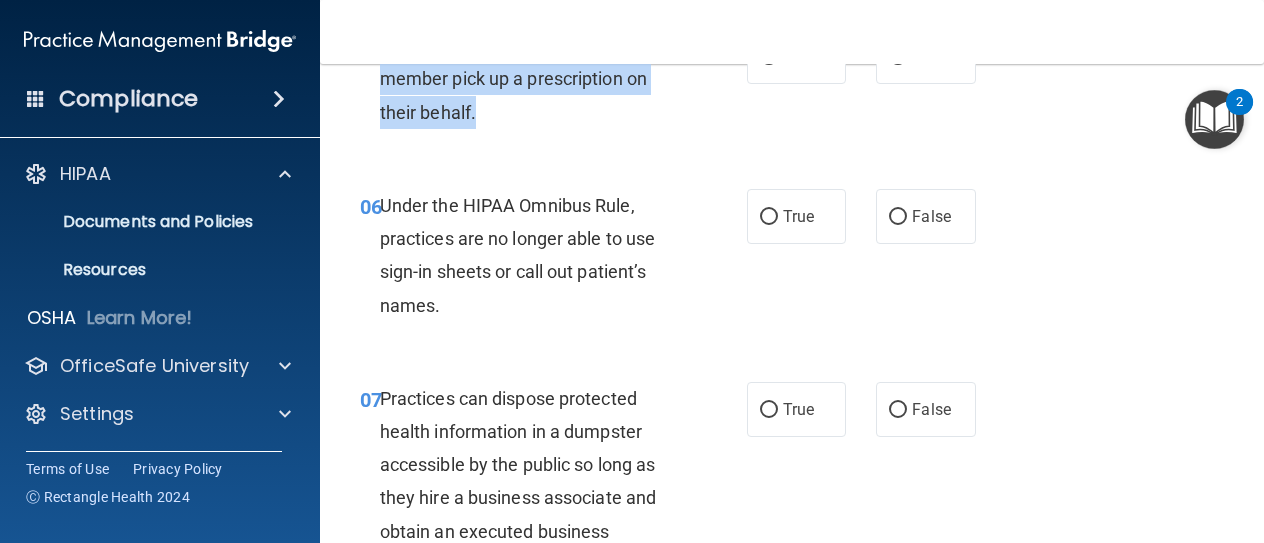 drag, startPoint x: 380, startPoint y: 109, endPoint x: 622, endPoint y: 179, distance: 251.92062 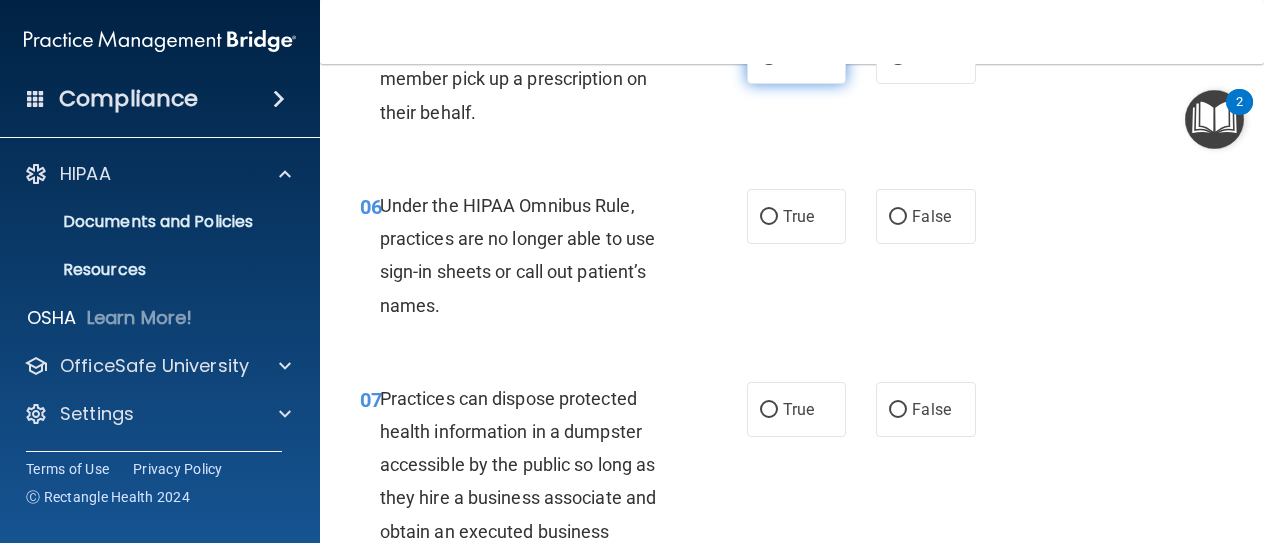 click on "True" at bounding box center [796, 56] 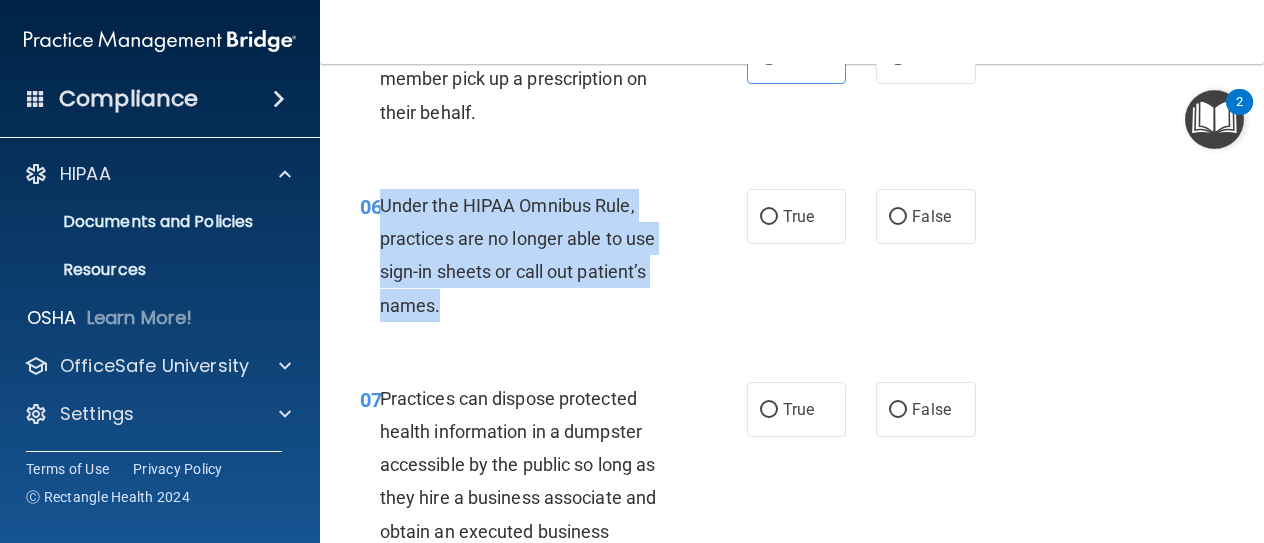 drag, startPoint x: 380, startPoint y: 271, endPoint x: 462, endPoint y: 365, distance: 124.73973 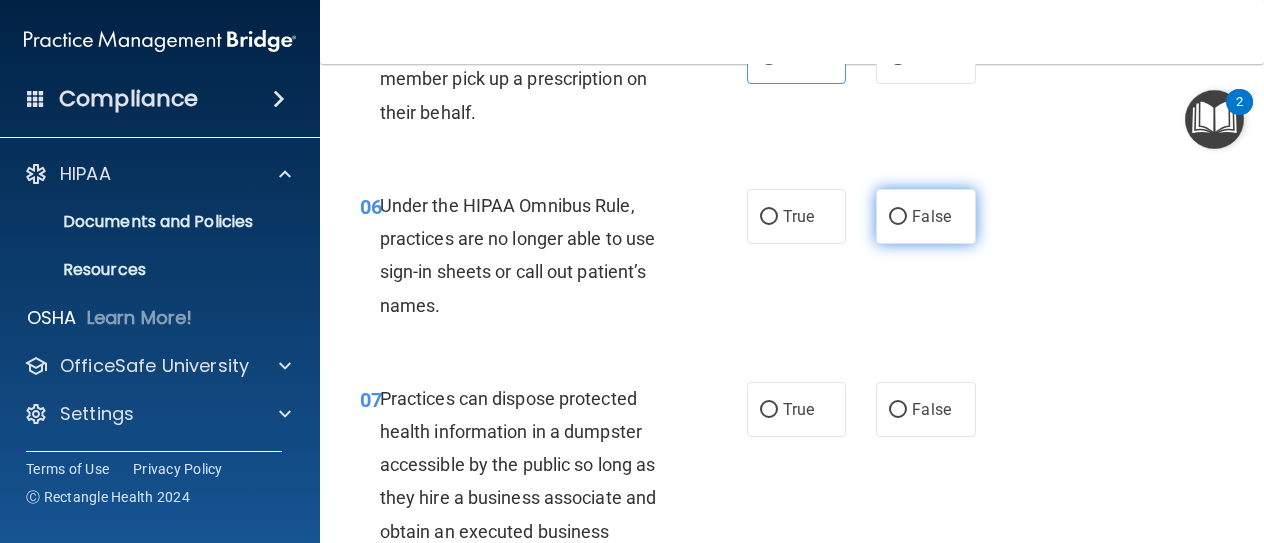 click on "False" at bounding box center (925, 216) 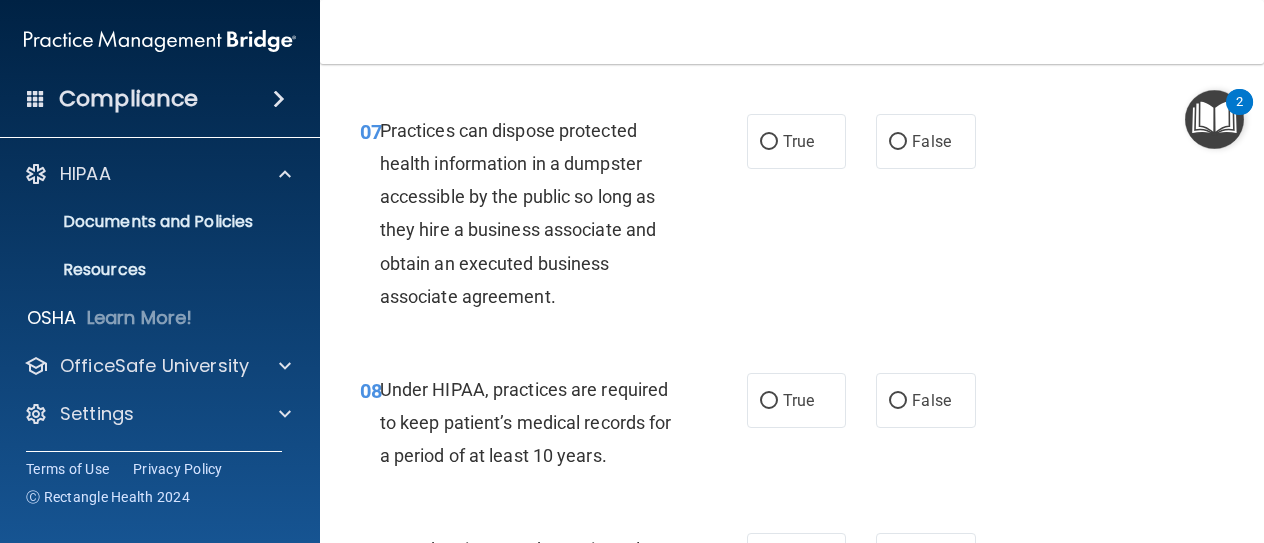 scroll, scrollTop: 1400, scrollLeft: 0, axis: vertical 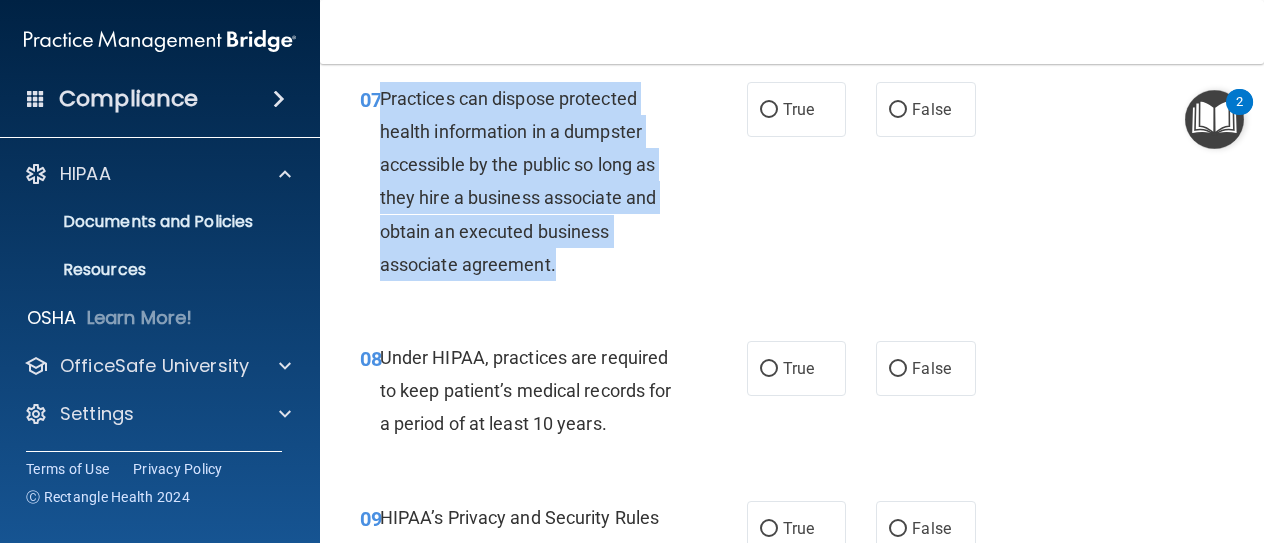 drag, startPoint x: 381, startPoint y: 165, endPoint x: 600, endPoint y: 317, distance: 266.5802 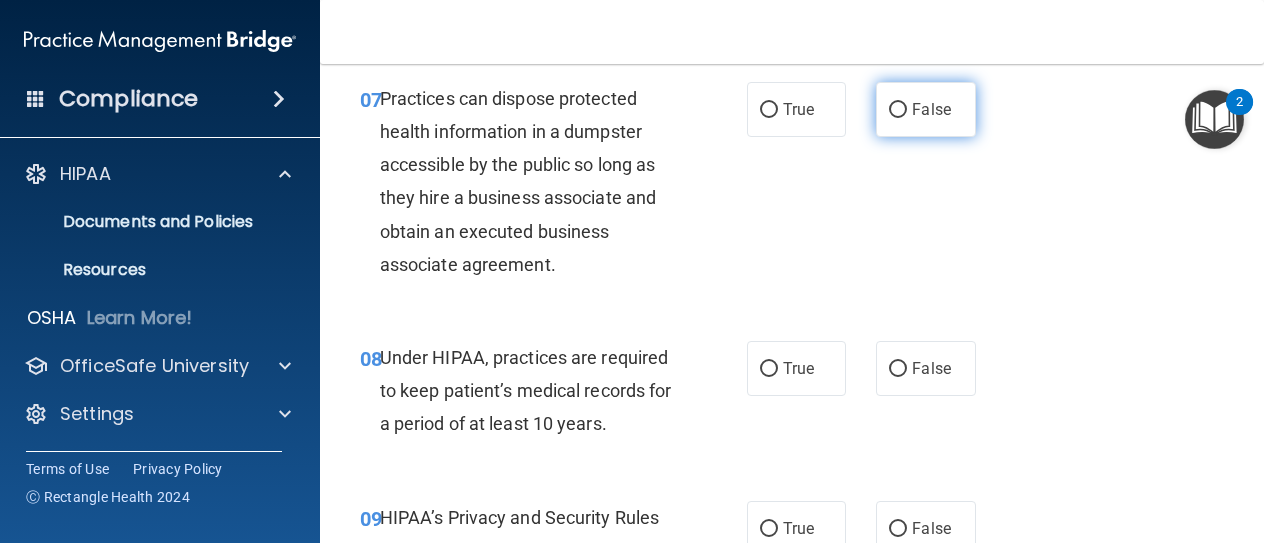 click on "False" at bounding box center (925, 109) 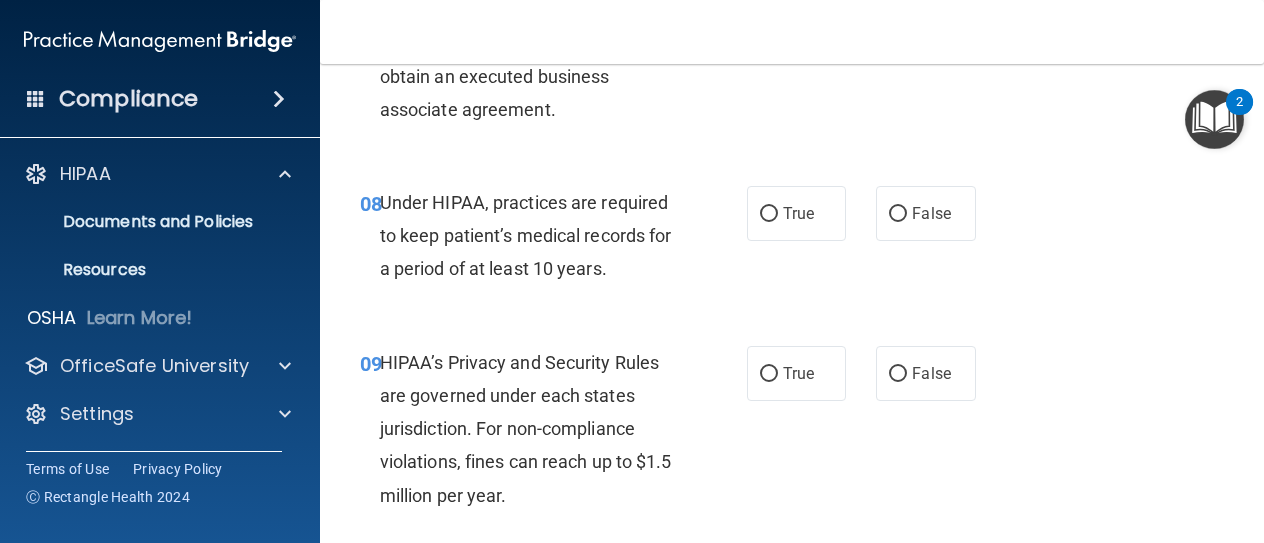 scroll, scrollTop: 1600, scrollLeft: 0, axis: vertical 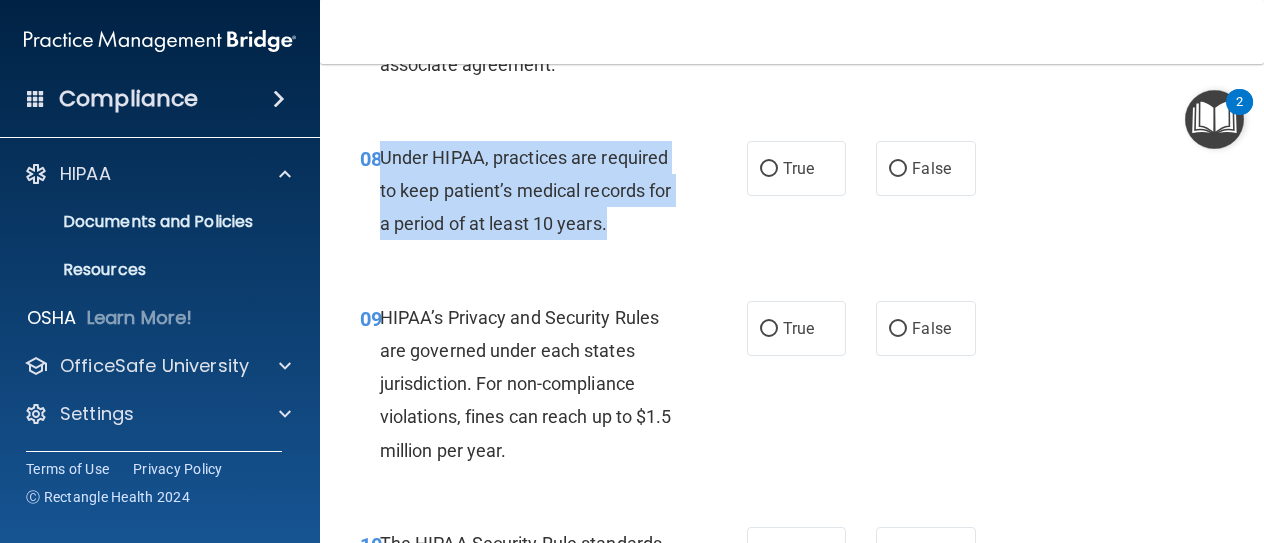 drag, startPoint x: 381, startPoint y: 225, endPoint x: 655, endPoint y: 277, distance: 278.89066 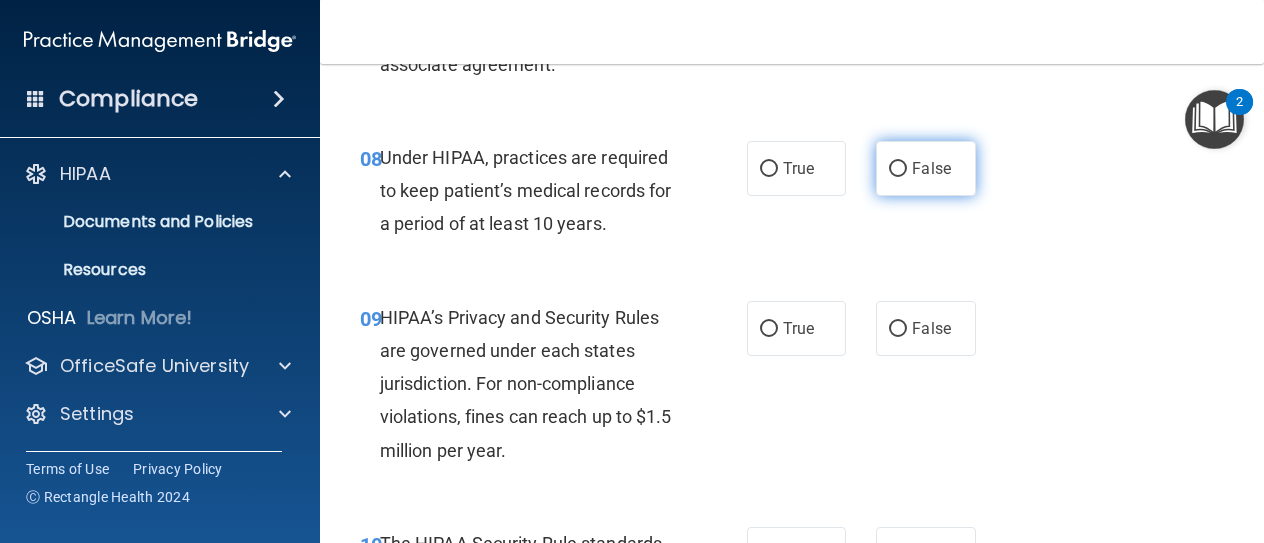 click on "False" at bounding box center (898, 169) 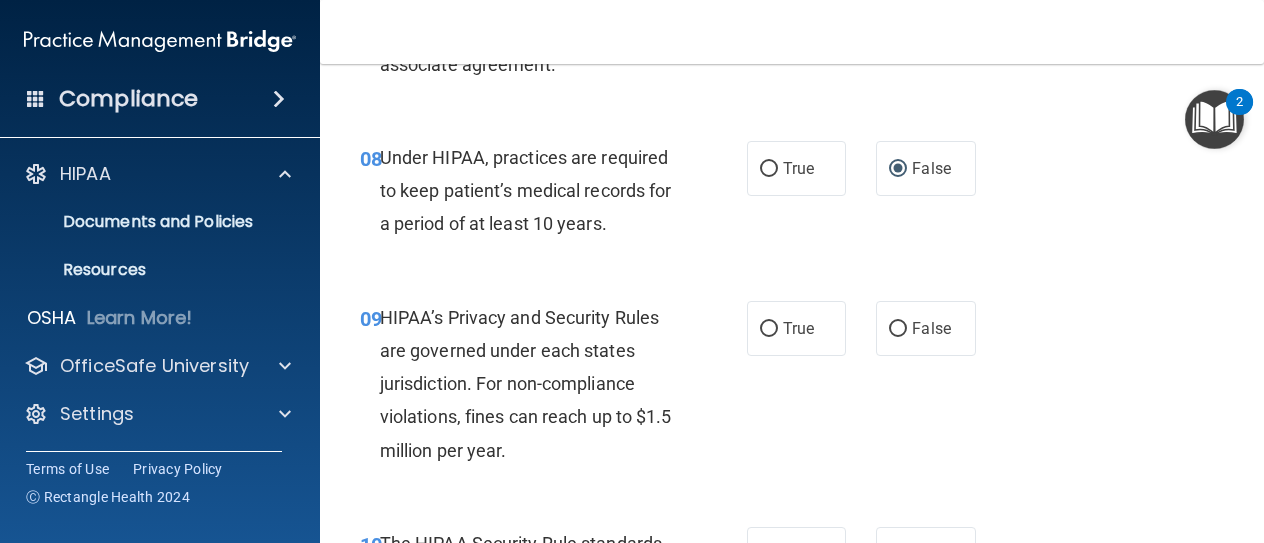 scroll, scrollTop: 1700, scrollLeft: 0, axis: vertical 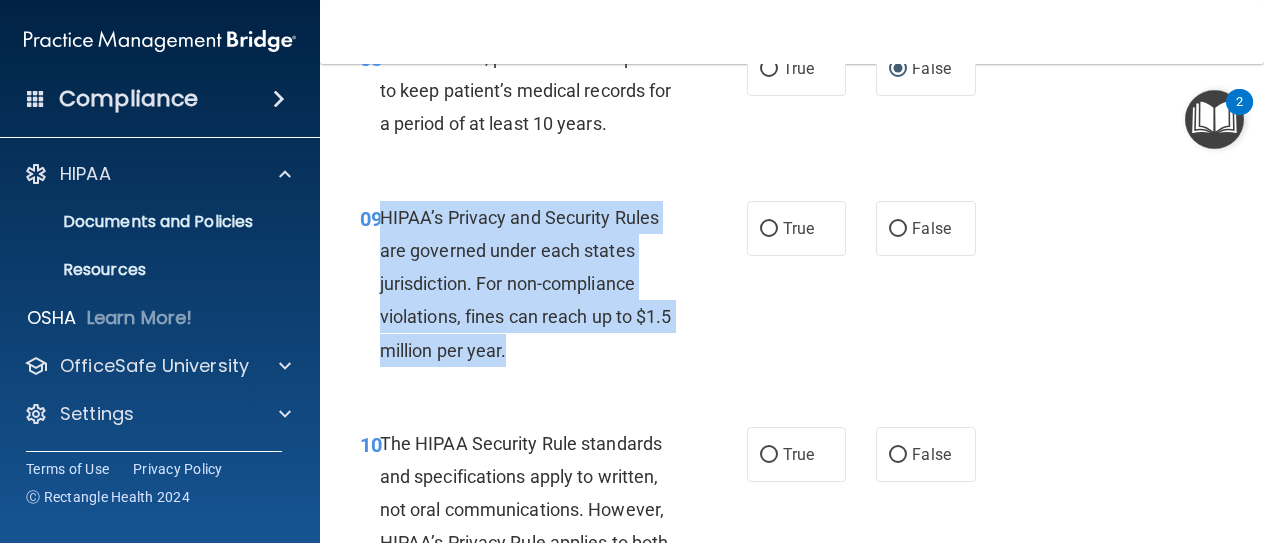 drag, startPoint x: 382, startPoint y: 283, endPoint x: 579, endPoint y: 411, distance: 234.9319 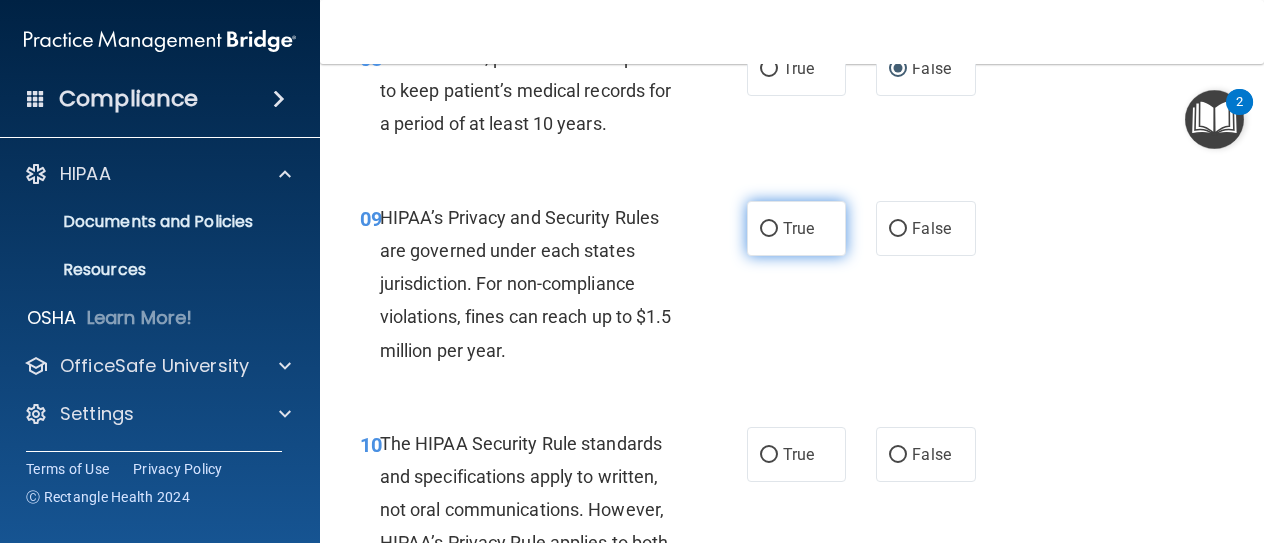 click on "True" at bounding box center (769, 229) 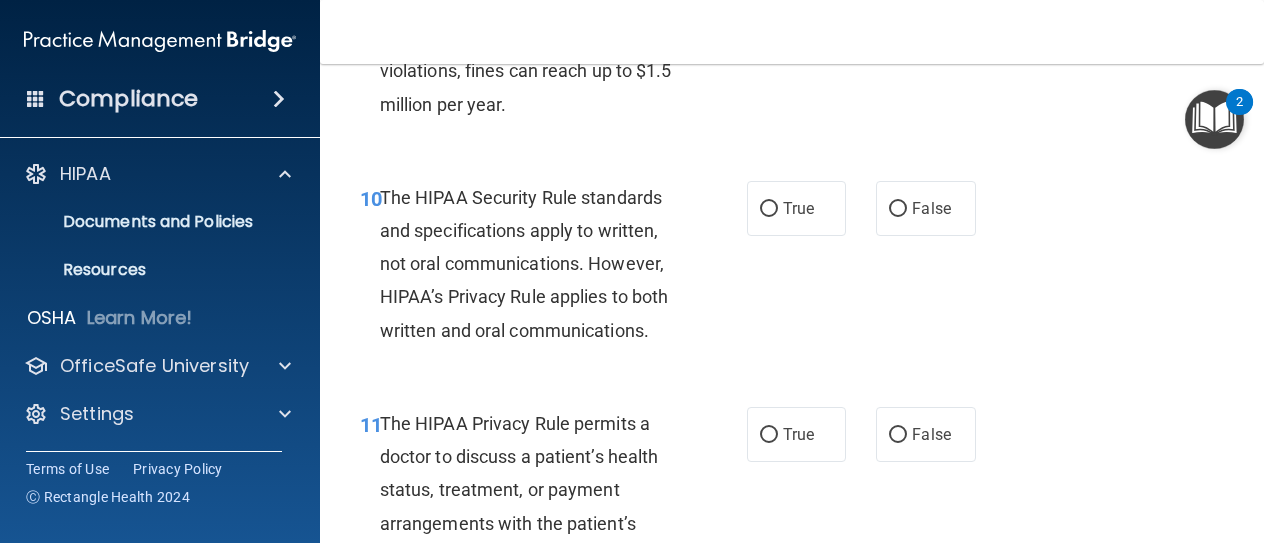 scroll, scrollTop: 2000, scrollLeft: 0, axis: vertical 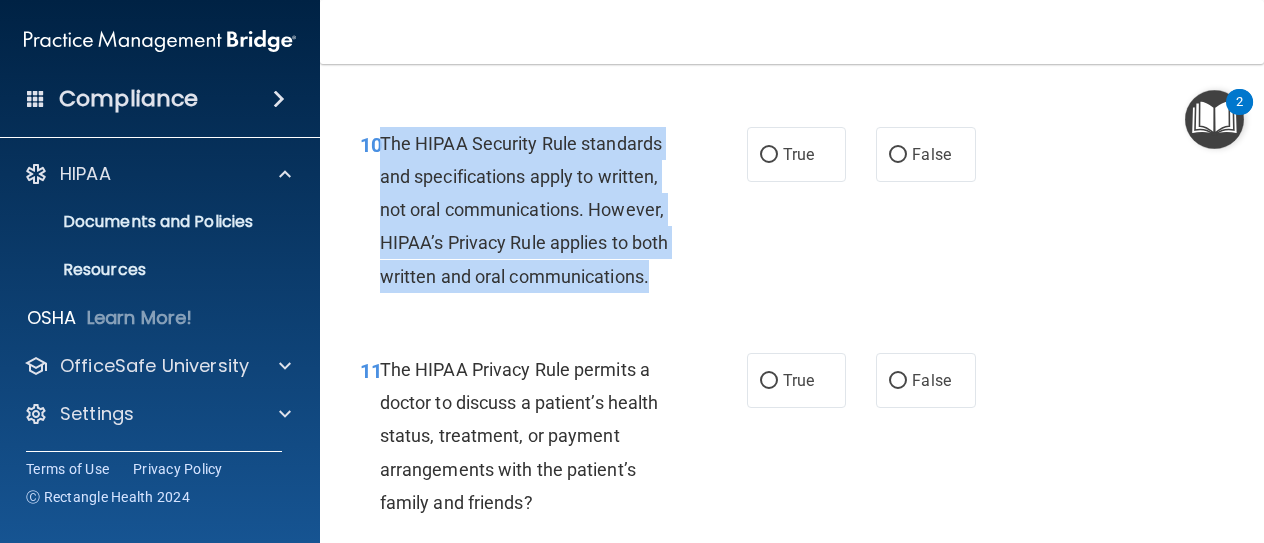 drag, startPoint x: 382, startPoint y: 215, endPoint x: 666, endPoint y: 337, distance: 309.09546 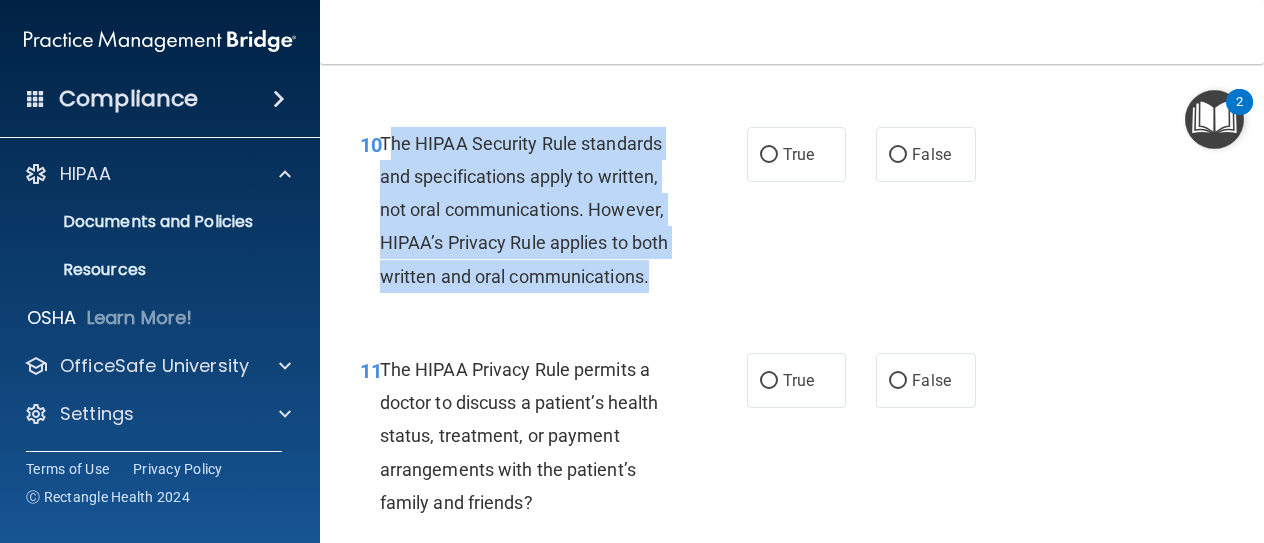 drag, startPoint x: 670, startPoint y: 348, endPoint x: 389, endPoint y: 203, distance: 316.20563 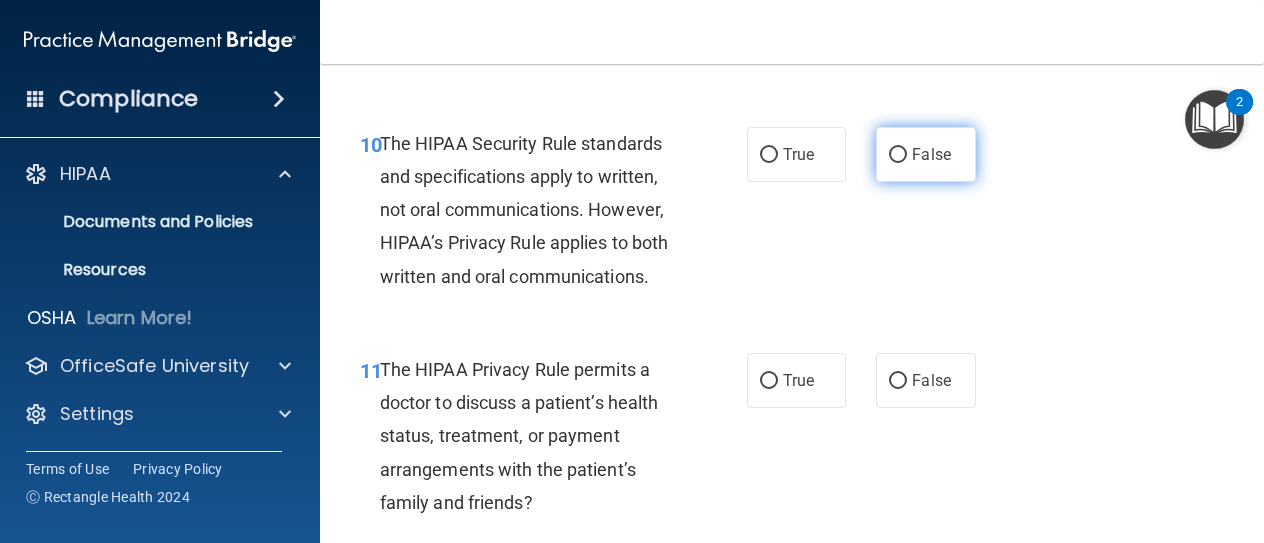 click on "False" at bounding box center (898, 155) 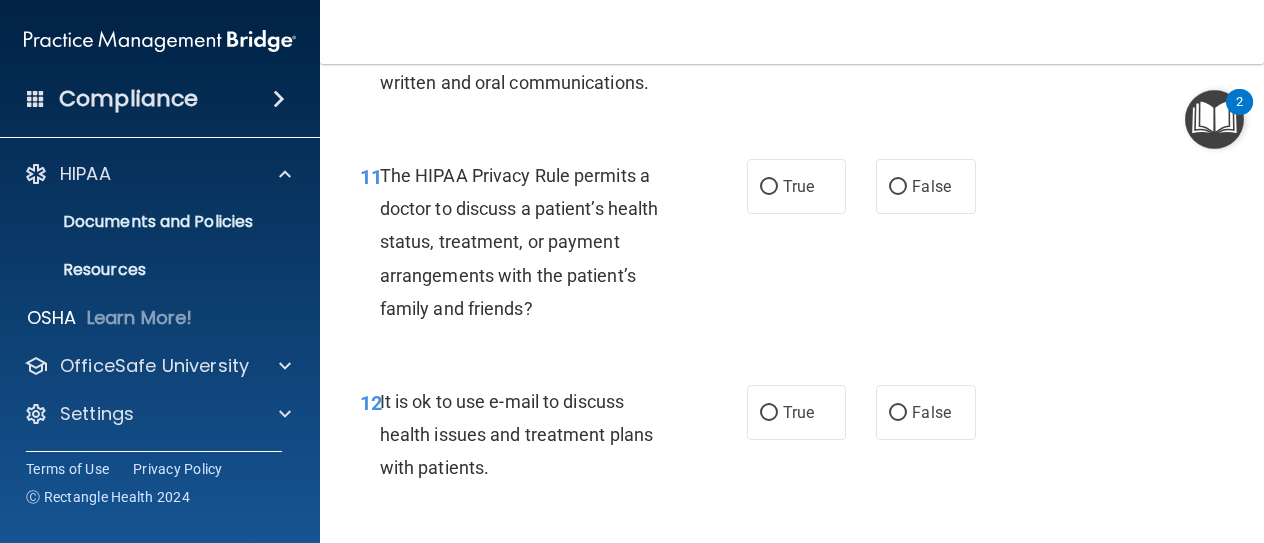 scroll, scrollTop: 2200, scrollLeft: 0, axis: vertical 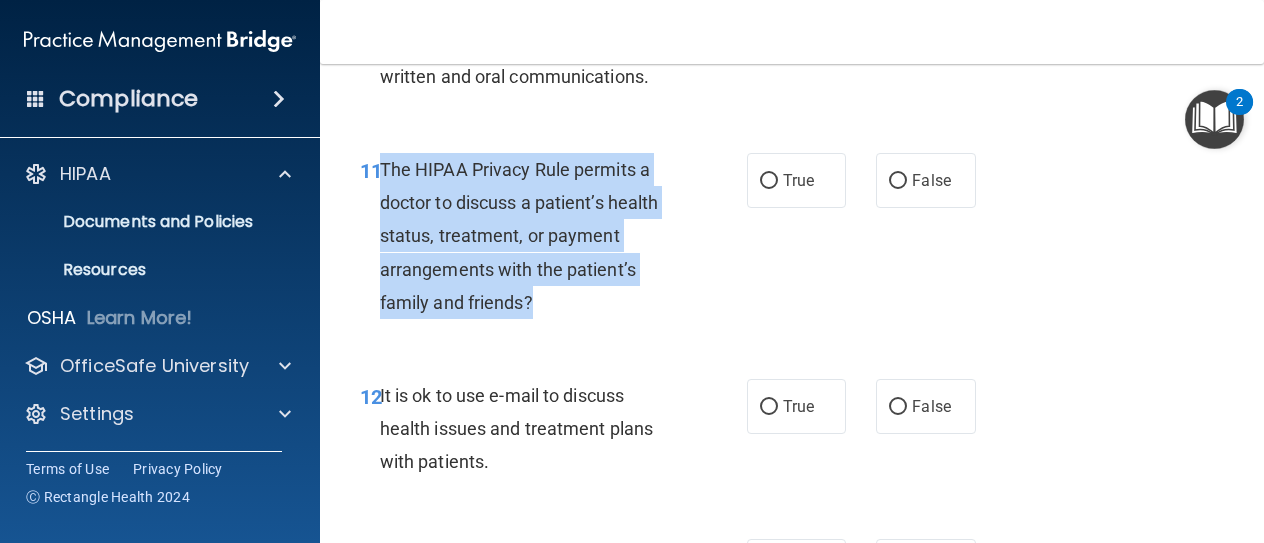 drag, startPoint x: 381, startPoint y: 239, endPoint x: 554, endPoint y: 357, distance: 209.41107 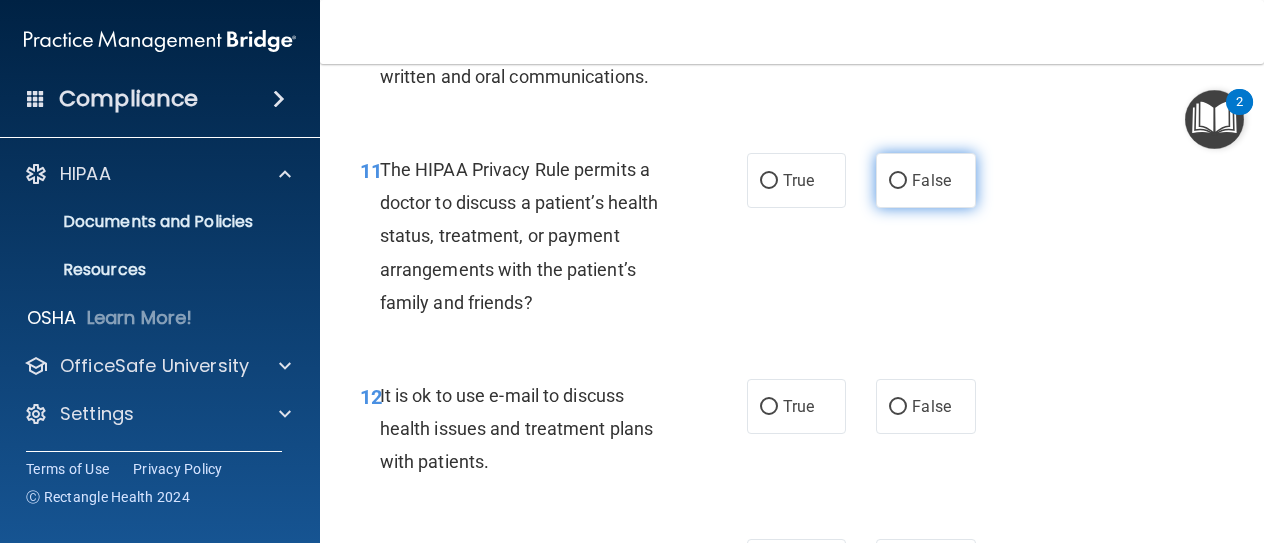 click on "False" at bounding box center (931, 180) 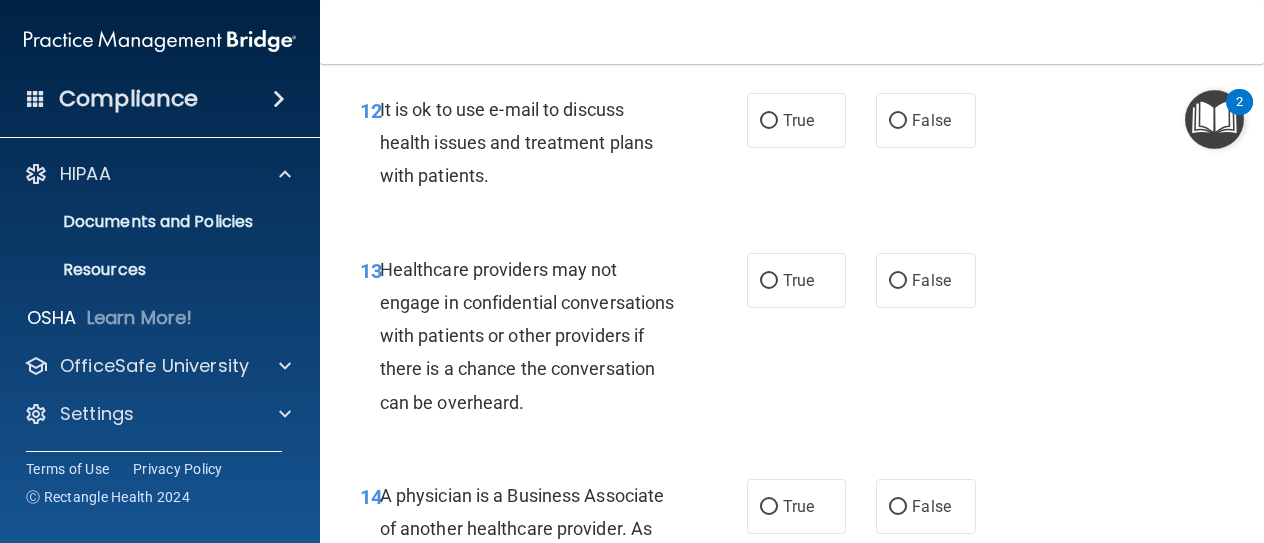 scroll, scrollTop: 2500, scrollLeft: 0, axis: vertical 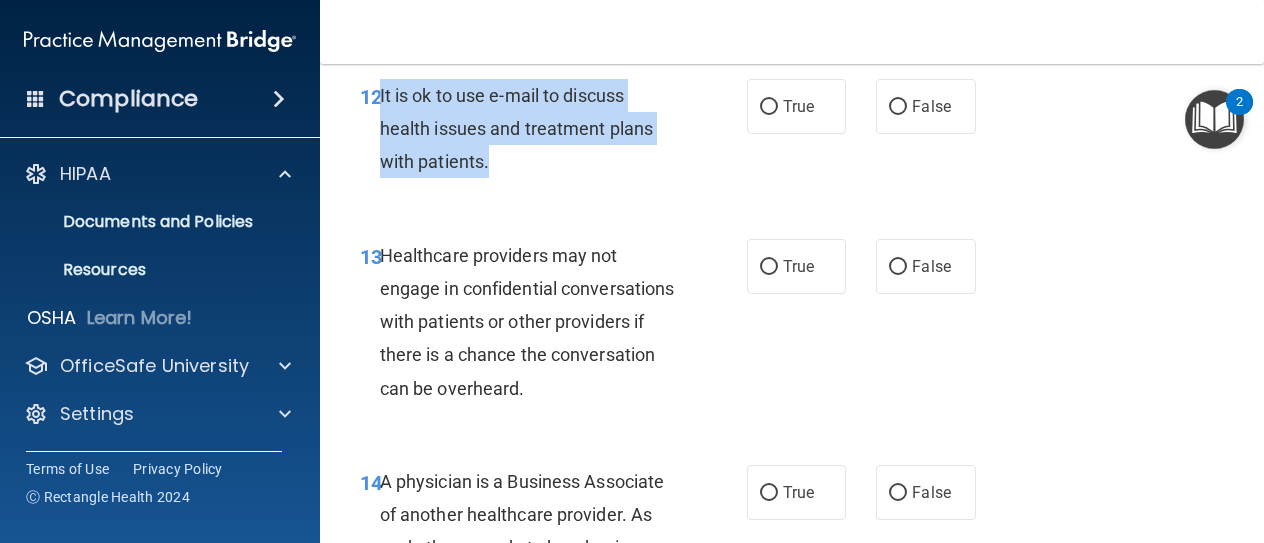 drag, startPoint x: 379, startPoint y: 161, endPoint x: 555, endPoint y: 237, distance: 191.70811 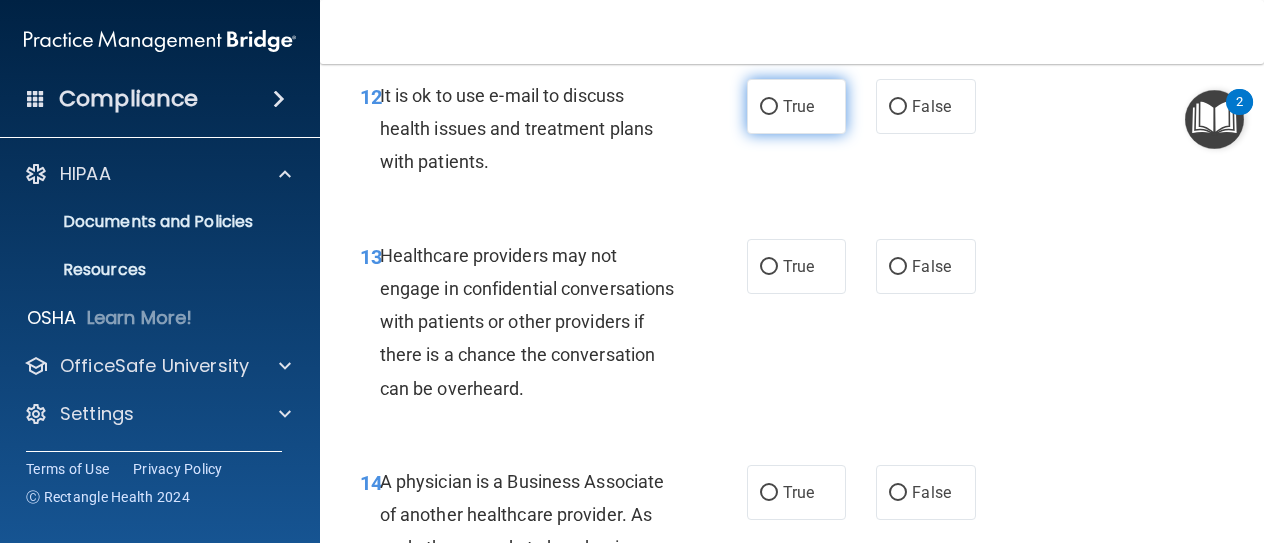 click on "True" at bounding box center (796, 106) 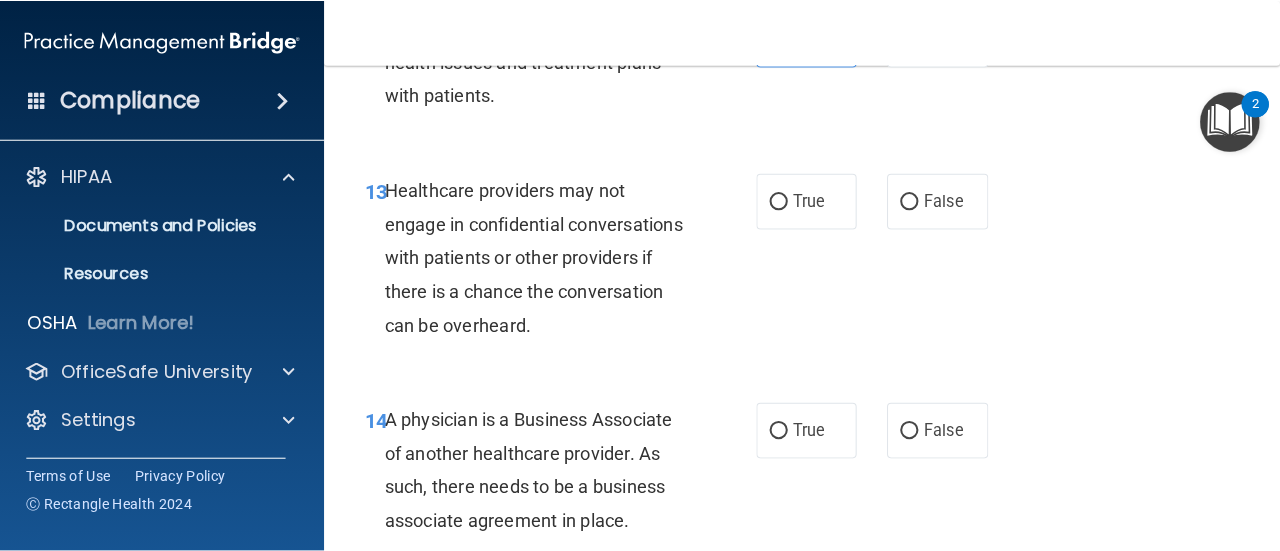 scroll, scrollTop: 2600, scrollLeft: 0, axis: vertical 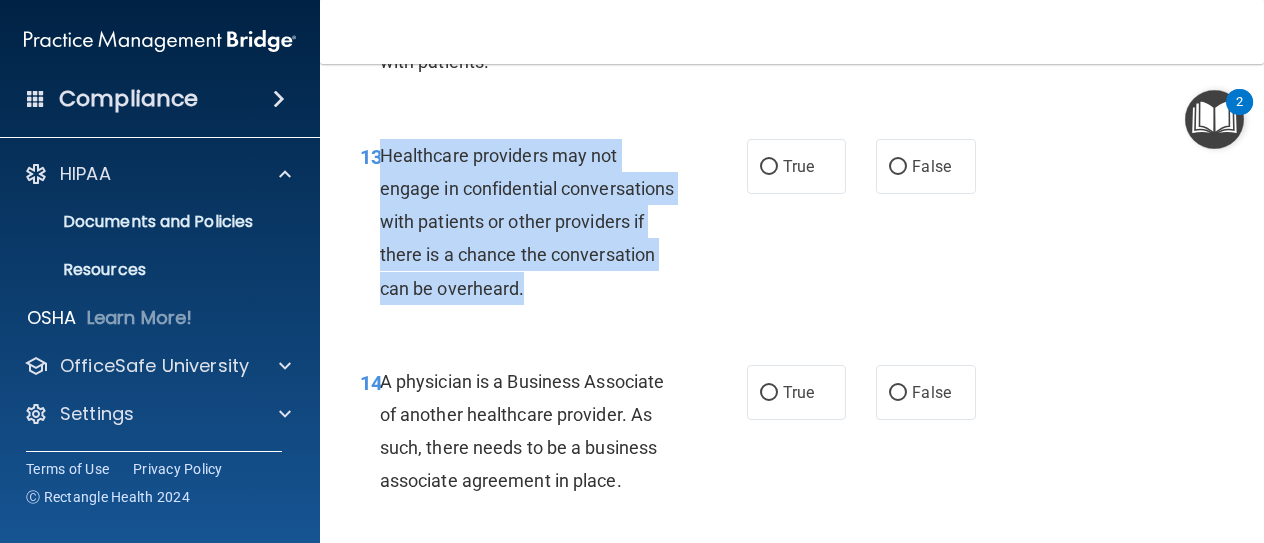 drag, startPoint x: 379, startPoint y: 219, endPoint x: 694, endPoint y: 343, distance: 338.52768 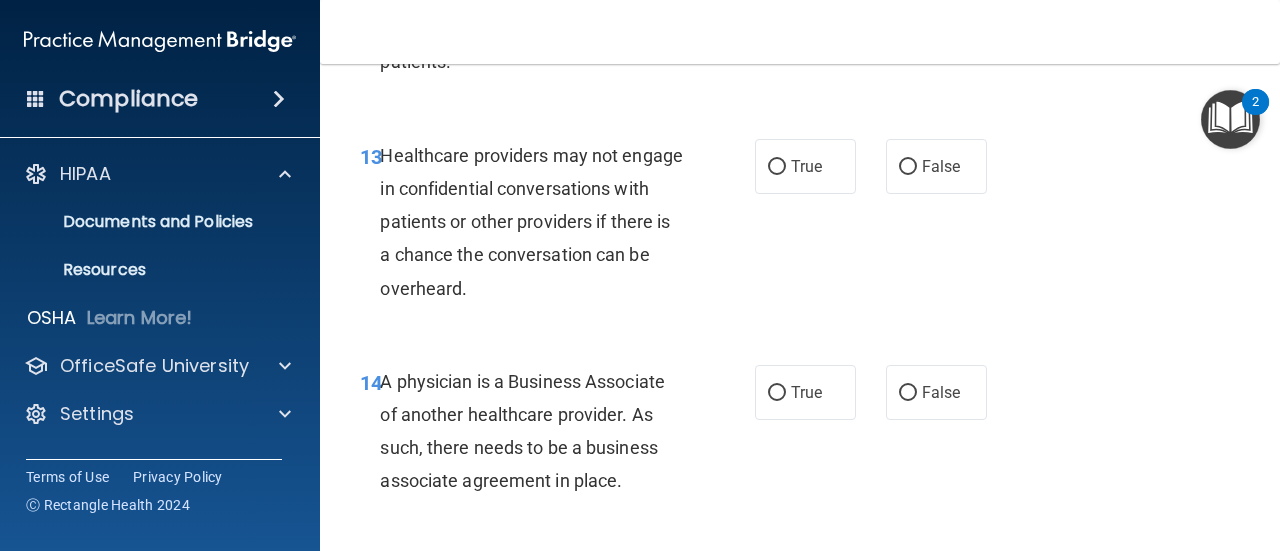 scroll, scrollTop: 2533, scrollLeft: 0, axis: vertical 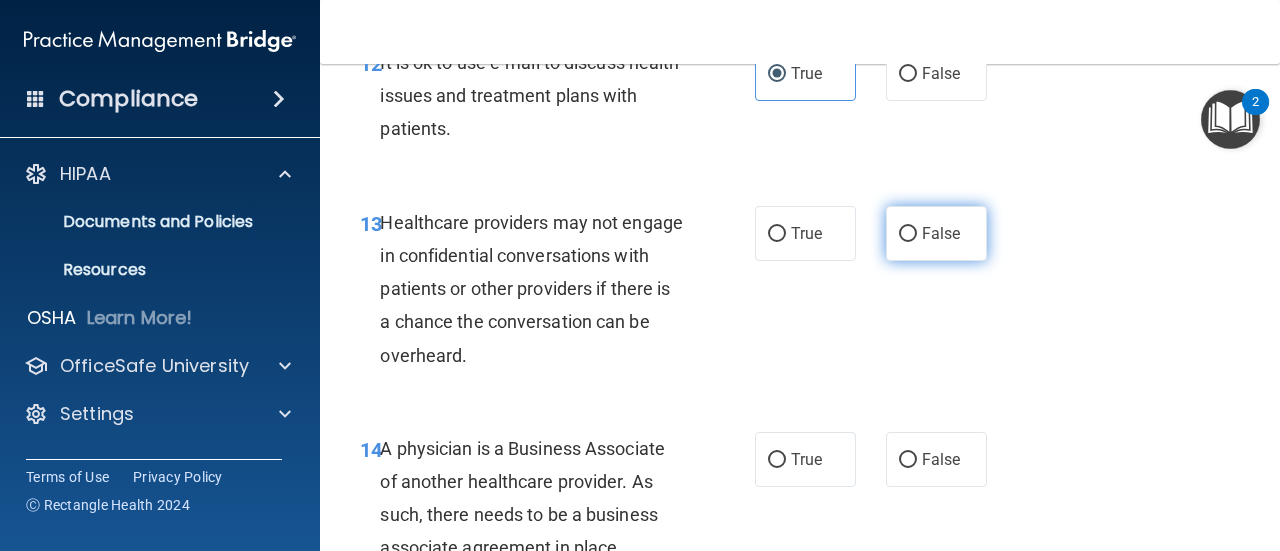 click on "False" at bounding box center [941, 233] 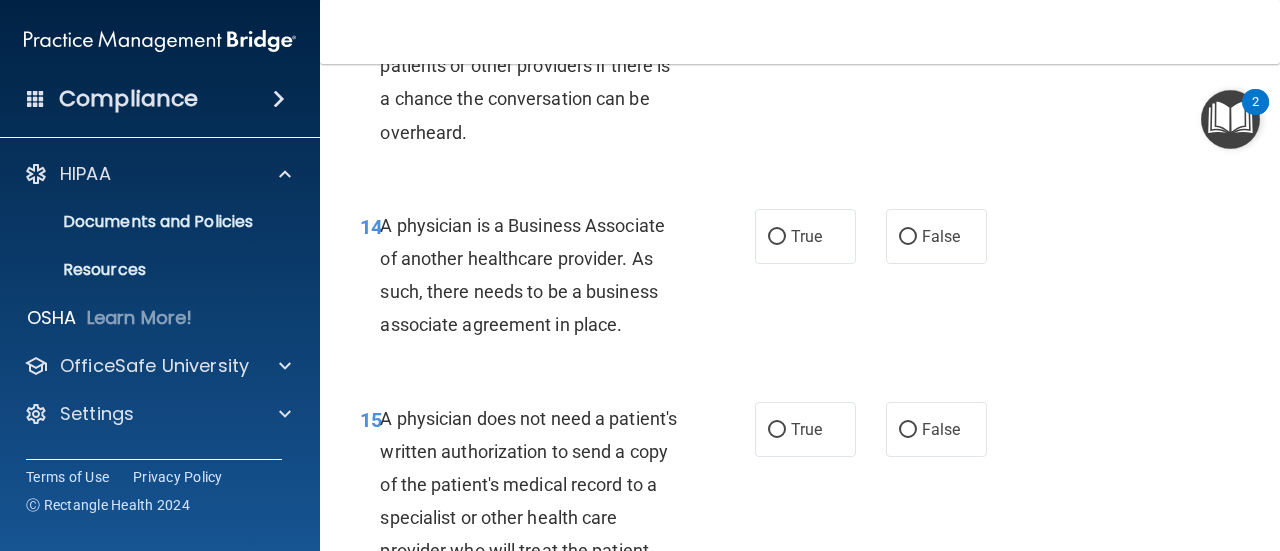 scroll, scrollTop: 2833, scrollLeft: 0, axis: vertical 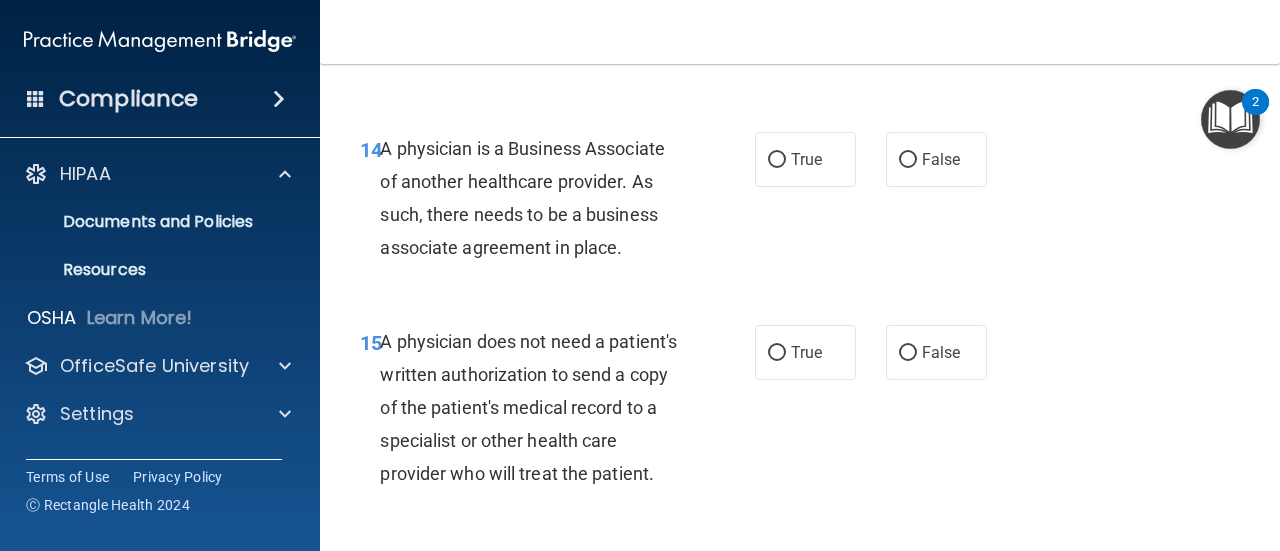 drag, startPoint x: 624, startPoint y: 250, endPoint x: 380, endPoint y: 145, distance: 265.6332 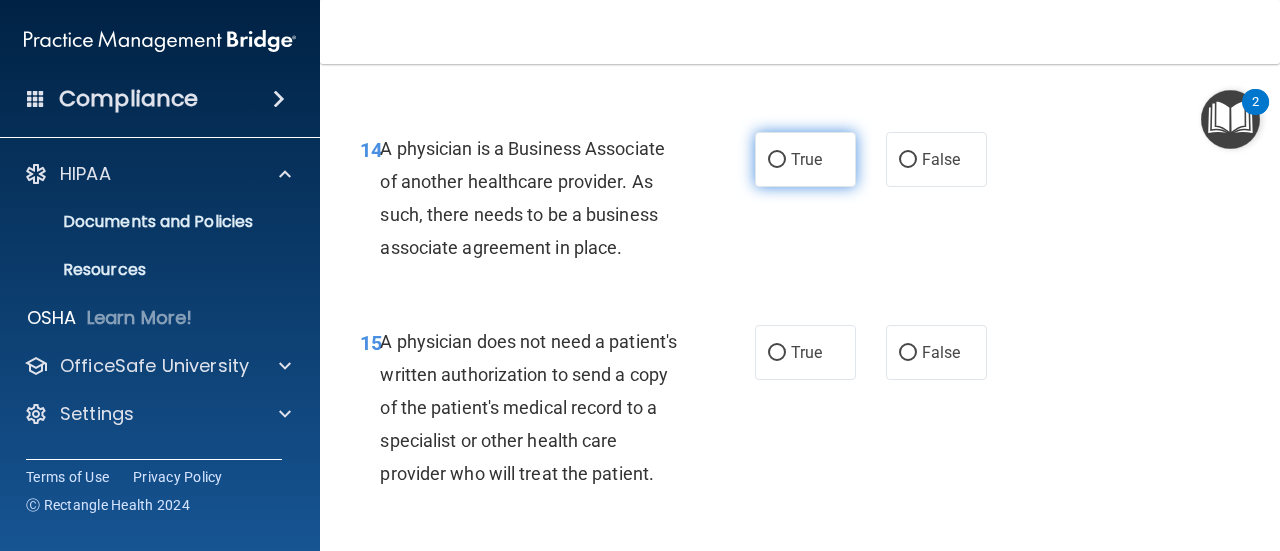 click on "True" at bounding box center [806, 159] 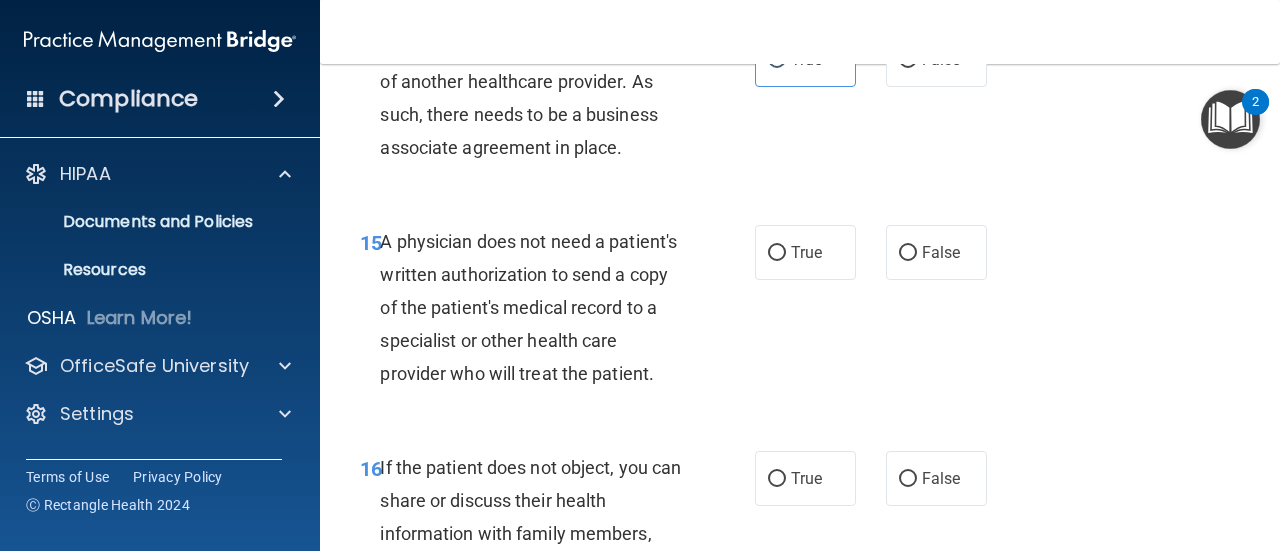scroll, scrollTop: 3033, scrollLeft: 0, axis: vertical 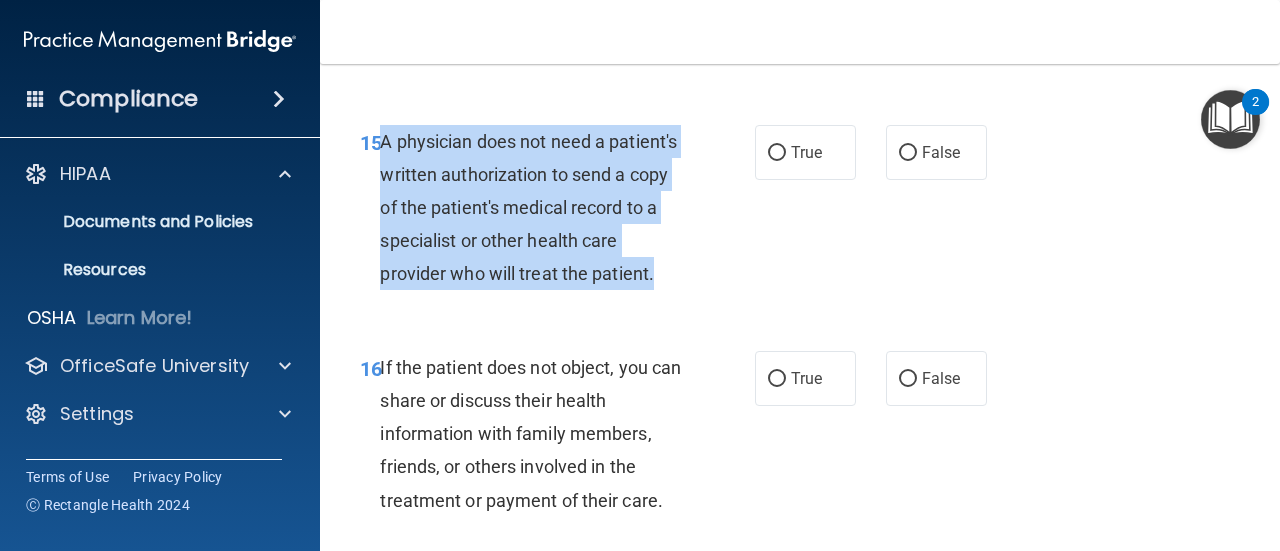 drag, startPoint x: 445, startPoint y: 309, endPoint x: 384, endPoint y: 138, distance: 181.5544 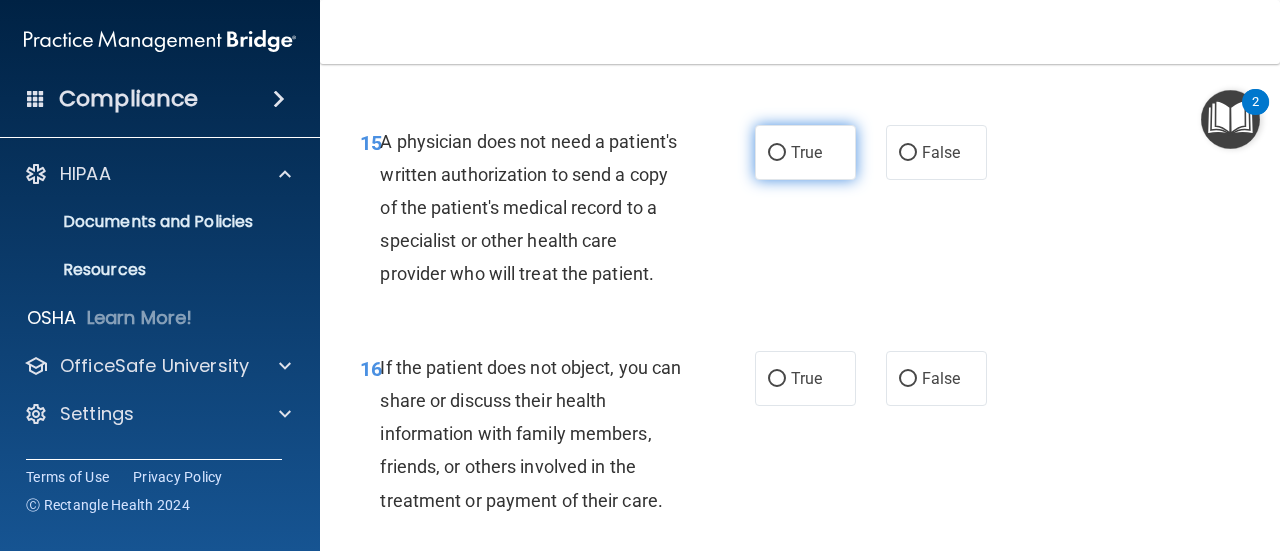 click on "True" at bounding box center [806, 152] 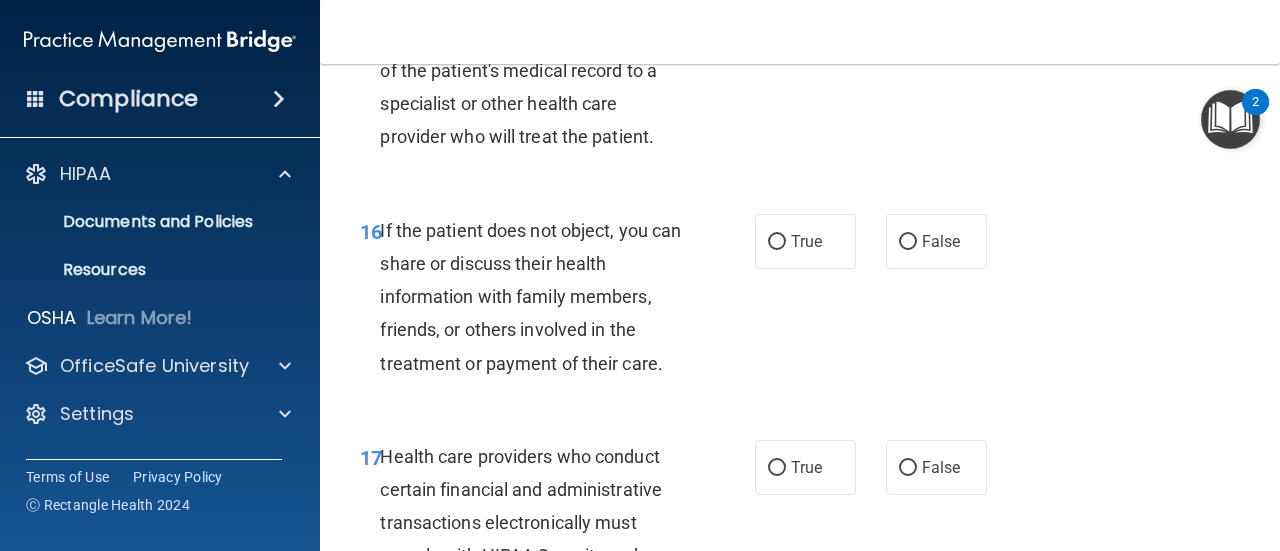scroll, scrollTop: 3233, scrollLeft: 0, axis: vertical 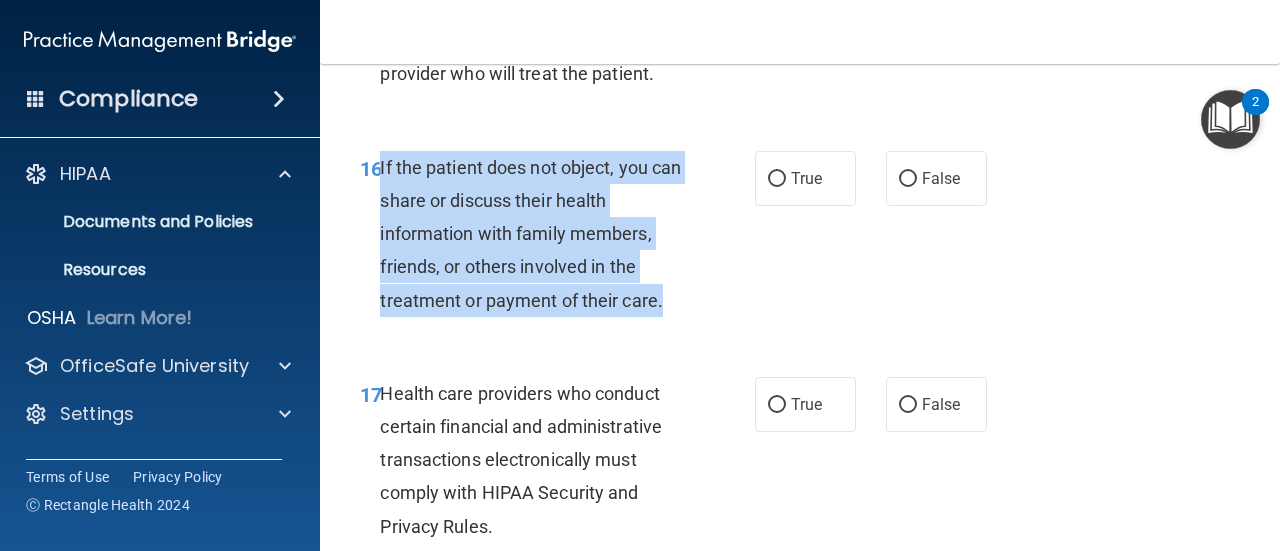 drag, startPoint x: 382, startPoint y: 205, endPoint x: 683, endPoint y: 343, distance: 331.12686 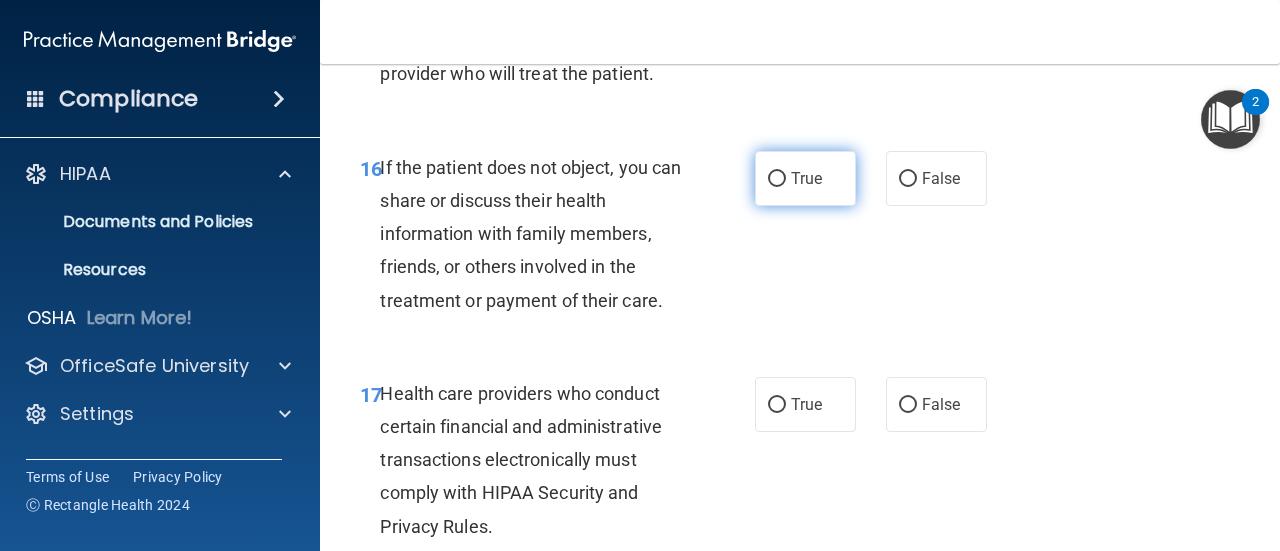 click on "True" at bounding box center [777, 179] 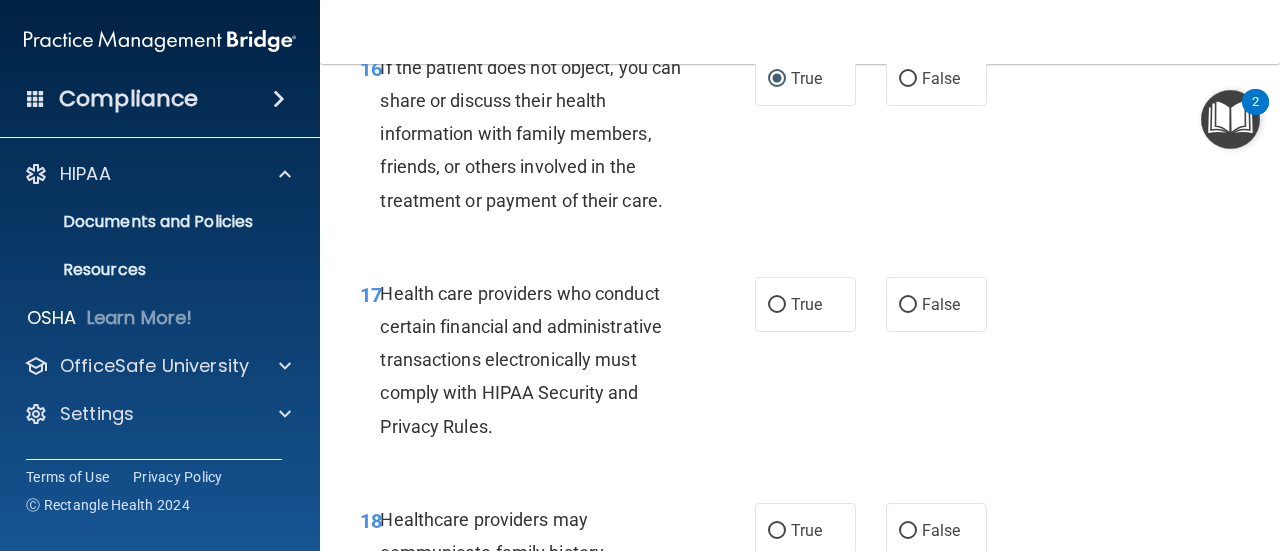 scroll, scrollTop: 3433, scrollLeft: 0, axis: vertical 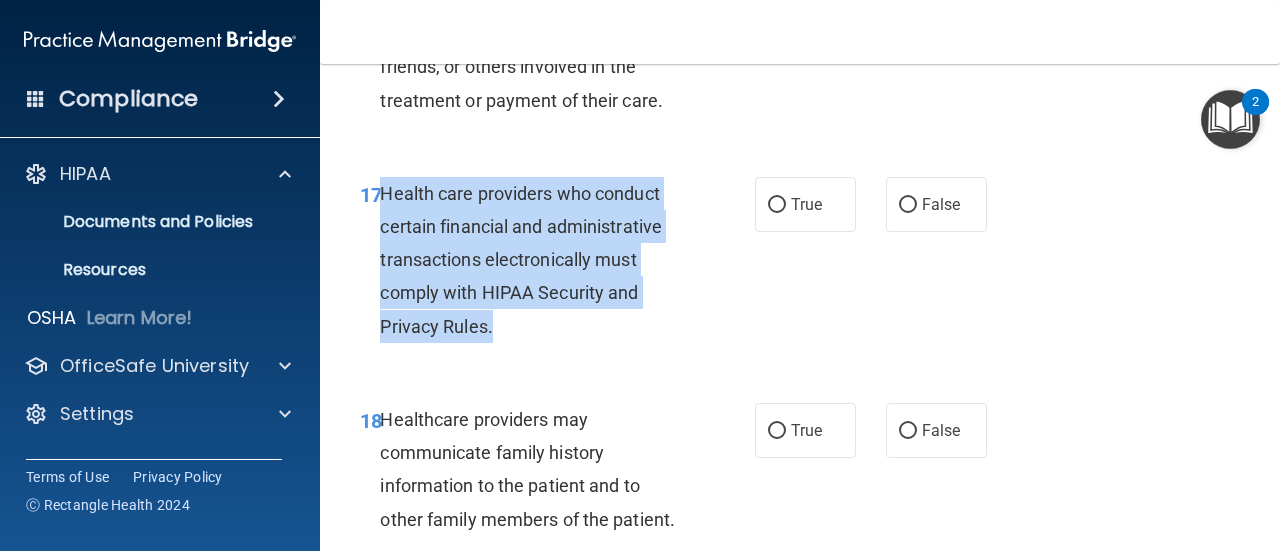 drag, startPoint x: 380, startPoint y: 227, endPoint x: 560, endPoint y: 360, distance: 223.80573 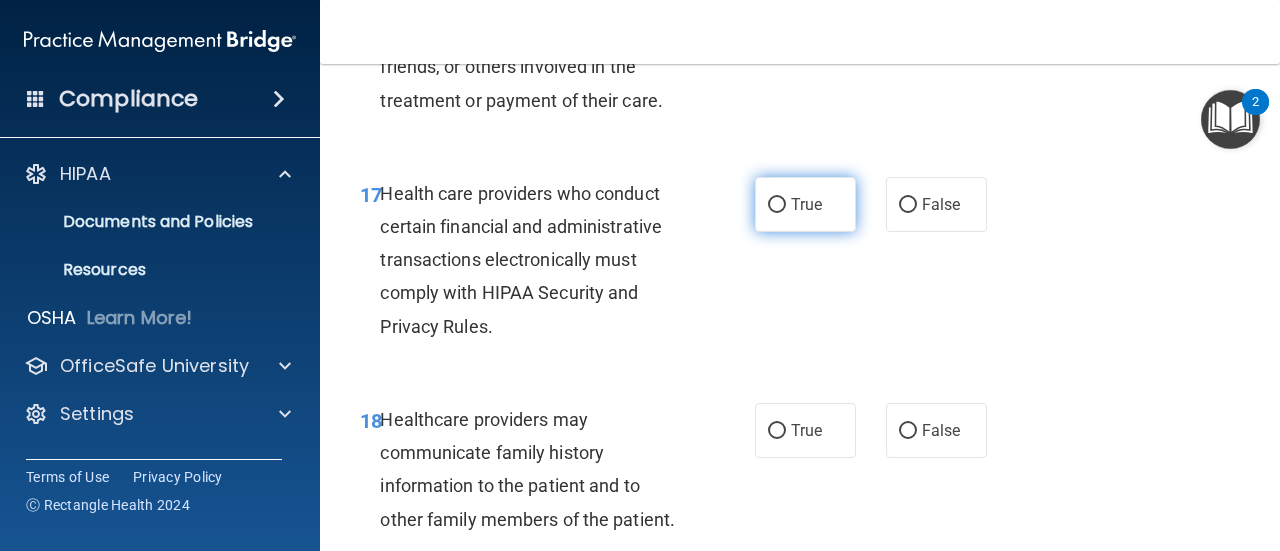 click on "True" at bounding box center (806, 204) 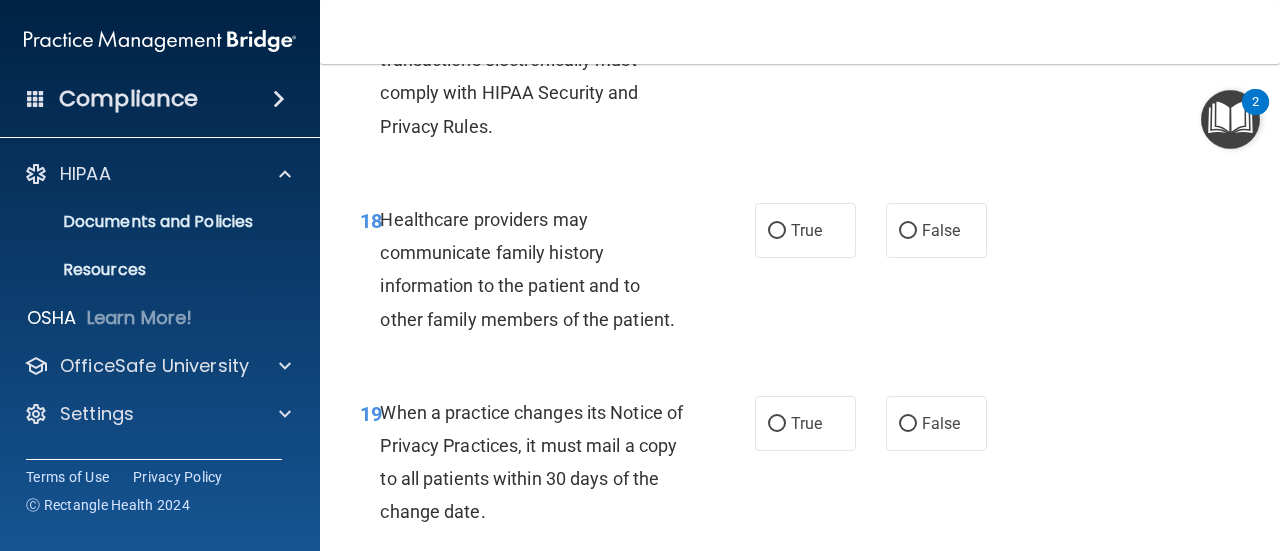 scroll, scrollTop: 3733, scrollLeft: 0, axis: vertical 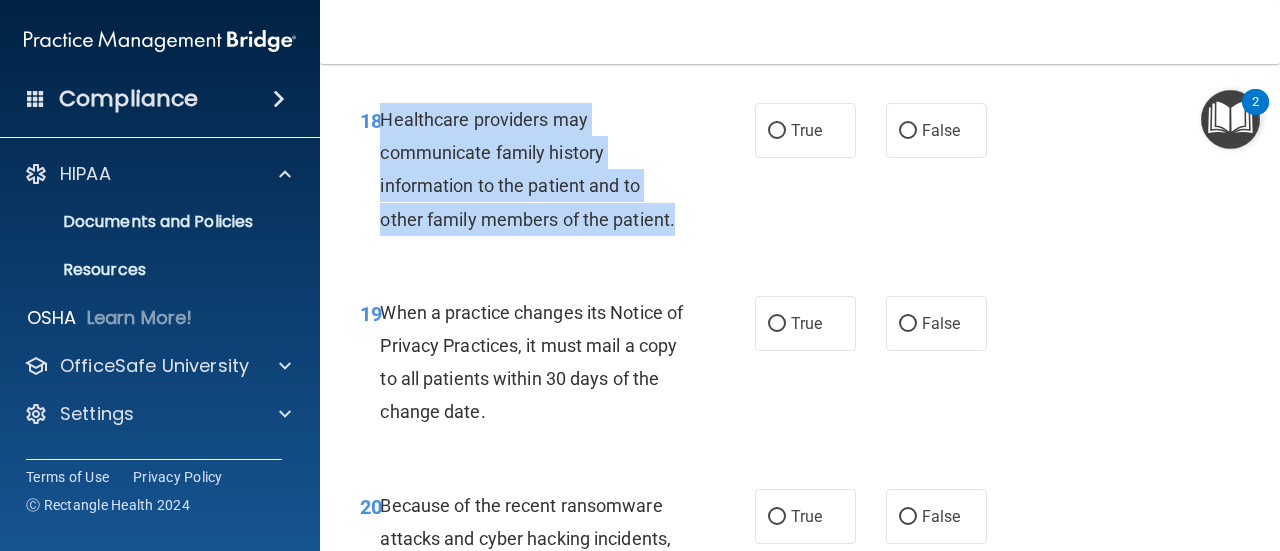 drag, startPoint x: 380, startPoint y: 150, endPoint x: 682, endPoint y: 263, distance: 322.44846 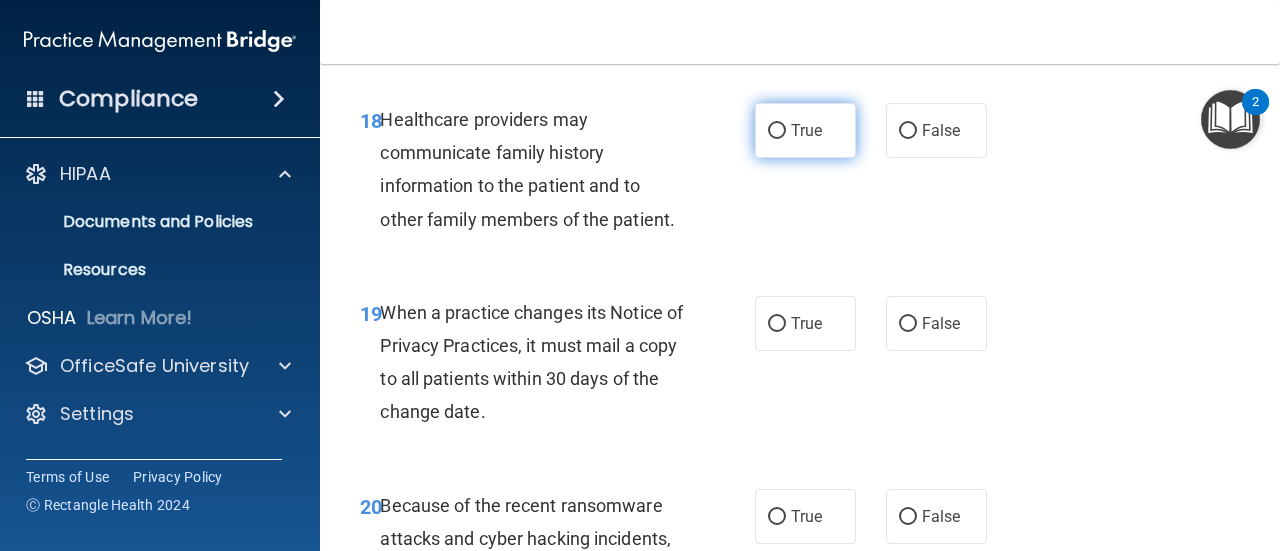 click on "True" at bounding box center (806, 130) 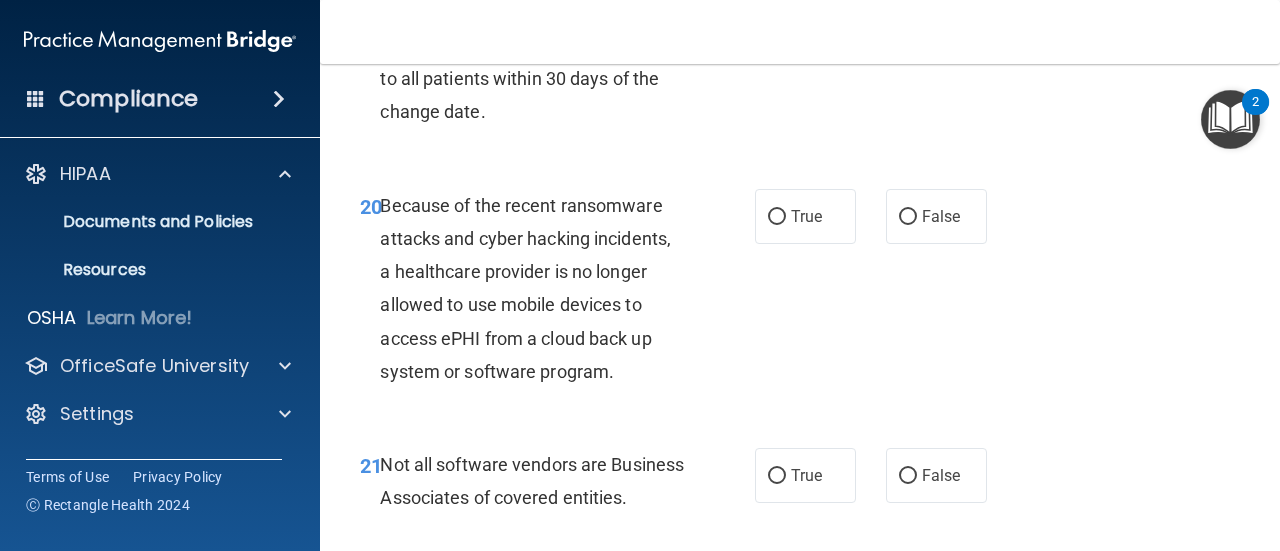 scroll, scrollTop: 3933, scrollLeft: 0, axis: vertical 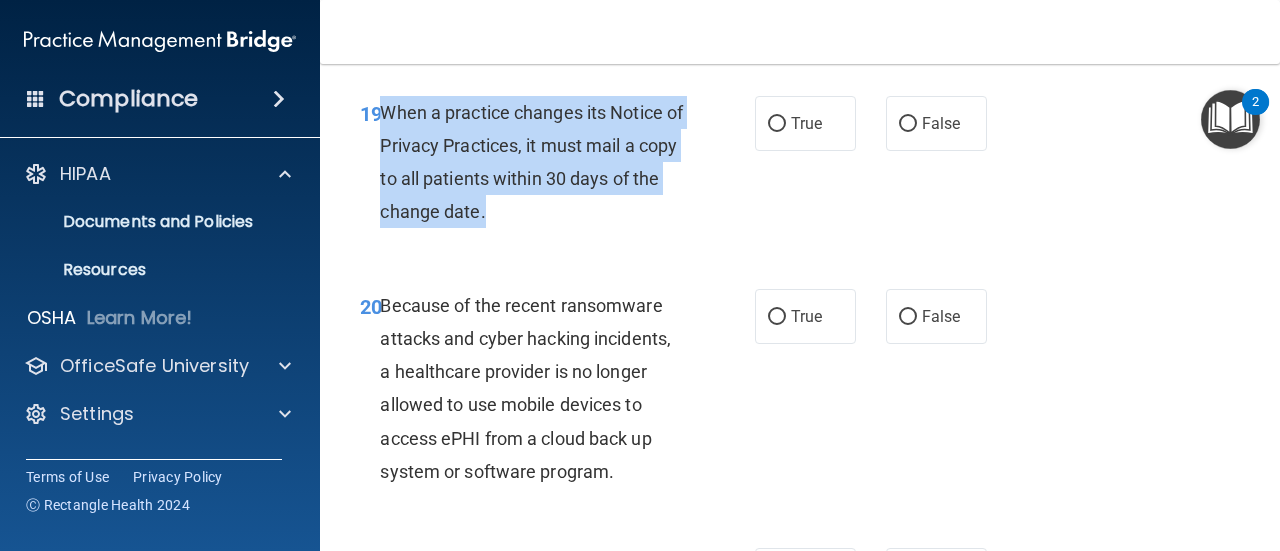 drag, startPoint x: 534, startPoint y: 240, endPoint x: 384, endPoint y: 139, distance: 180.83418 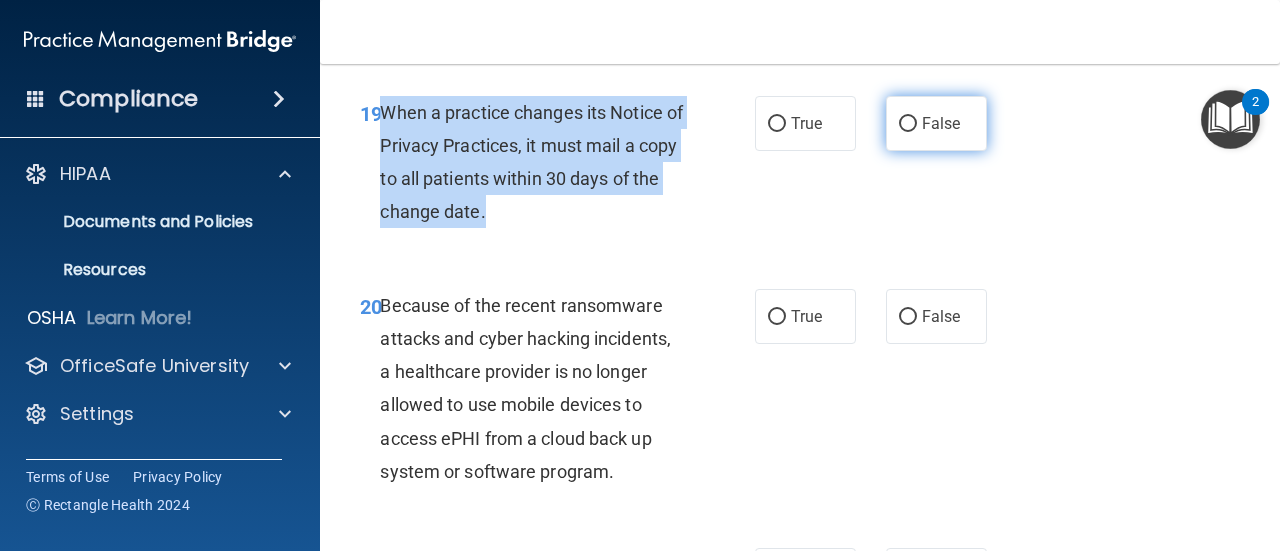 click on "False" at bounding box center (908, 124) 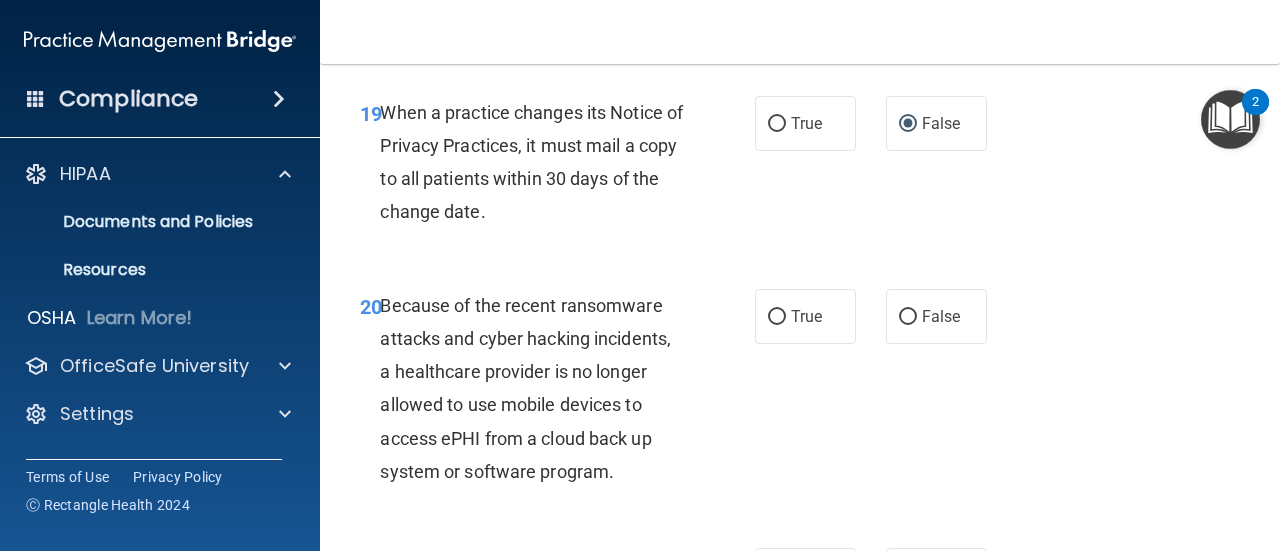 click on "19       When a practice changes its Notice of Privacy Practices, it must mail a copy to all patients within 30 days of the change date.                 True           False" at bounding box center [800, 167] 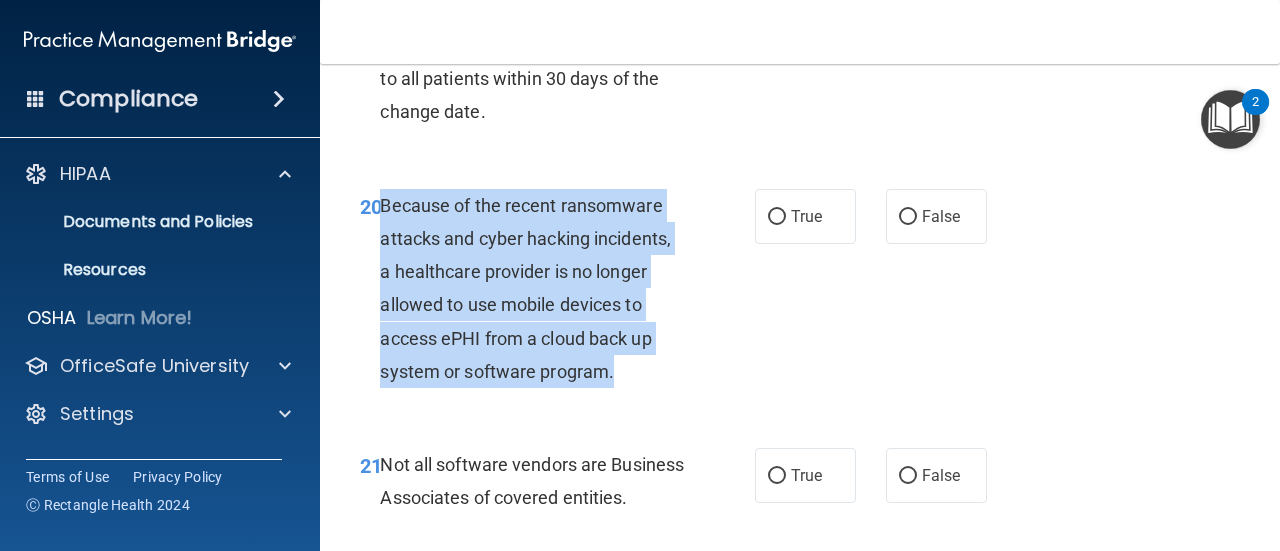 drag, startPoint x: 380, startPoint y: 235, endPoint x: 708, endPoint y: 411, distance: 372.23648 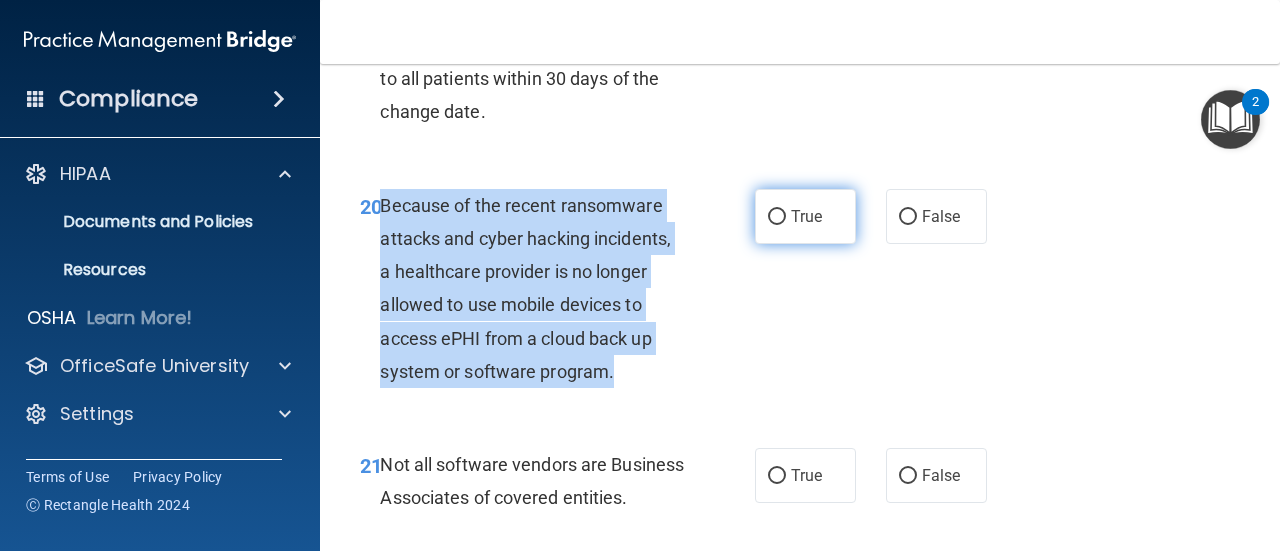 click on "True" at bounding box center [777, 217] 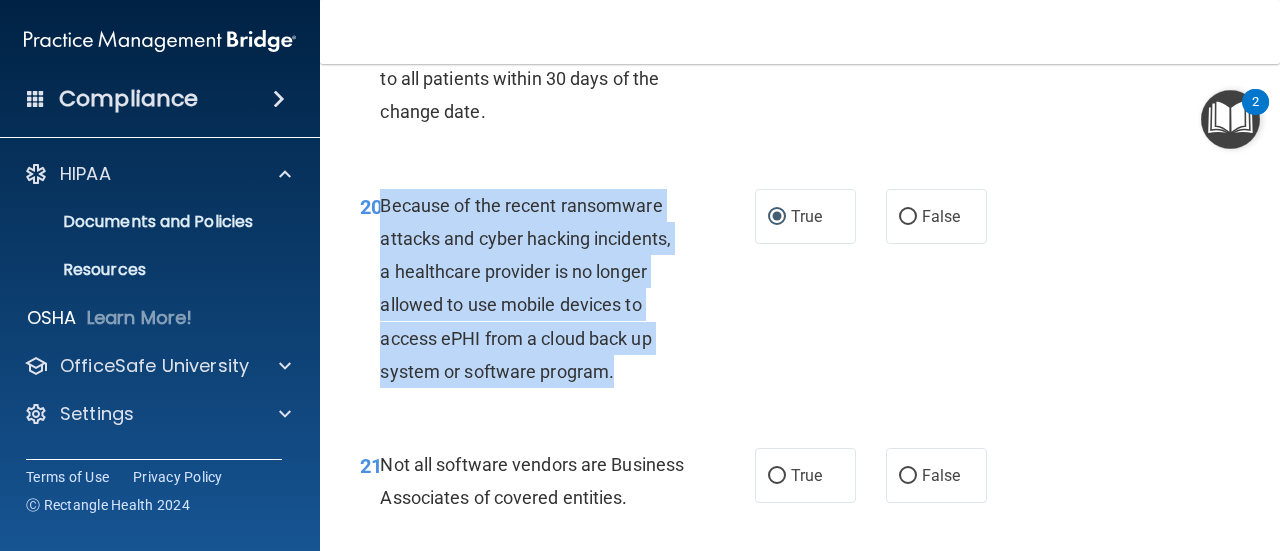 click on "20       Because of the recent ransomware attacks and cyber hacking incidents, a healthcare provider is no longer allowed to use mobile devices to access ePHI from a cloud back up system or software program." at bounding box center [557, 293] 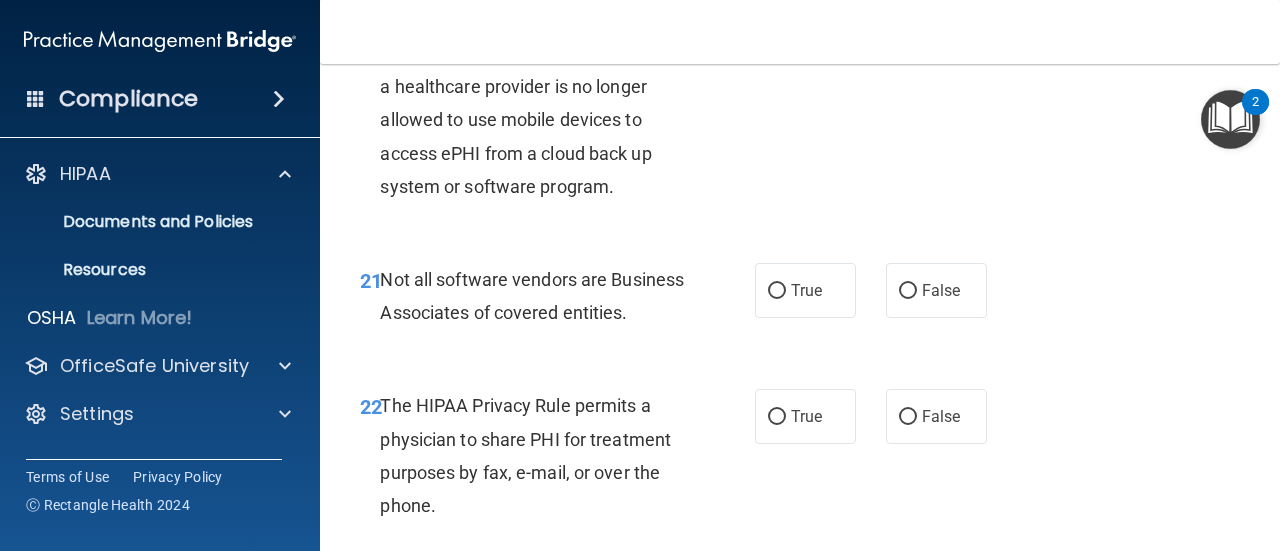 scroll, scrollTop: 4233, scrollLeft: 0, axis: vertical 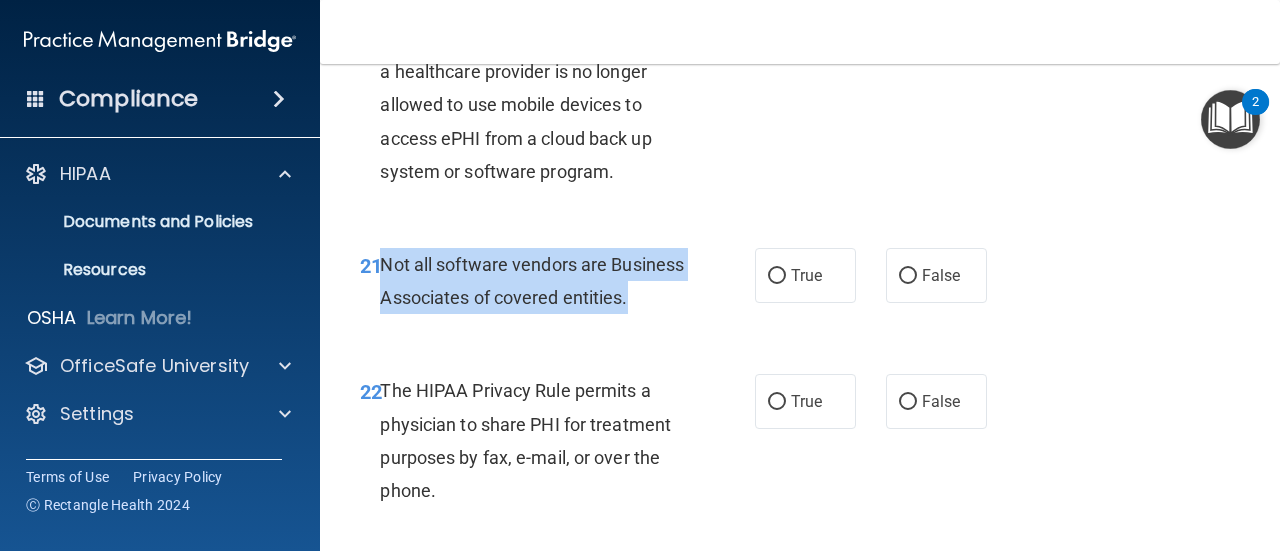 drag, startPoint x: 455, startPoint y: 359, endPoint x: 386, endPoint y: 297, distance: 92.76314 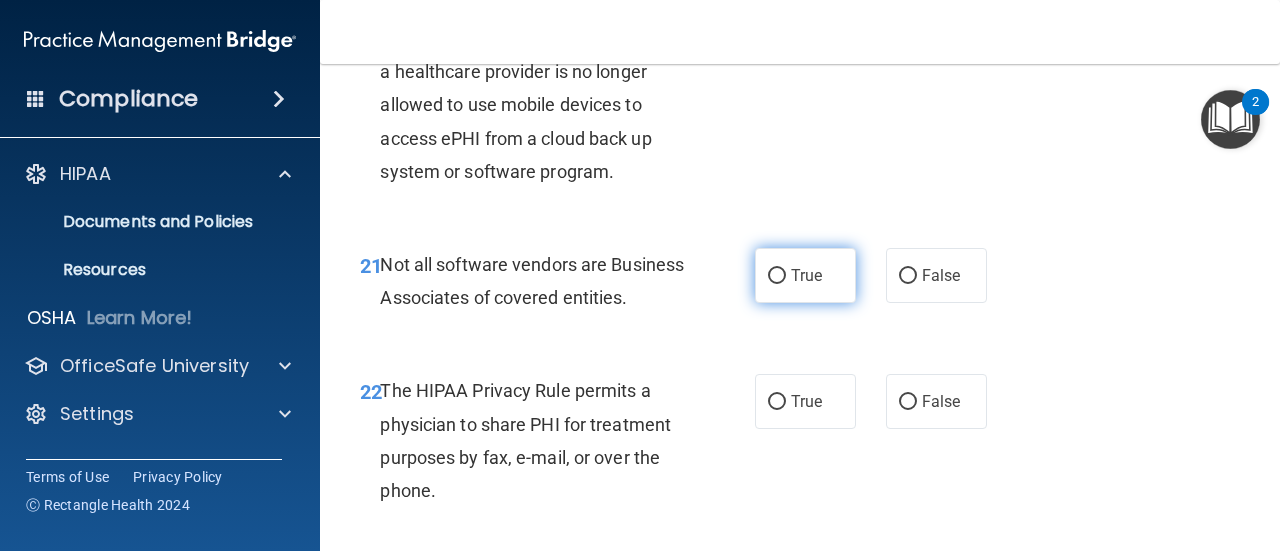 click on "True" at bounding box center (805, 275) 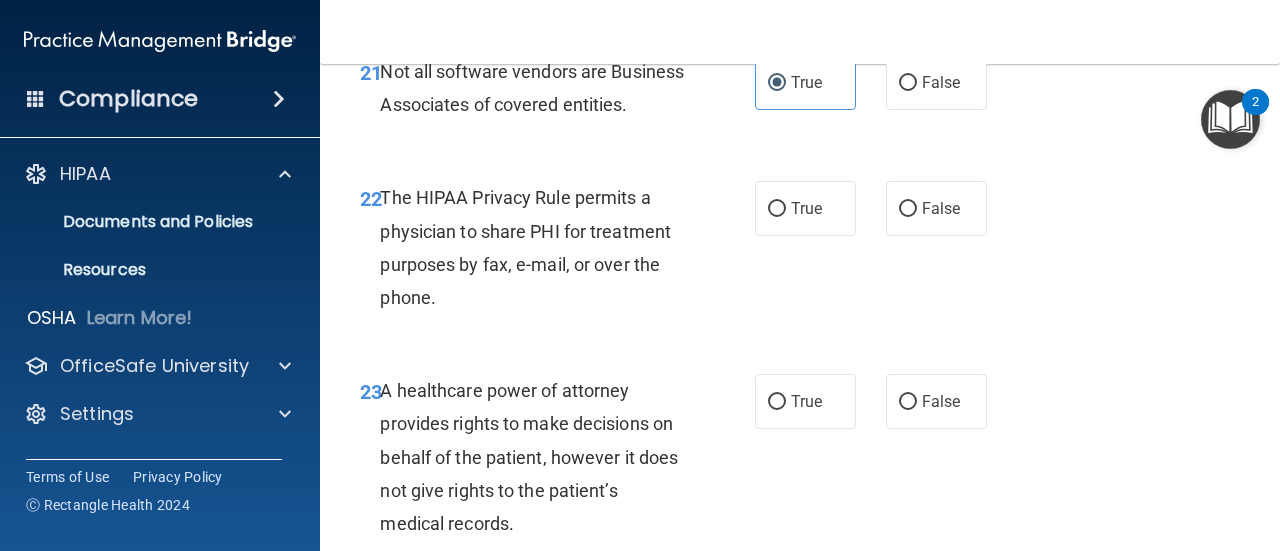 scroll, scrollTop: 4433, scrollLeft: 0, axis: vertical 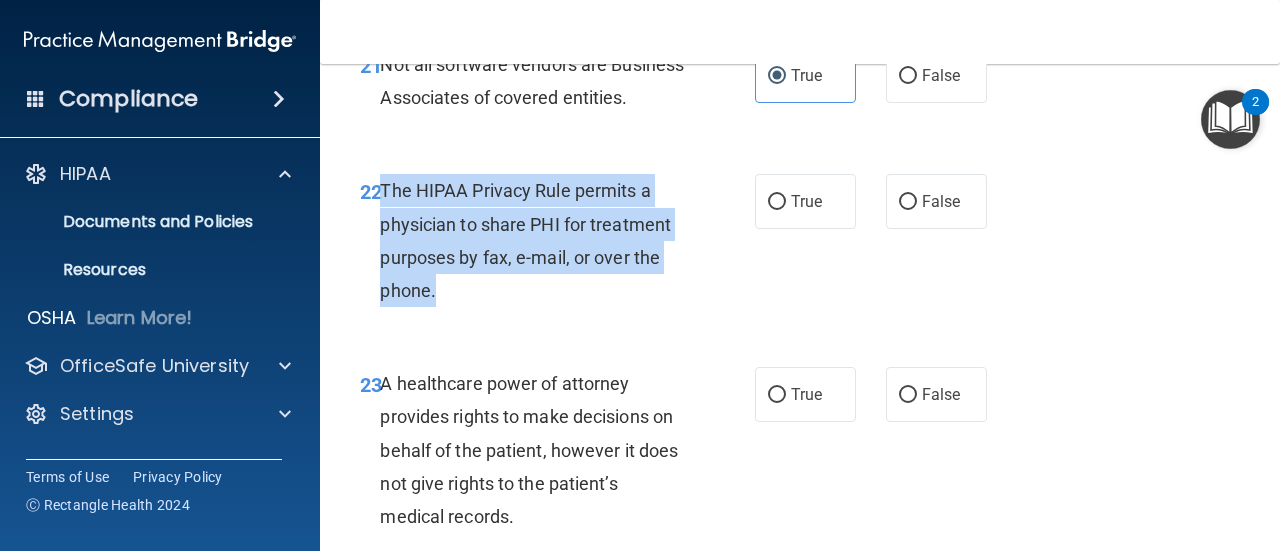 drag, startPoint x: 472, startPoint y: 355, endPoint x: 380, endPoint y: 255, distance: 135.88231 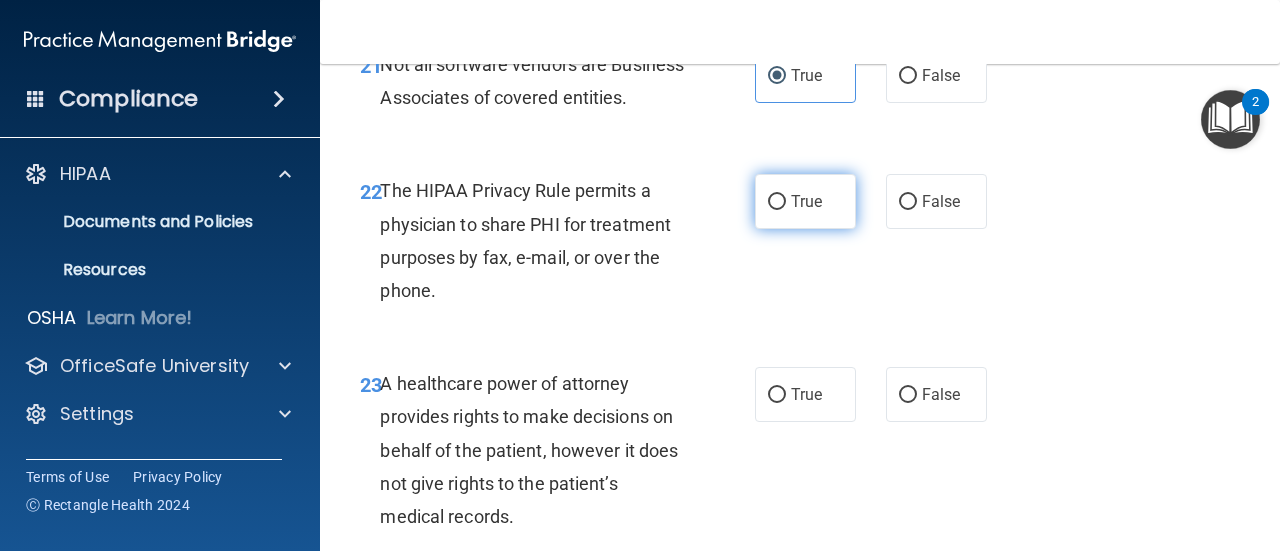 click on "True" at bounding box center (805, 201) 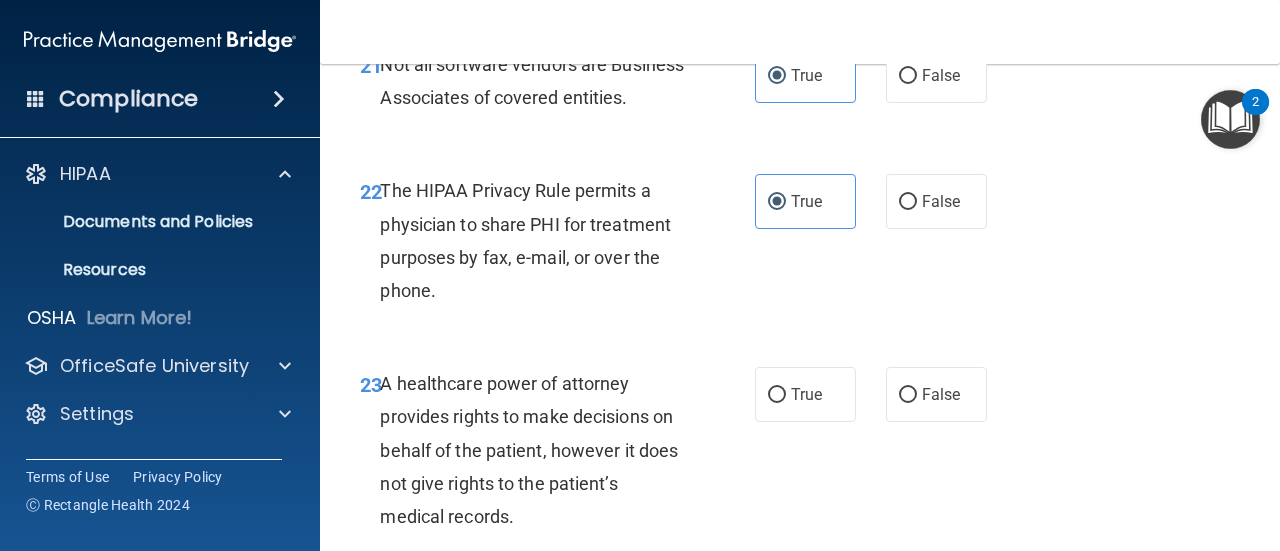 click on "The HIPAA Privacy Rule permits a physician to share PHI for treatment purposes by fax, e-mail, or over the phone." at bounding box center (539, 240) 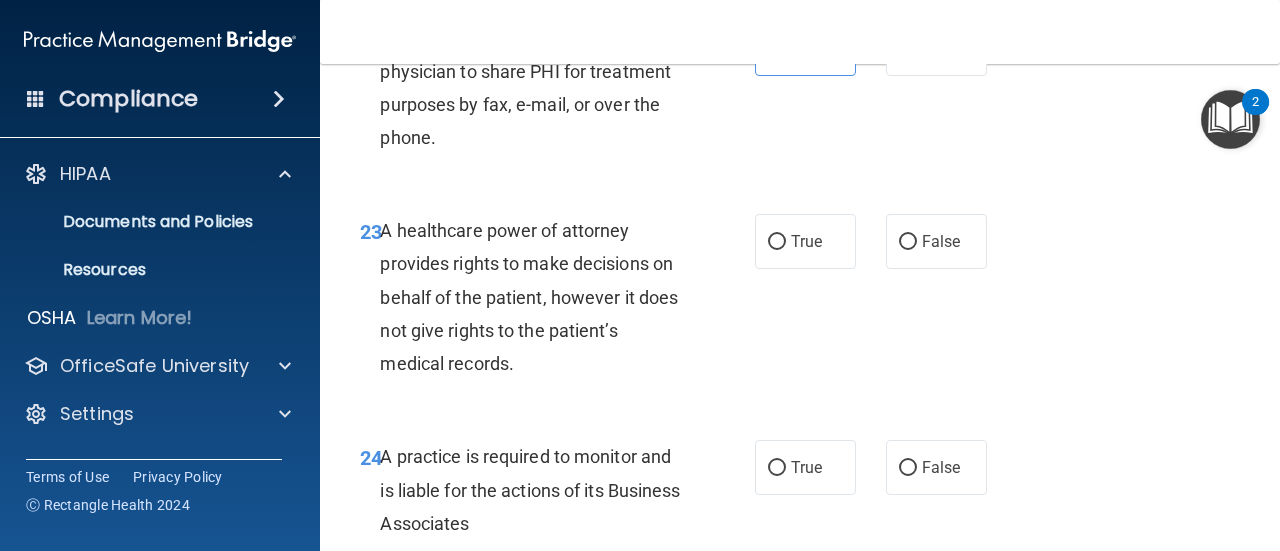 scroll, scrollTop: 4533, scrollLeft: 0, axis: vertical 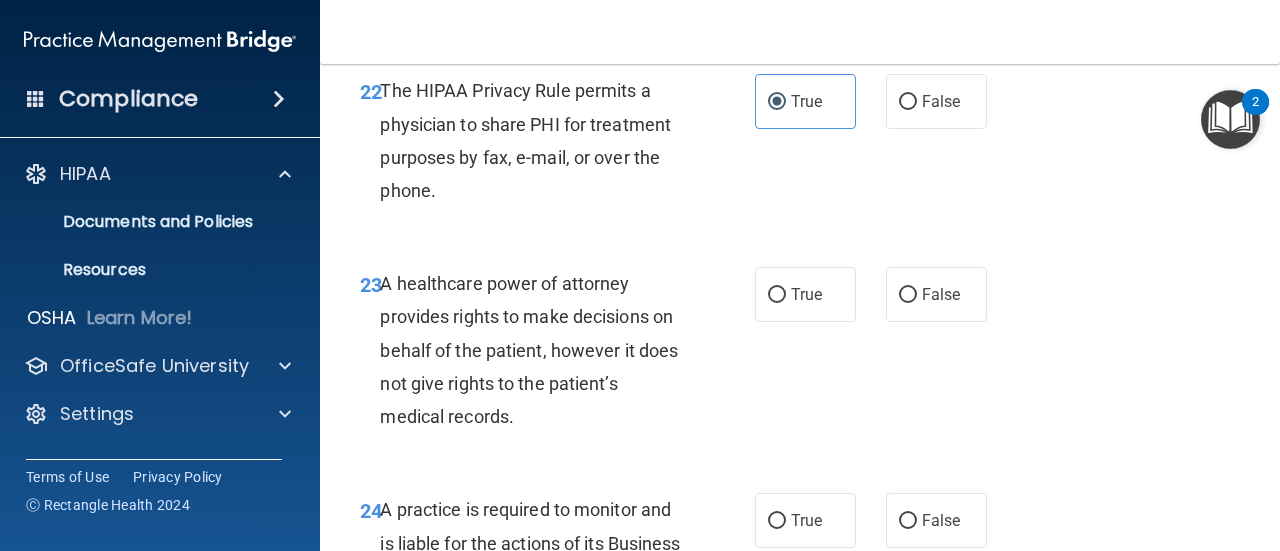 click on "22       The HIPAA Privacy Rule permits a physician to share PHI for treatment purposes by fax, e-mail, or over the phone.                 True           False" at bounding box center [800, 145] 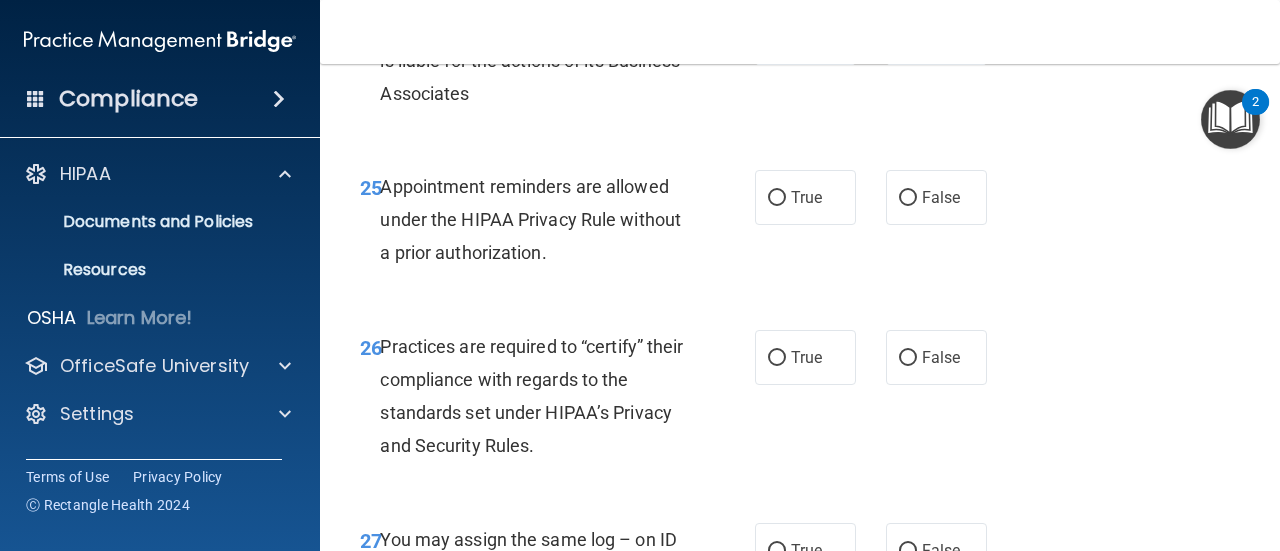 scroll, scrollTop: 5033, scrollLeft: 0, axis: vertical 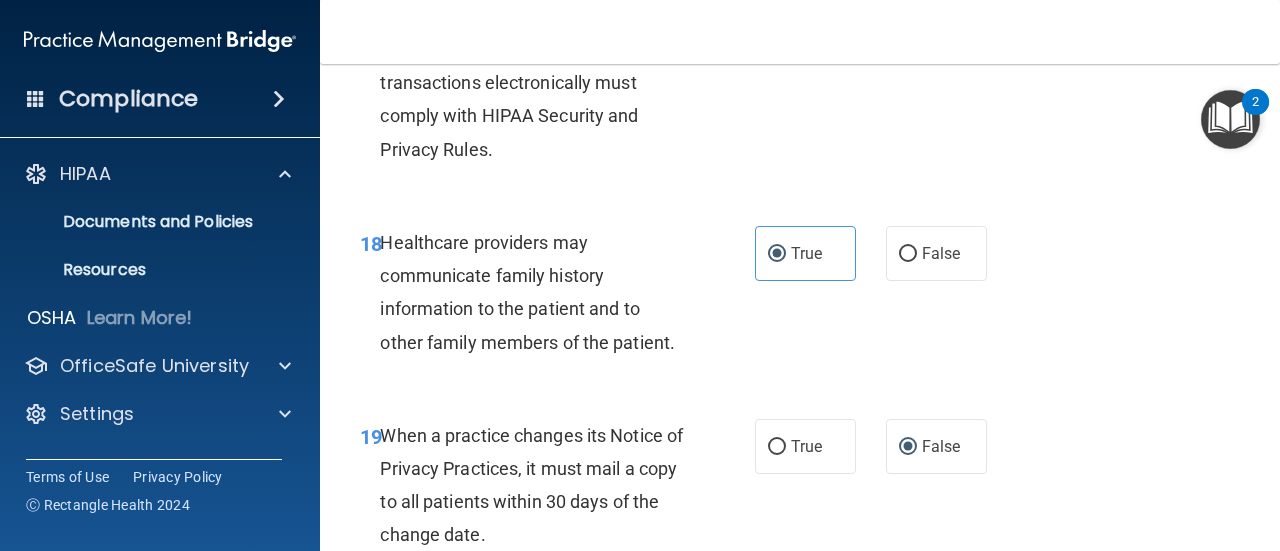 click on "Healthcare providers may communicate family history information to the patient and to other family members of the patient." at bounding box center (527, 292) 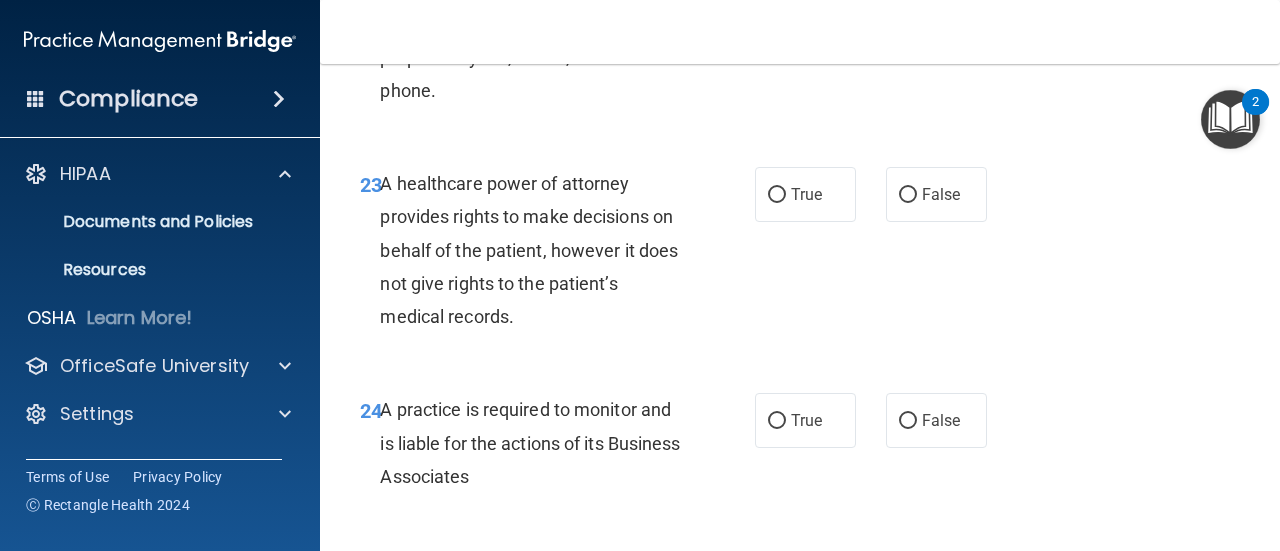 scroll, scrollTop: 4663, scrollLeft: 0, axis: vertical 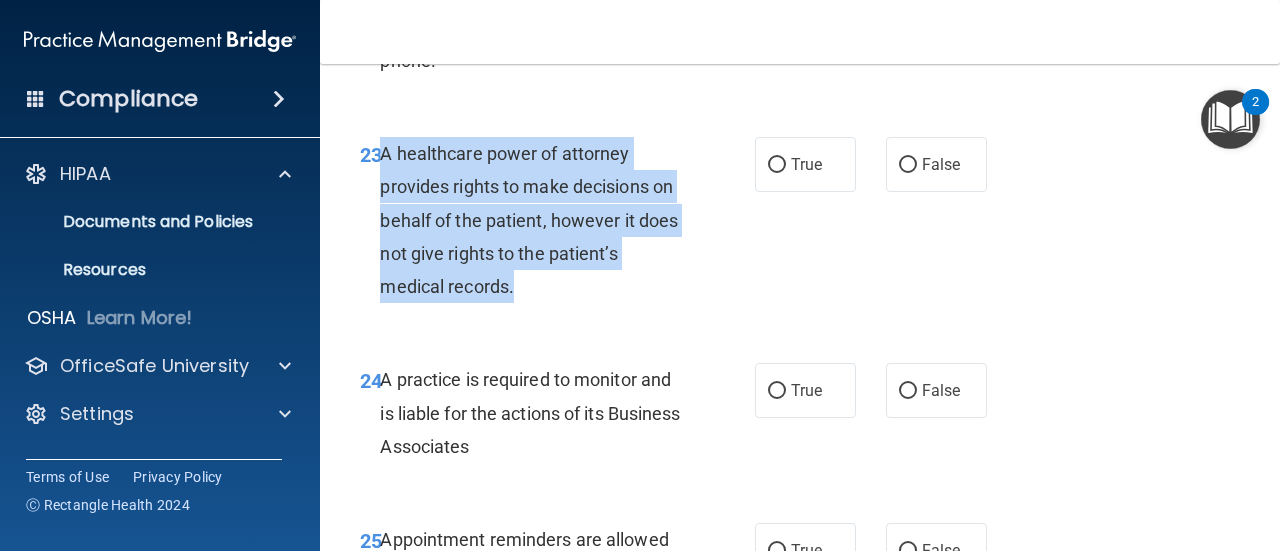 drag, startPoint x: 380, startPoint y: 218, endPoint x: 518, endPoint y: 352, distance: 192.35384 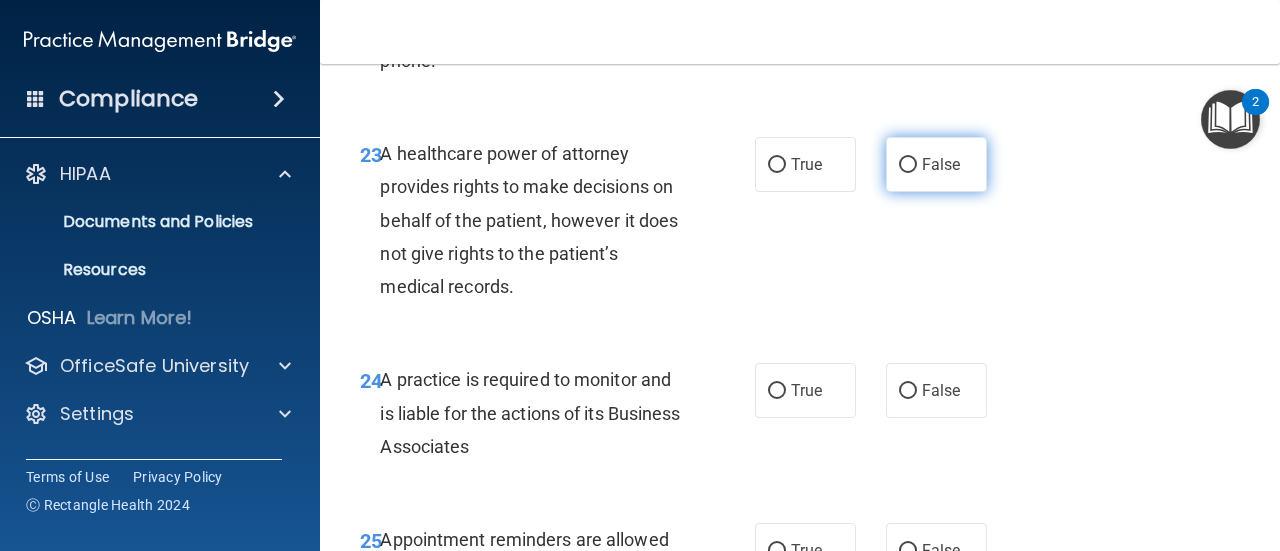 click on "False" at bounding box center (936, 164) 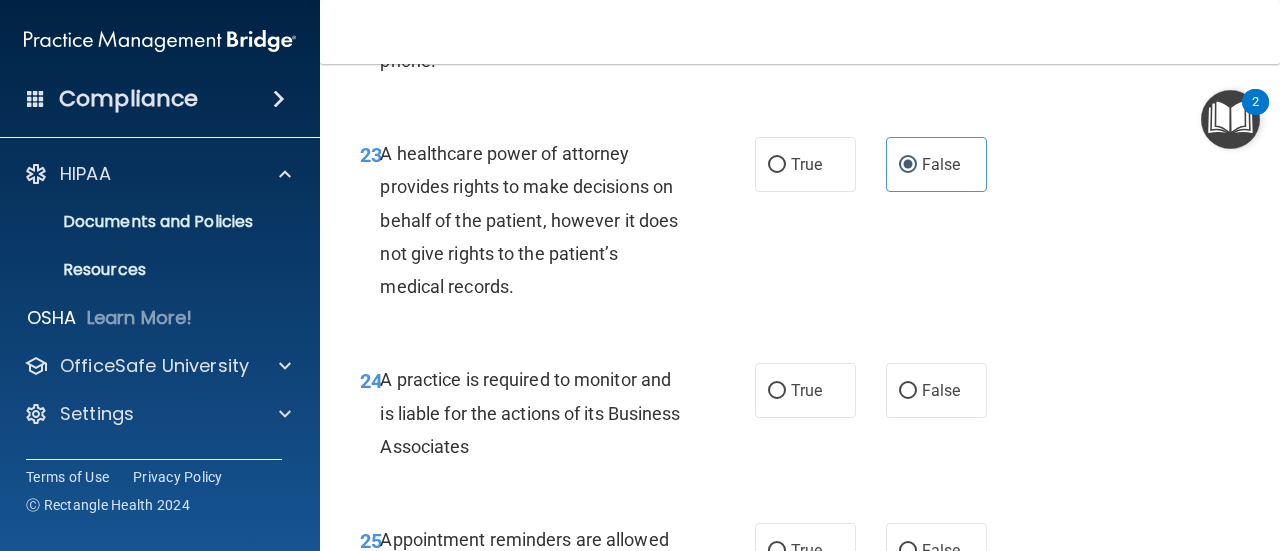 scroll, scrollTop: 4763, scrollLeft: 0, axis: vertical 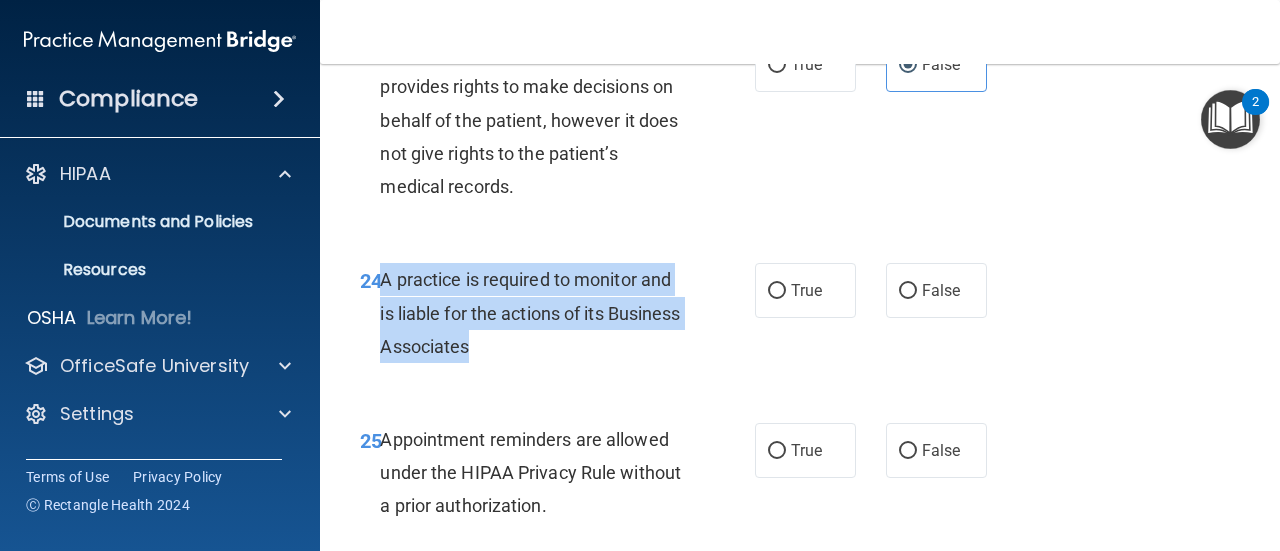 drag, startPoint x: 570, startPoint y: 409, endPoint x: 382, endPoint y: 336, distance: 201.67548 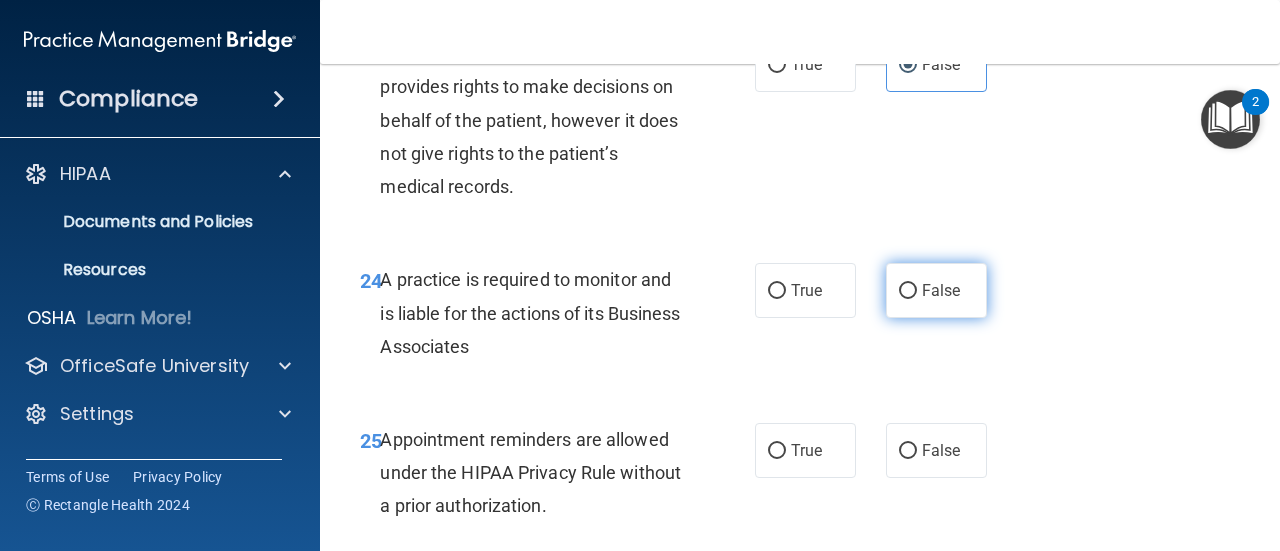 click on "False" at bounding box center [936, 290] 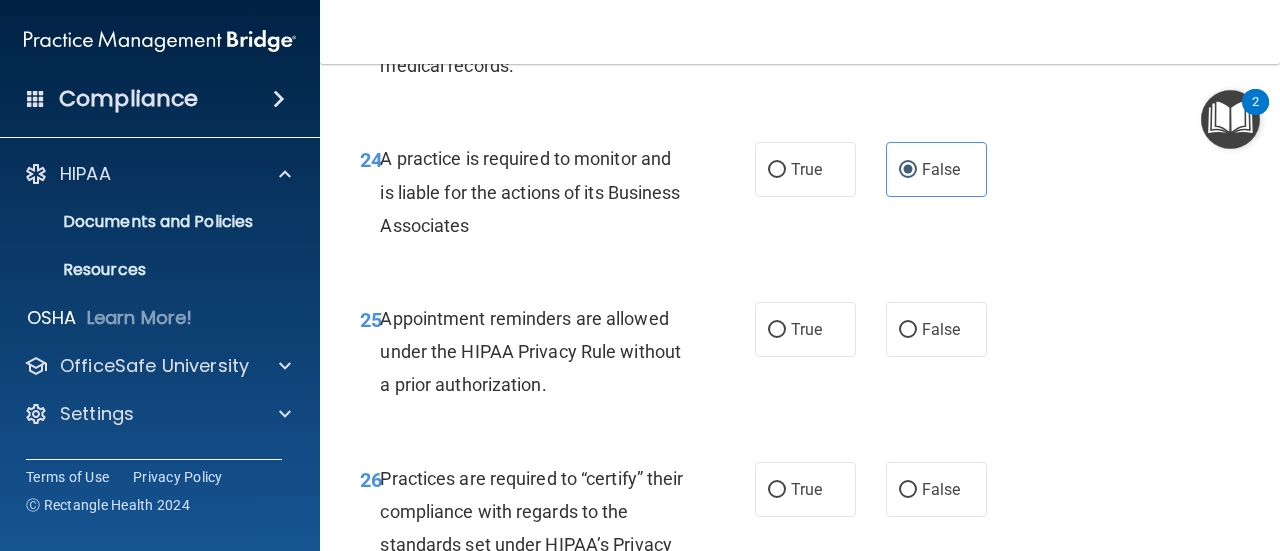 scroll, scrollTop: 4963, scrollLeft: 0, axis: vertical 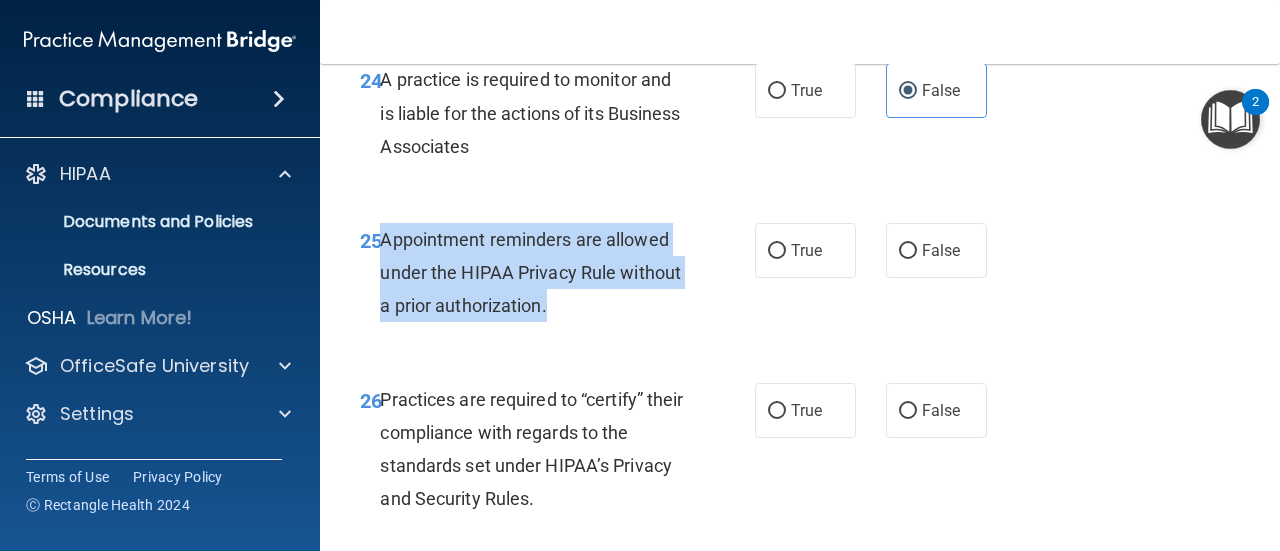 drag, startPoint x: 632, startPoint y: 373, endPoint x: 385, endPoint y: 295, distance: 259.02316 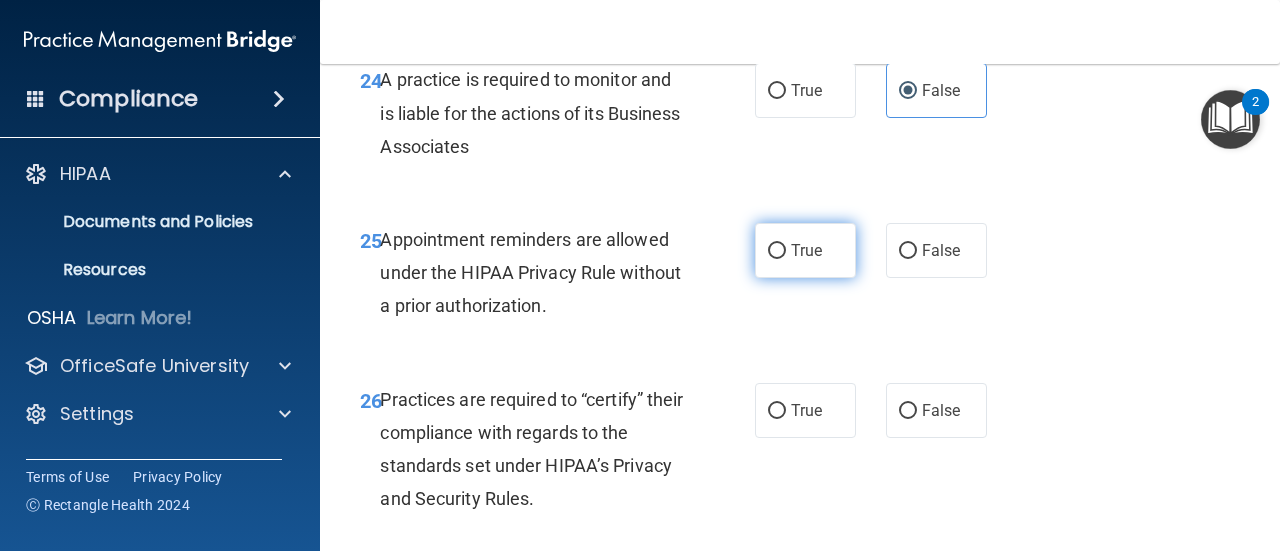 click on "True" at bounding box center (806, 250) 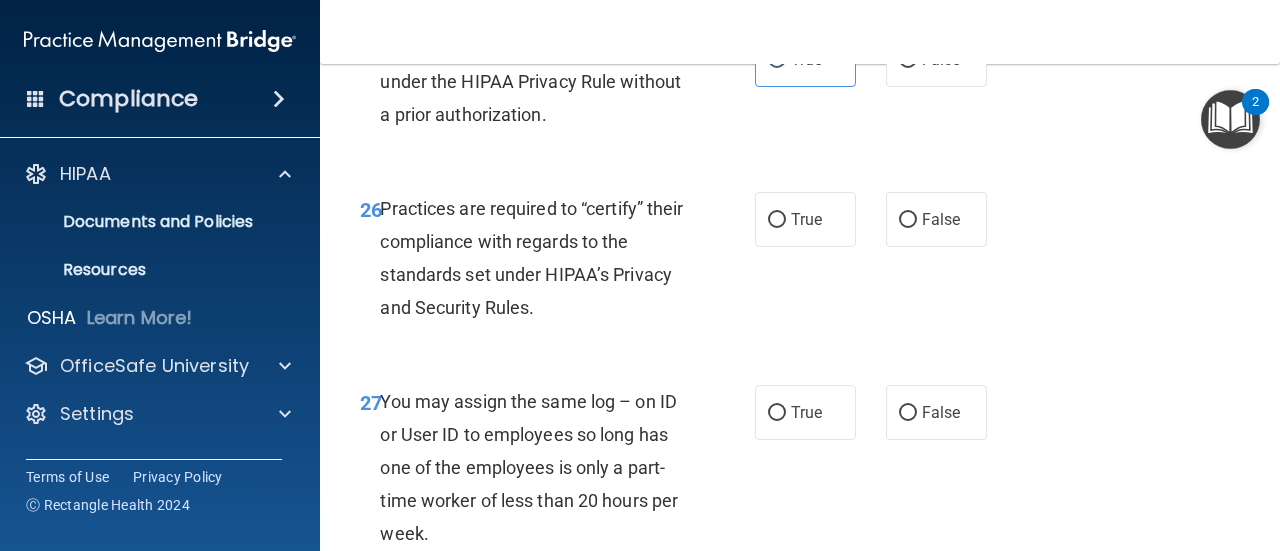 scroll, scrollTop: 5163, scrollLeft: 0, axis: vertical 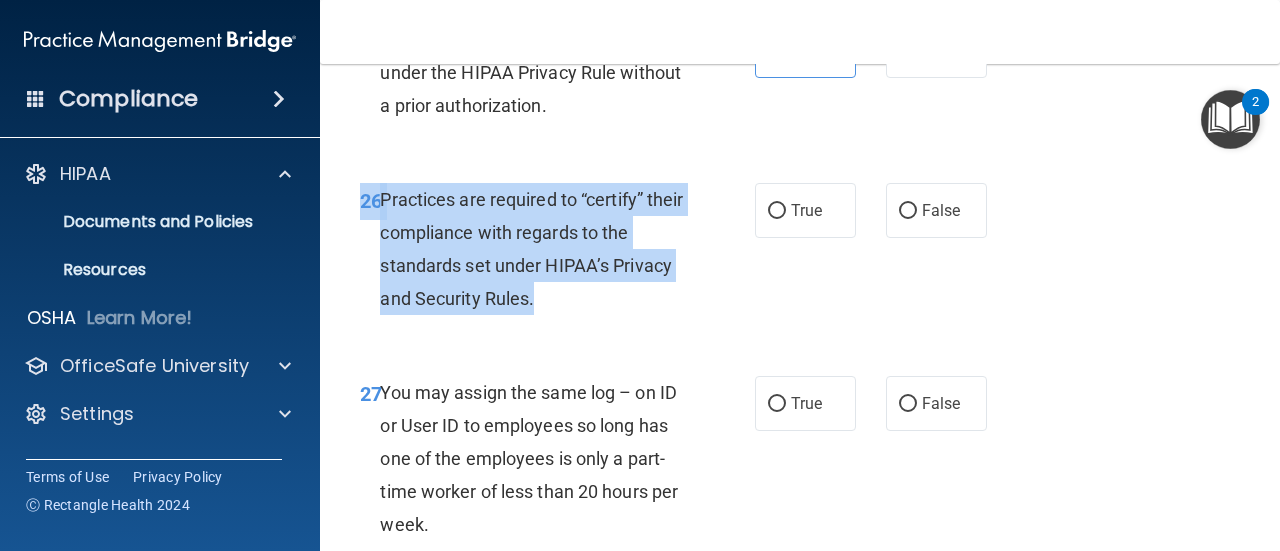 drag, startPoint x: 594, startPoint y: 377, endPoint x: 384, endPoint y: 248, distance: 246.4569 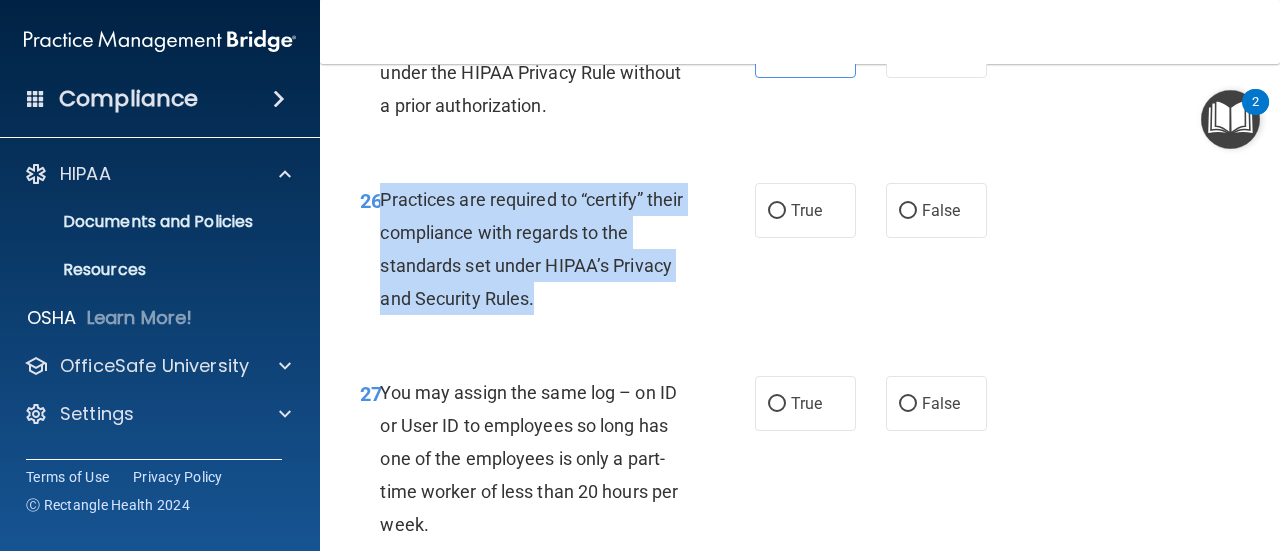 drag, startPoint x: 544, startPoint y: 369, endPoint x: 381, endPoint y: 261, distance: 195.53261 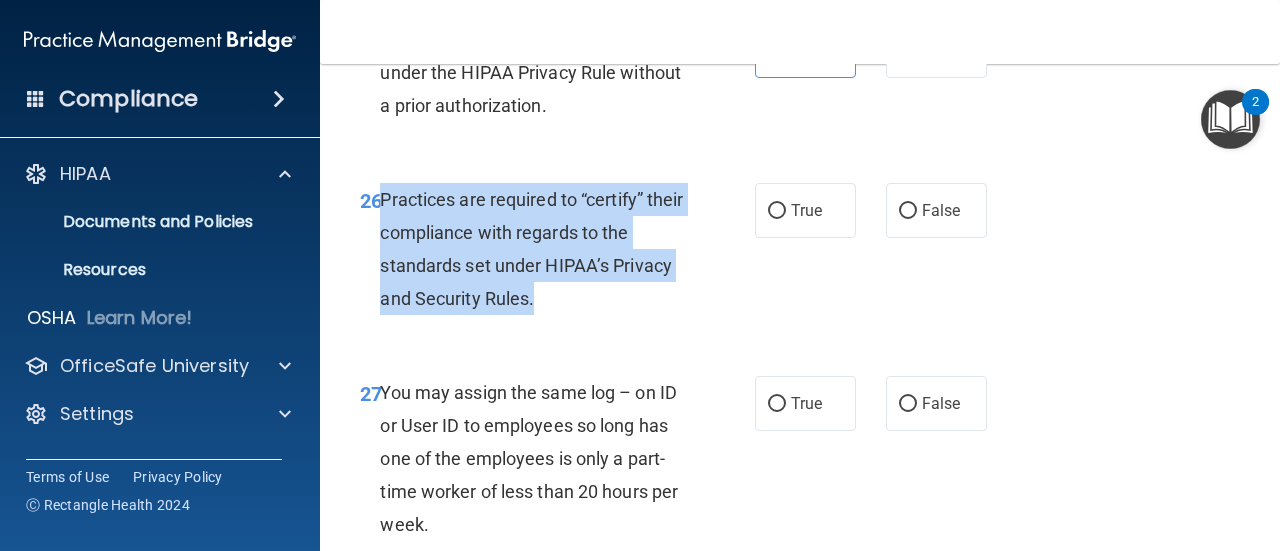 click on "26       Practices are required to “certify” their compliance with regards to the standards set under HIPAA’s Privacy and Security Rules." at bounding box center (557, 254) 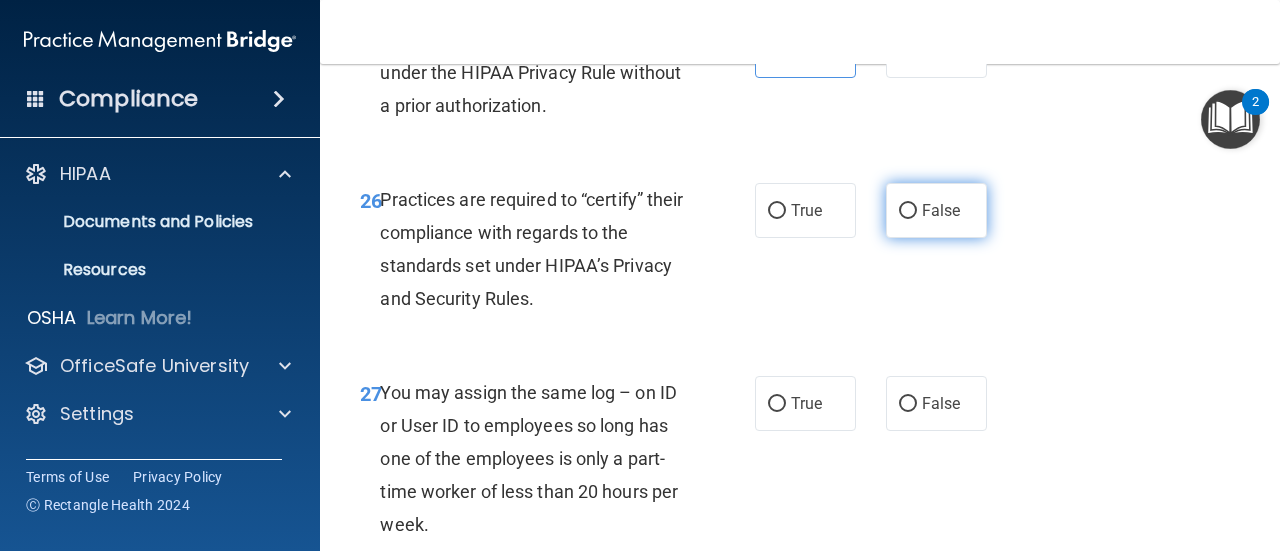 click on "False" at bounding box center [936, 210] 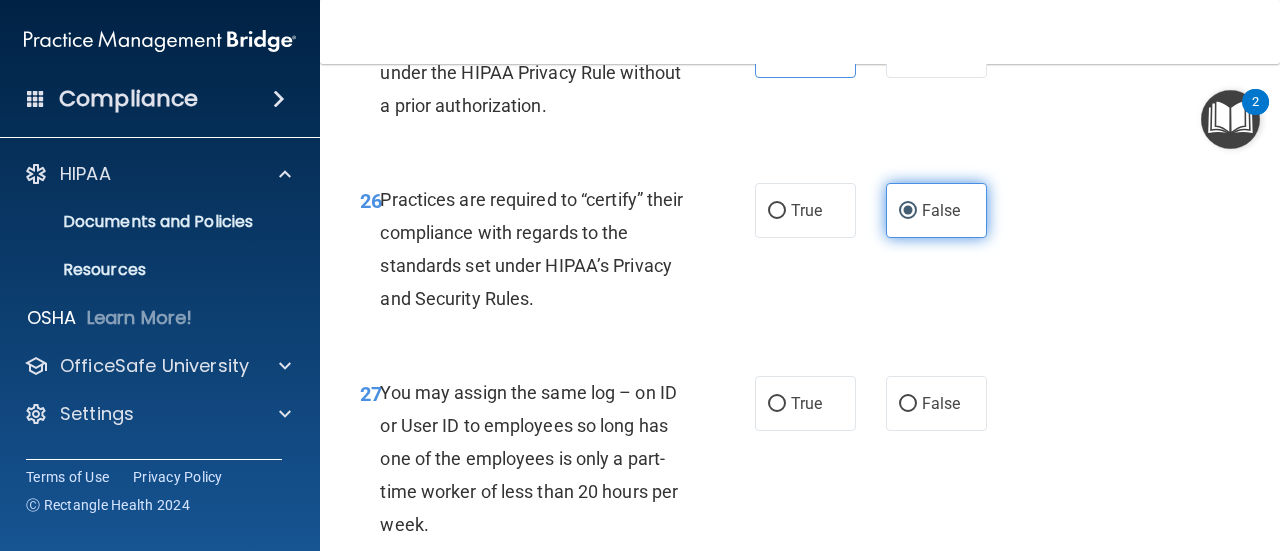 click on "False" at bounding box center [941, 210] 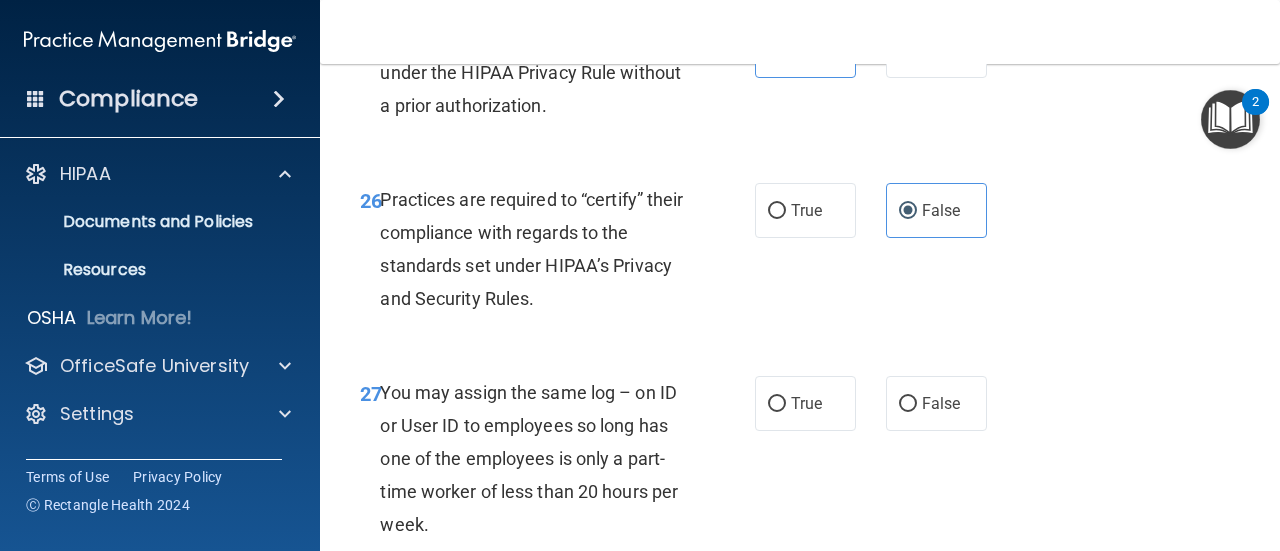 click on "26       Practices are required to “certify” their compliance with regards to the standards set under HIPAA’s Privacy and Security Rules.                 True           False" at bounding box center [800, 254] 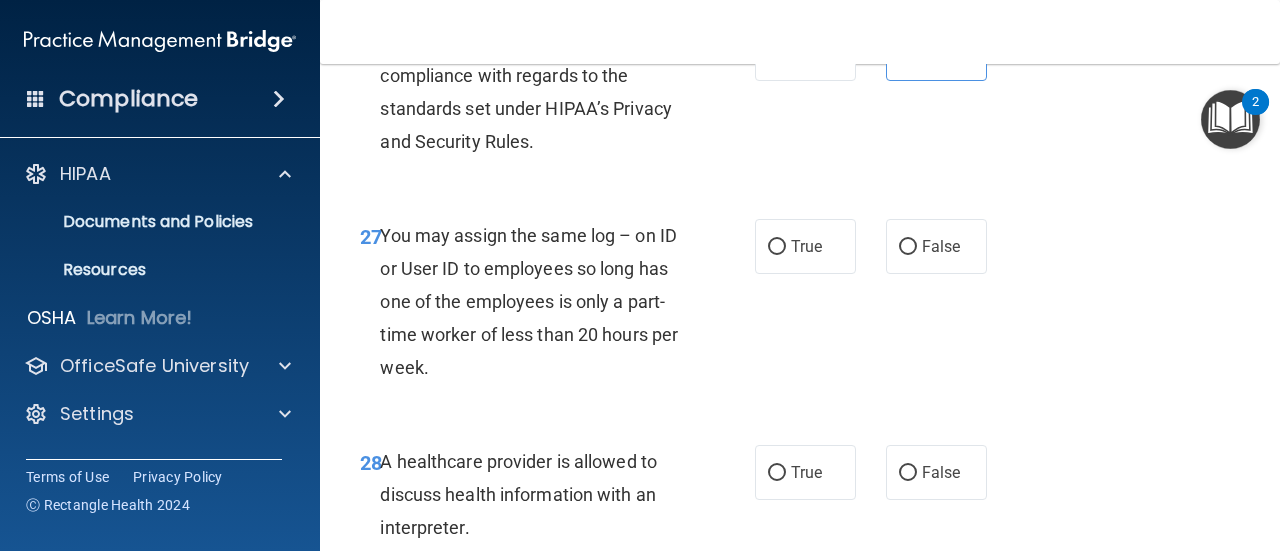 scroll, scrollTop: 5363, scrollLeft: 0, axis: vertical 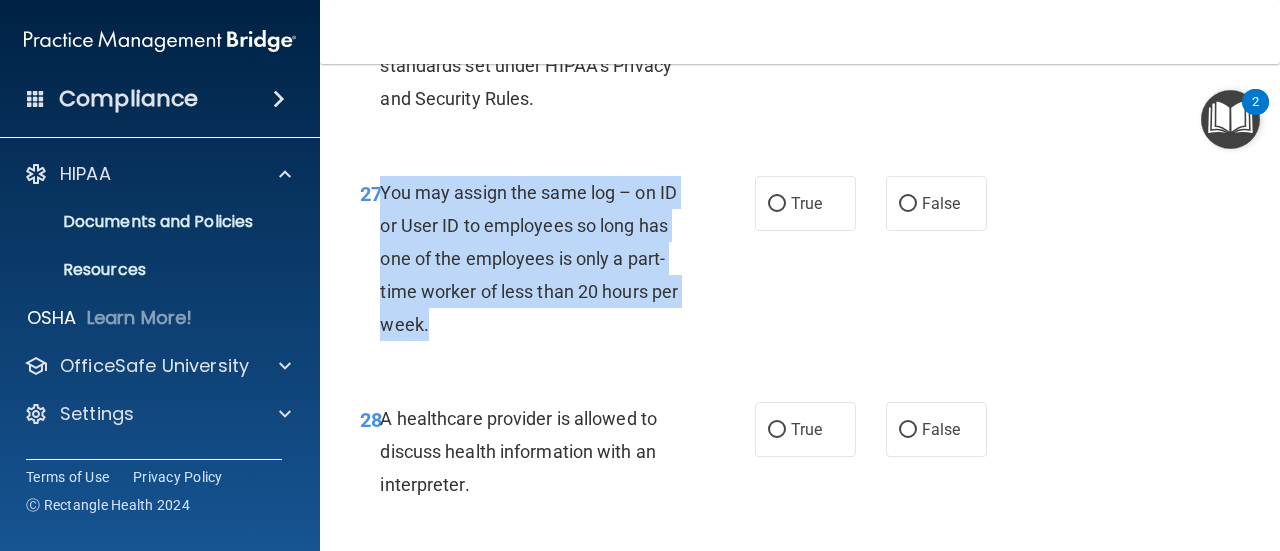 drag, startPoint x: 535, startPoint y: 395, endPoint x: 380, endPoint y: 267, distance: 201.0199 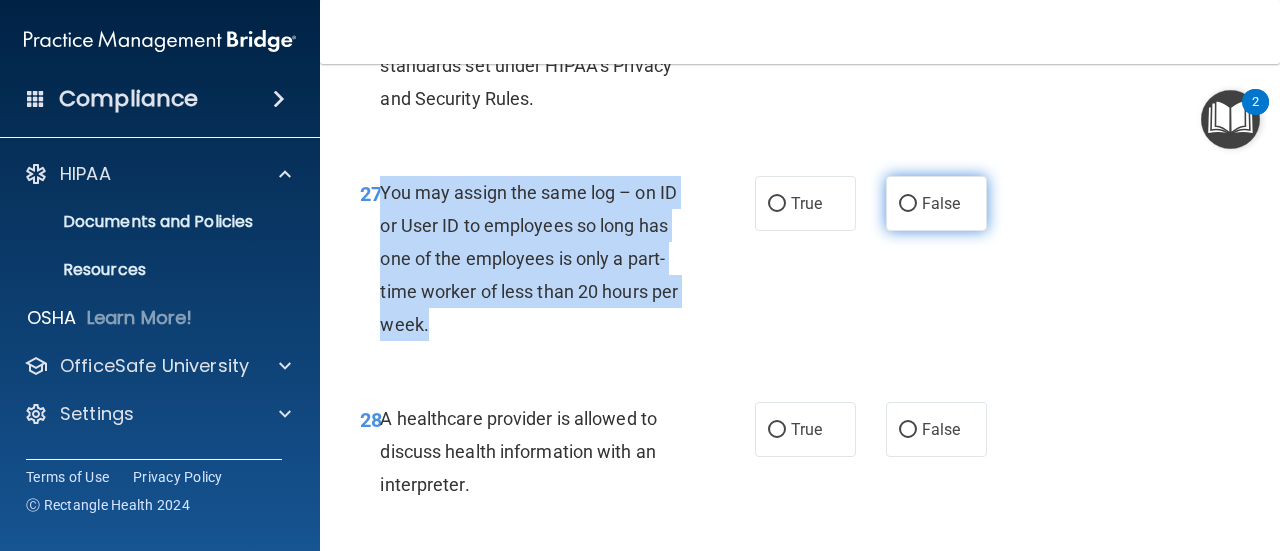 click on "False" at bounding box center [908, 204] 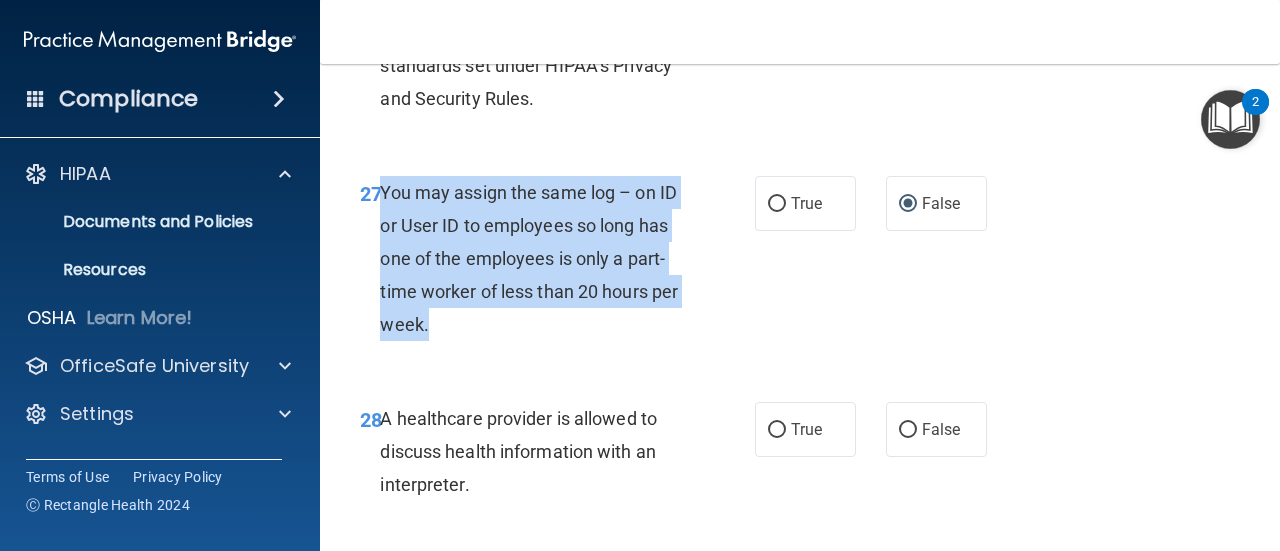 click on "27       You may assign the same log – on ID or User ID to employees so long has one of the employees is only a part-time worker of less than 20 hours per week." at bounding box center [557, 264] 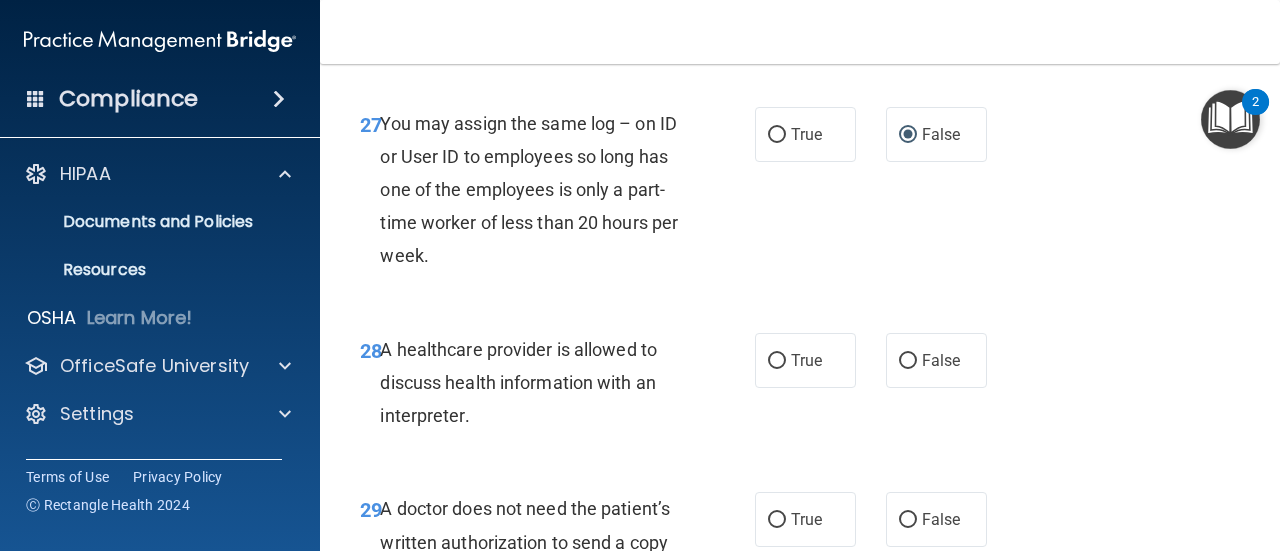 scroll, scrollTop: 5463, scrollLeft: 0, axis: vertical 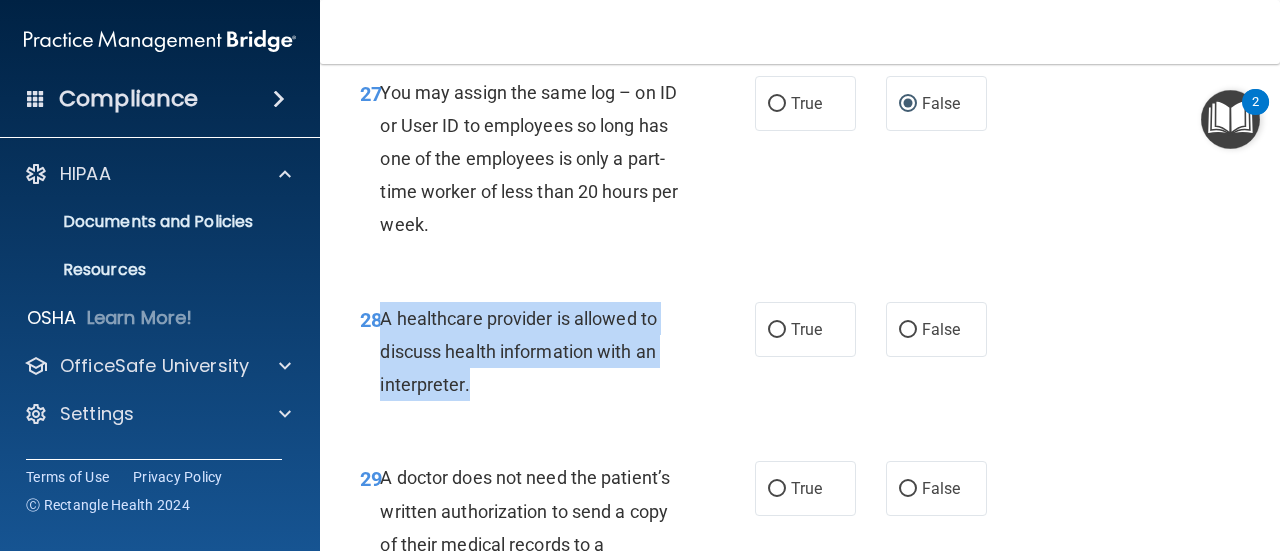 drag, startPoint x: 502, startPoint y: 452, endPoint x: 383, endPoint y: 393, distance: 132.8232 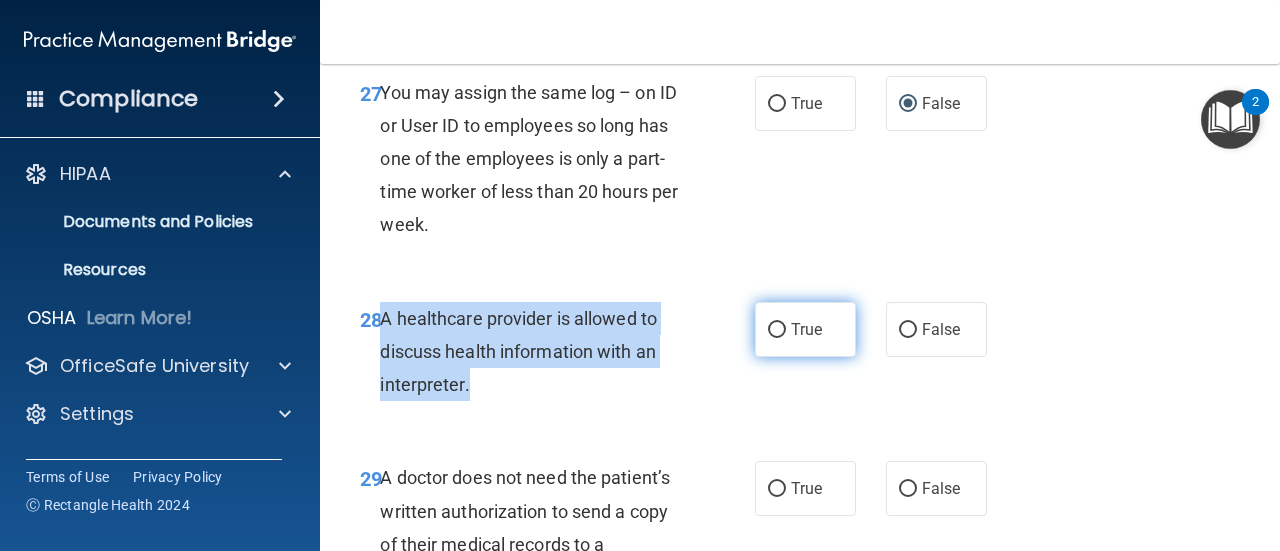 click on "True" at bounding box center [777, 330] 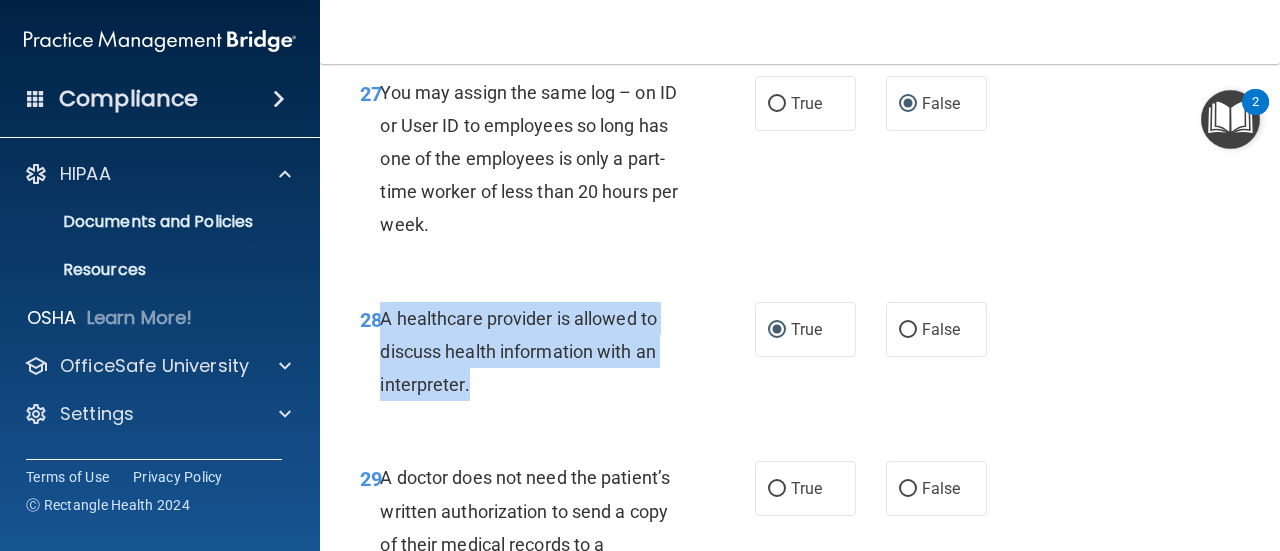 click on "28       A healthcare provider is allowed to discuss health information with an interpreter." at bounding box center [557, 357] 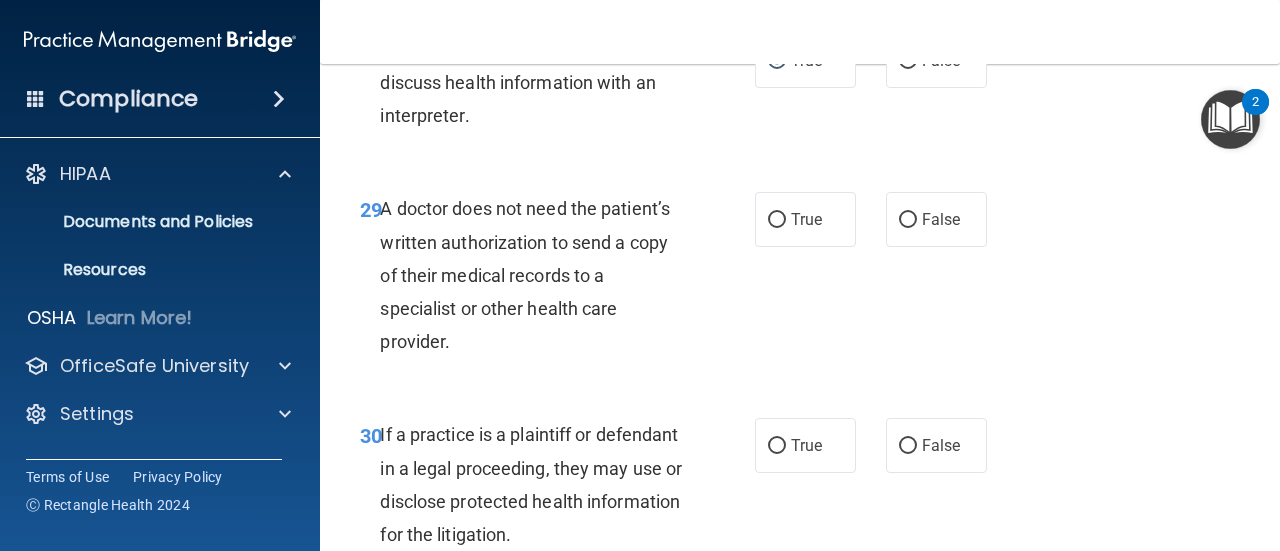 scroll, scrollTop: 5763, scrollLeft: 0, axis: vertical 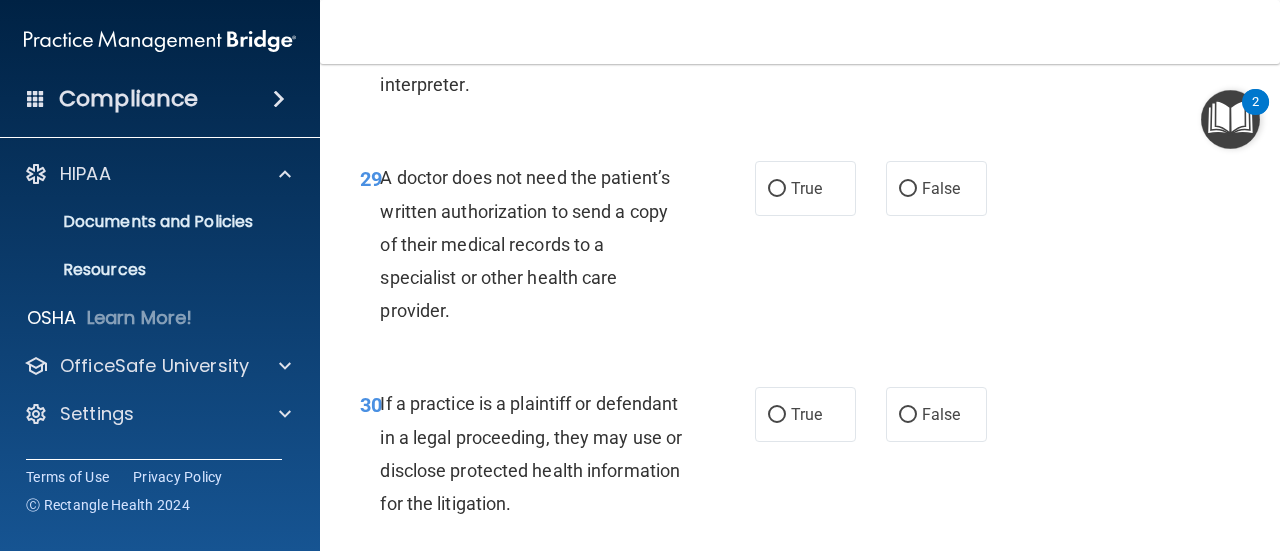 drag, startPoint x: 491, startPoint y: 378, endPoint x: 382, endPoint y: 244, distance: 172.7339 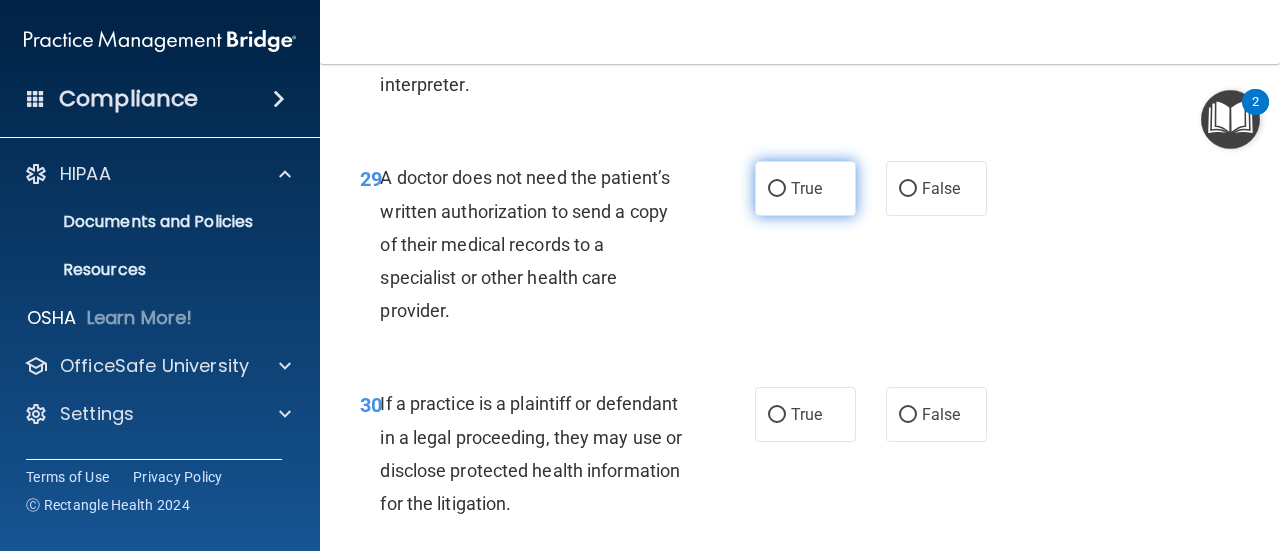 click on "True" at bounding box center [805, 188] 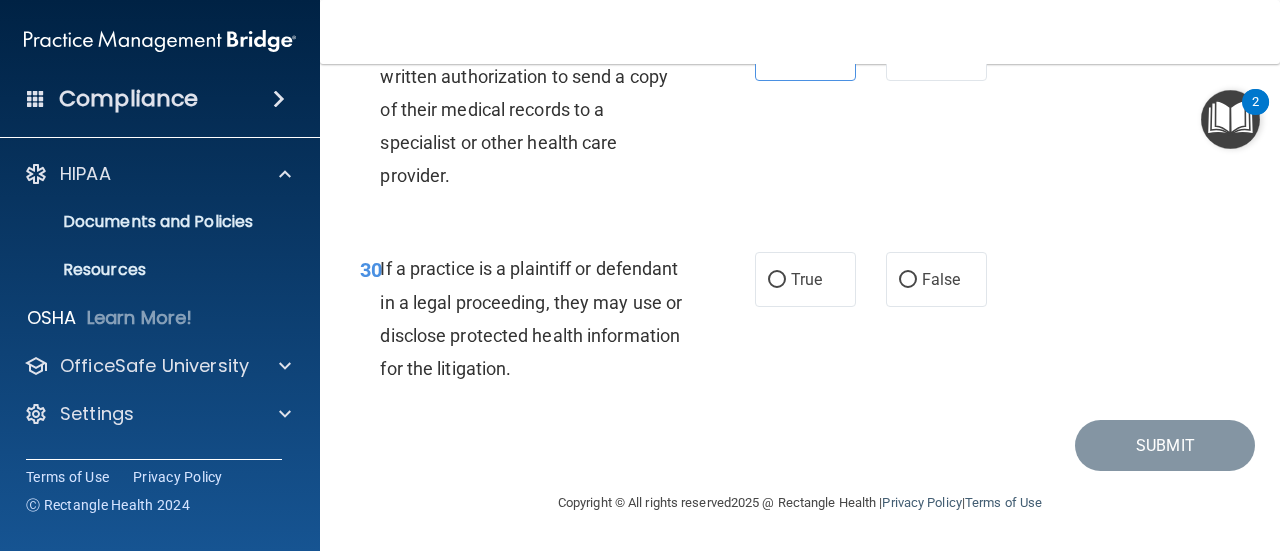 scroll, scrollTop: 5963, scrollLeft: 0, axis: vertical 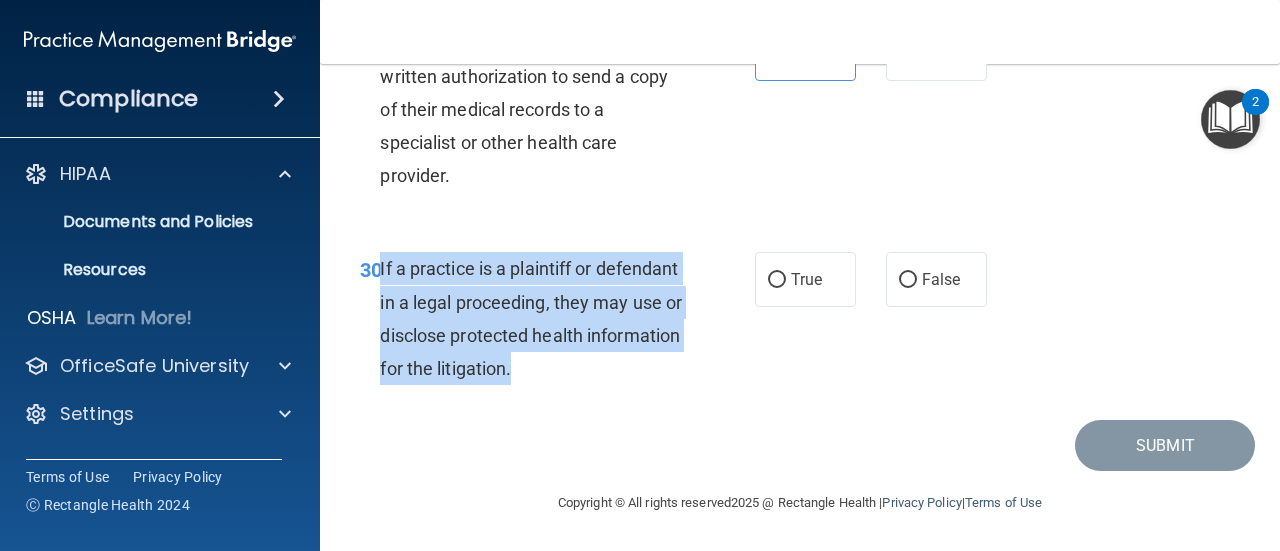 drag, startPoint x: 613, startPoint y: 367, endPoint x: 378, endPoint y: 261, distance: 257.80032 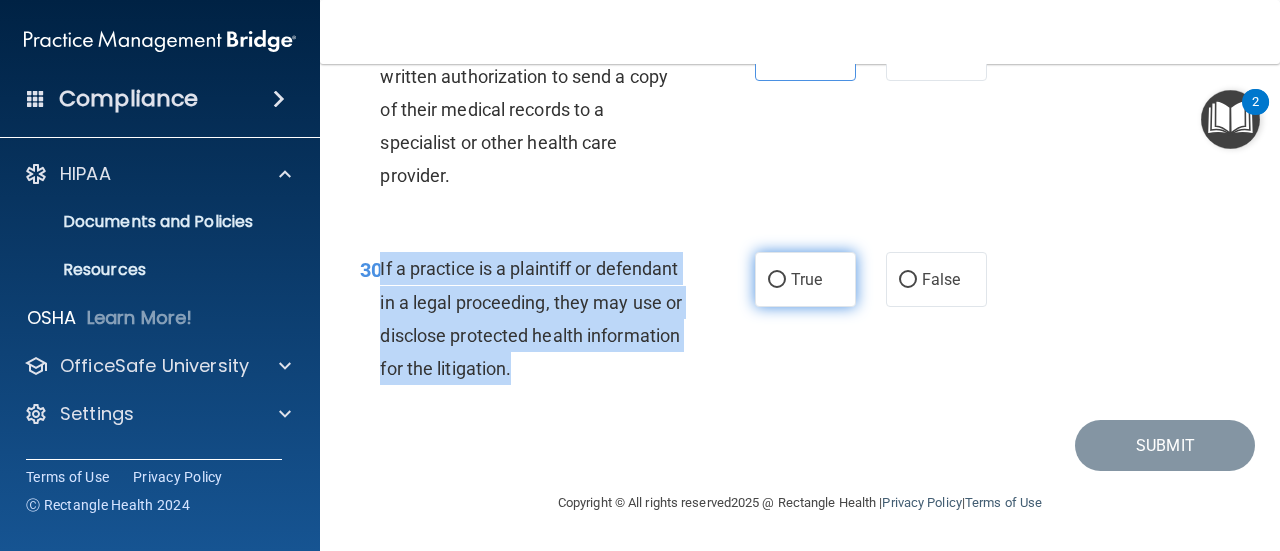 click on "True" at bounding box center (777, 280) 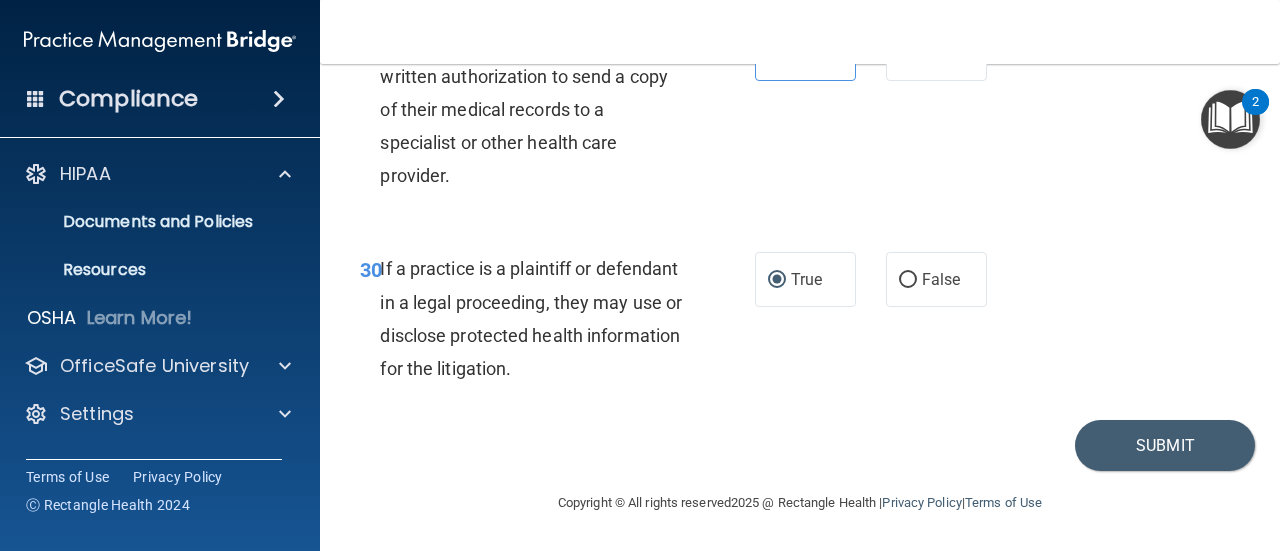 click on "Submit" at bounding box center [800, 445] 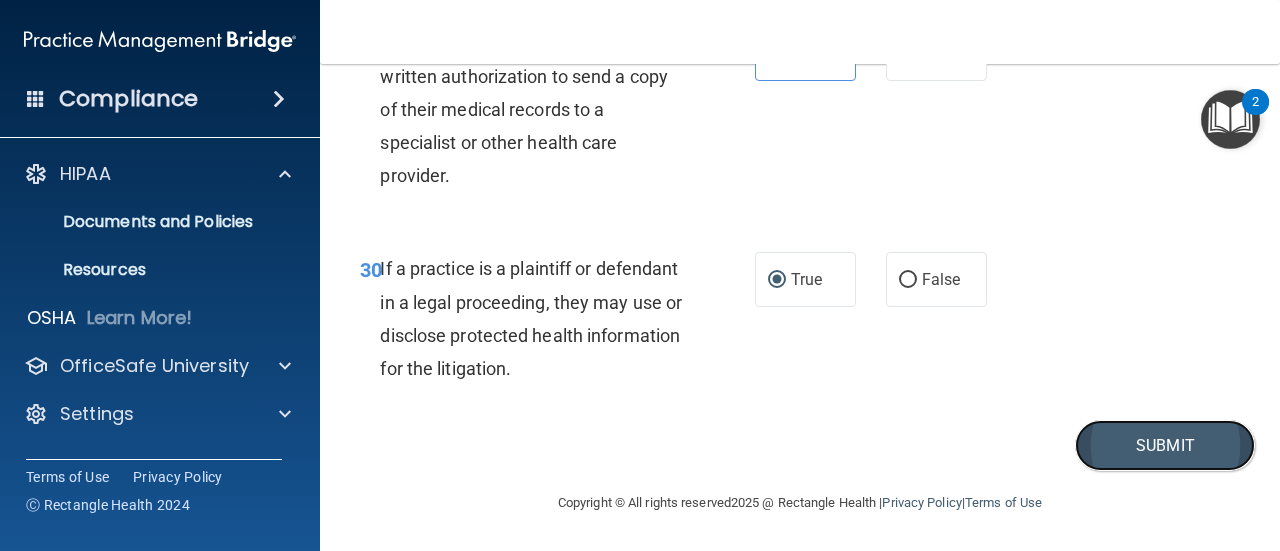 click on "Submit" at bounding box center (1165, 445) 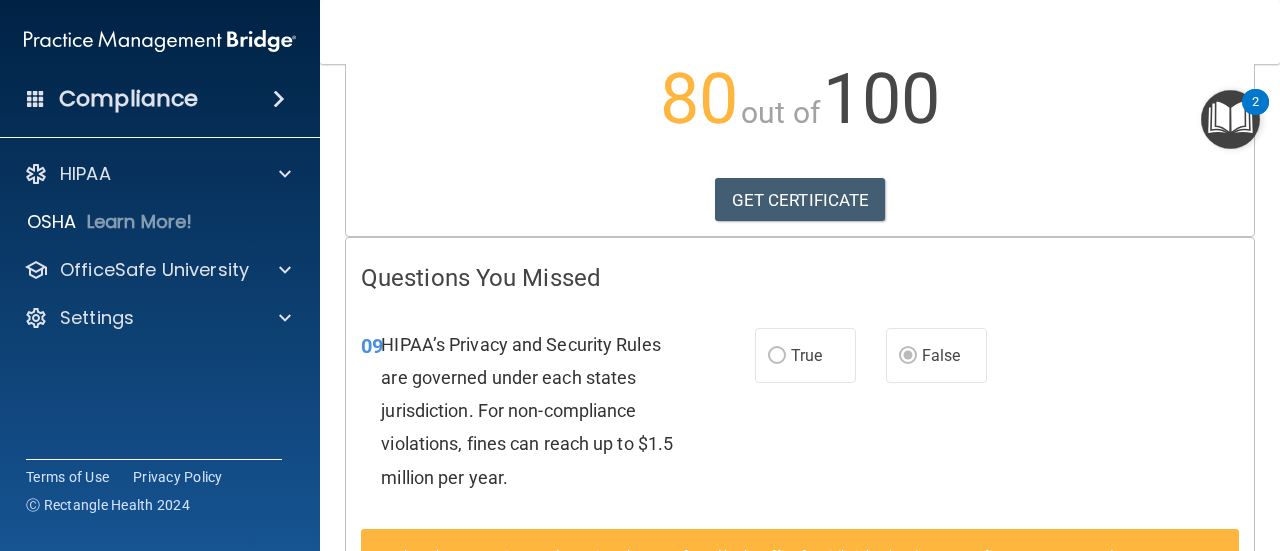 scroll, scrollTop: 28, scrollLeft: 0, axis: vertical 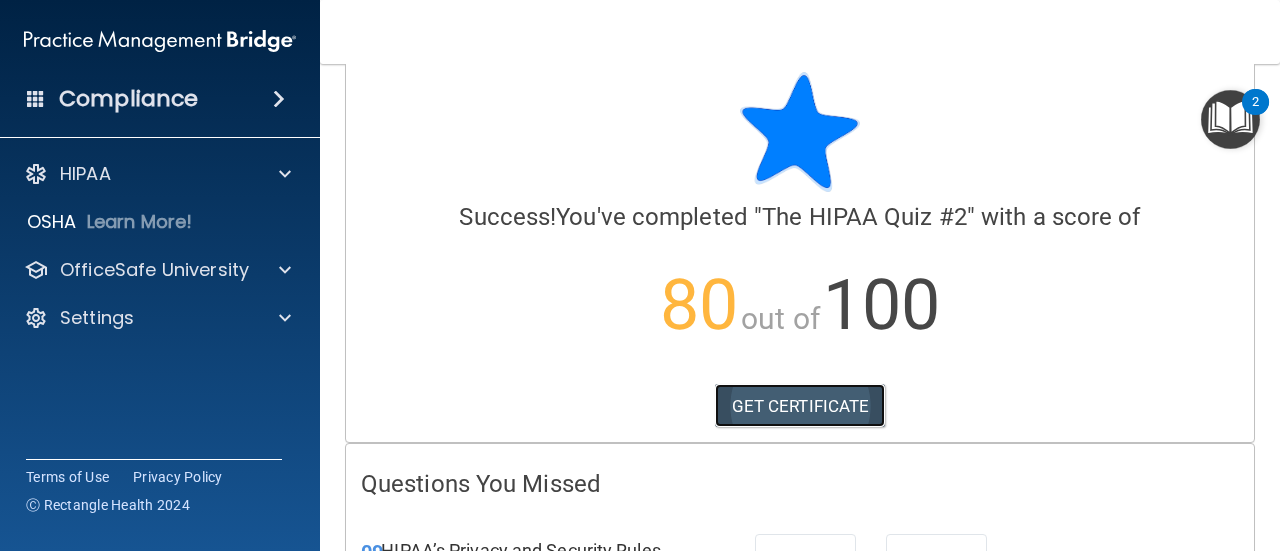 click on "GET CERTIFICATE" at bounding box center [800, 406] 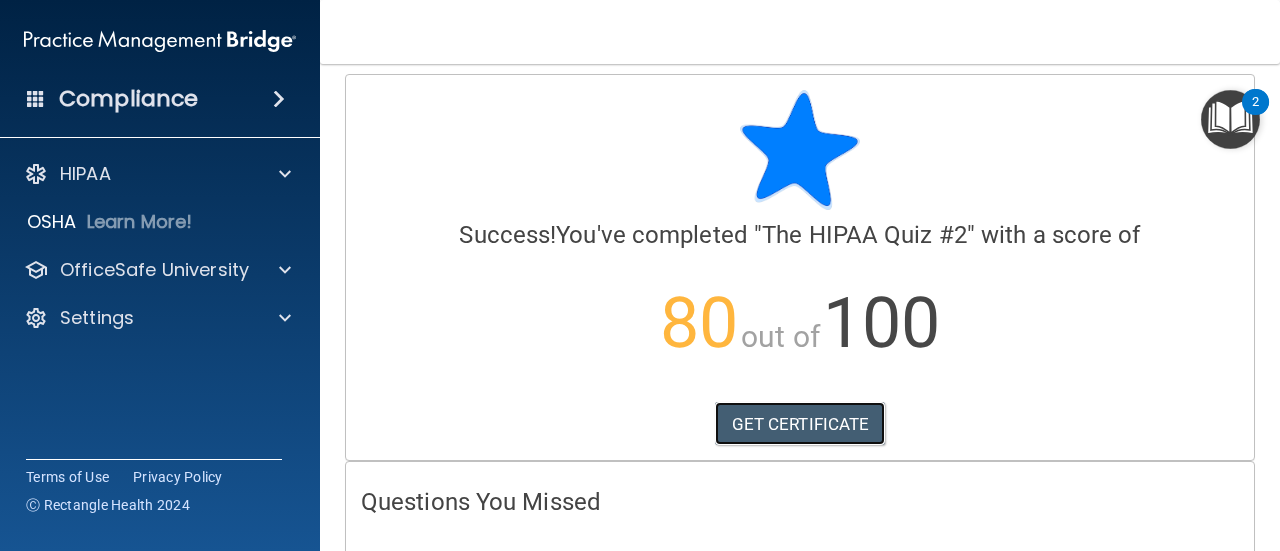 scroll, scrollTop: 0, scrollLeft: 0, axis: both 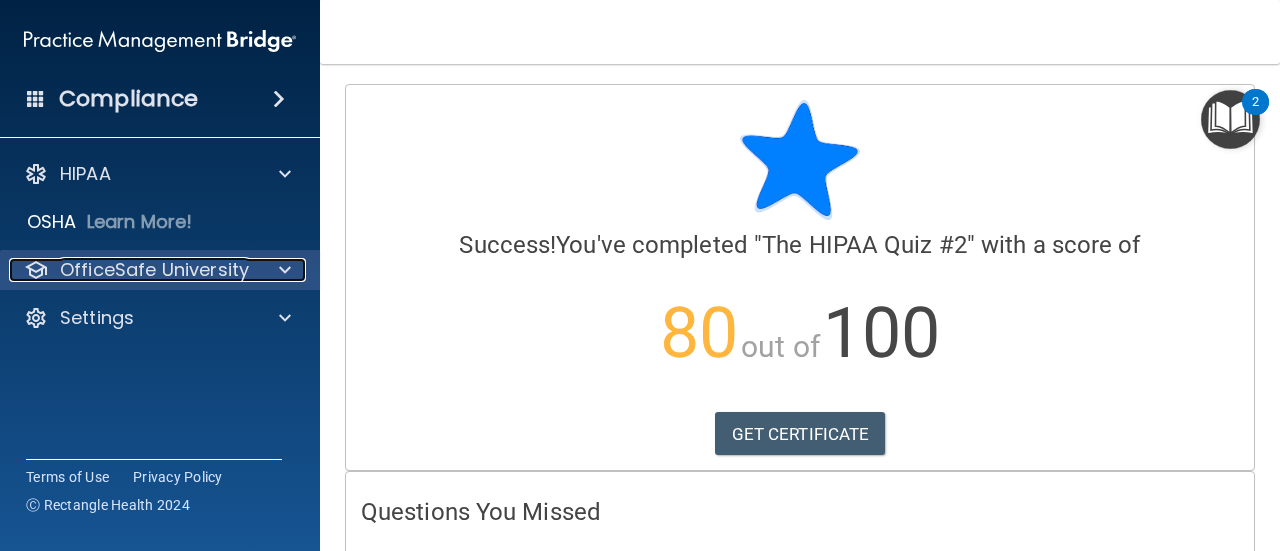 click at bounding box center [285, 270] 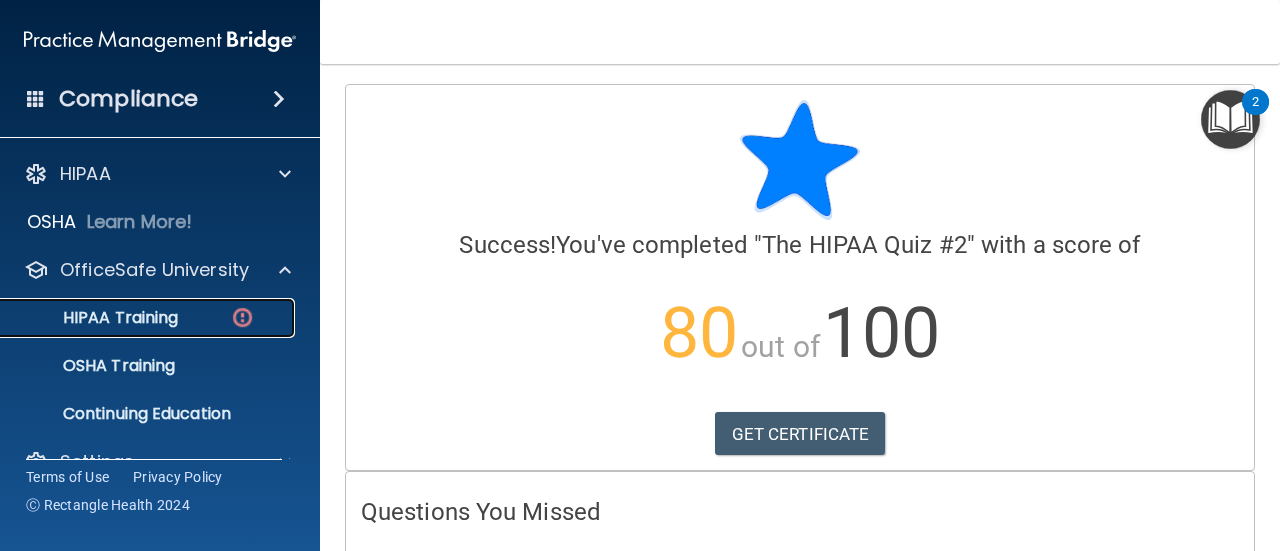 click on "HIPAA Training" at bounding box center (95, 318) 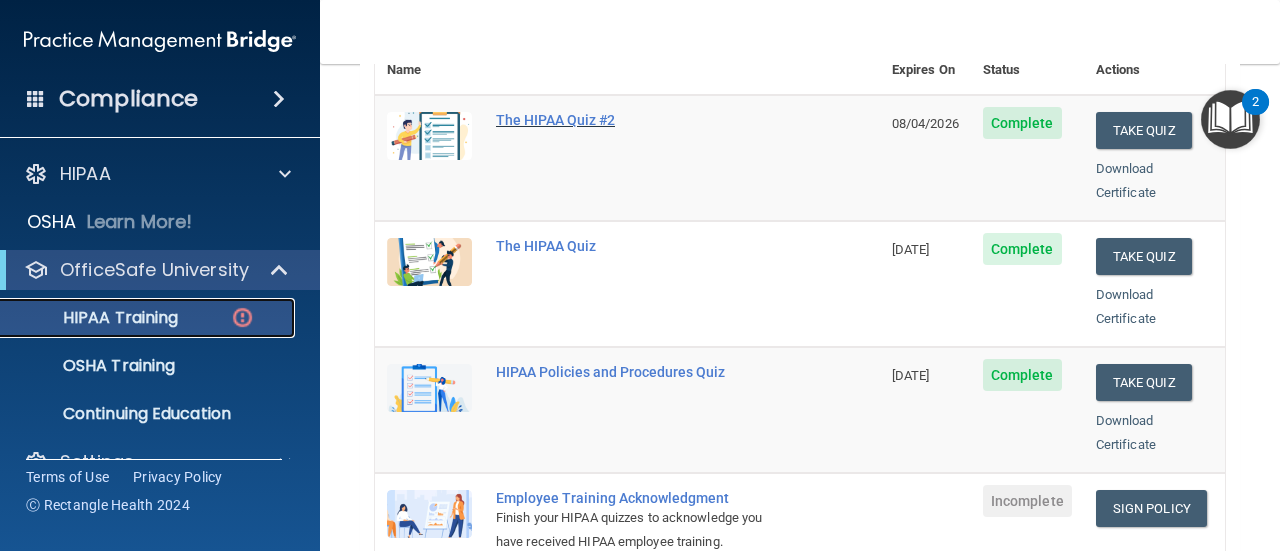 scroll, scrollTop: 300, scrollLeft: 0, axis: vertical 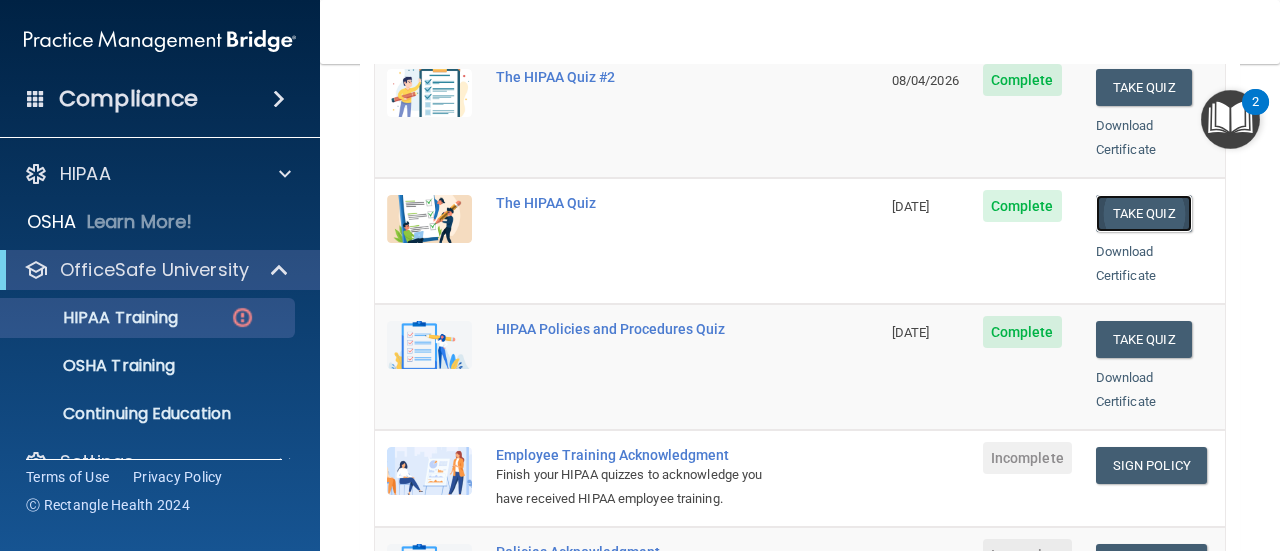 click on "Take Quiz" at bounding box center (1144, 213) 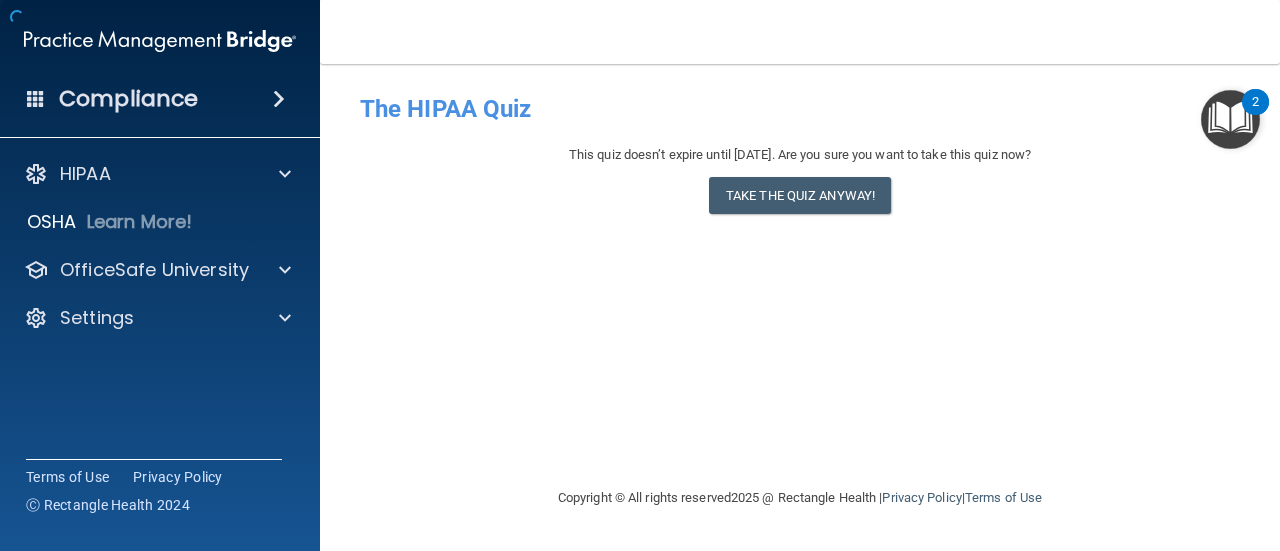 scroll, scrollTop: 0, scrollLeft: 0, axis: both 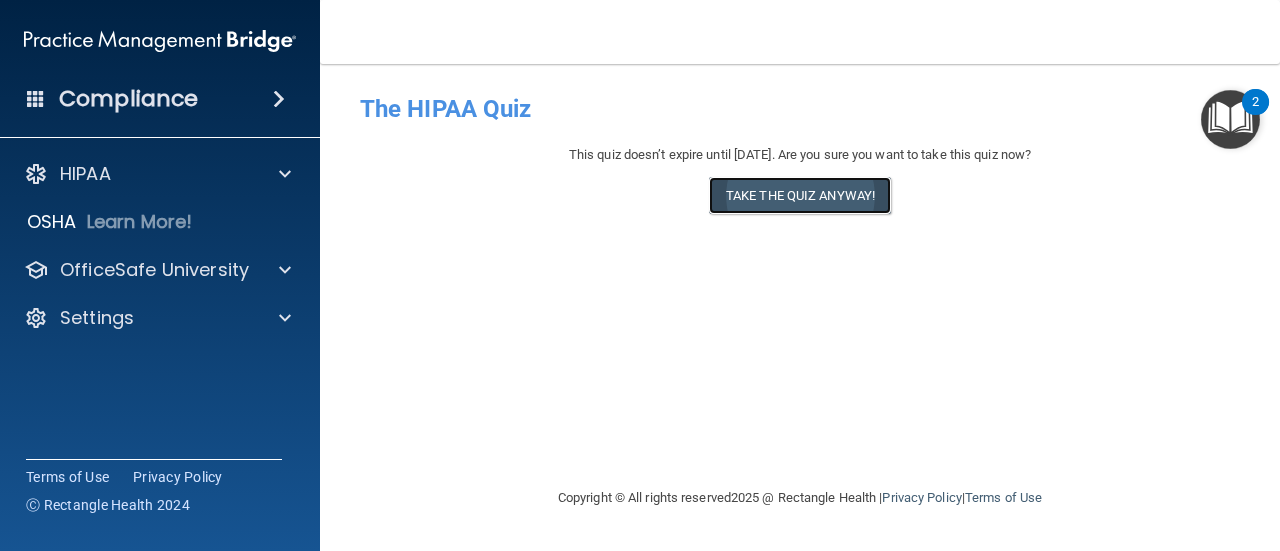 click on "Take the quiz anyway!" at bounding box center (800, 195) 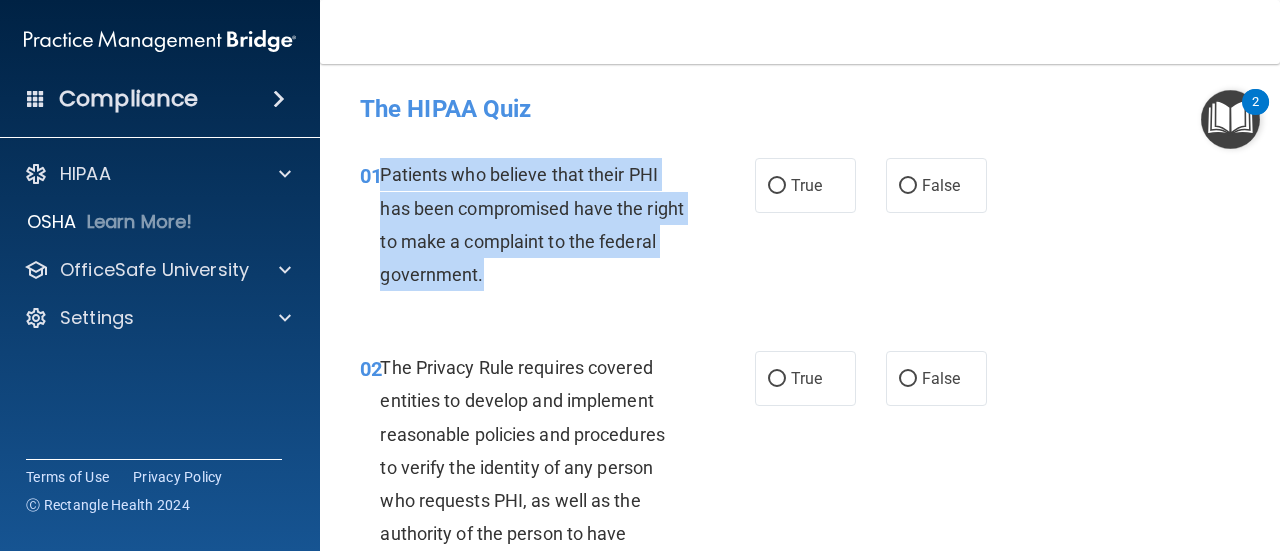 drag, startPoint x: 549, startPoint y: 277, endPoint x: 378, endPoint y: 173, distance: 200.14246 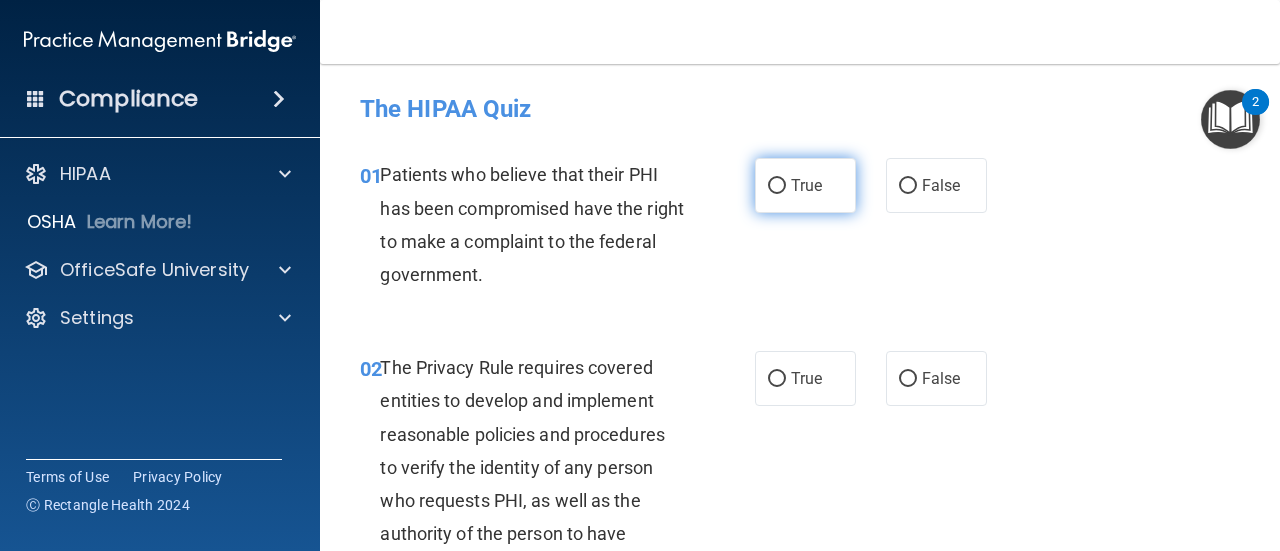 click on "True" at bounding box center (806, 185) 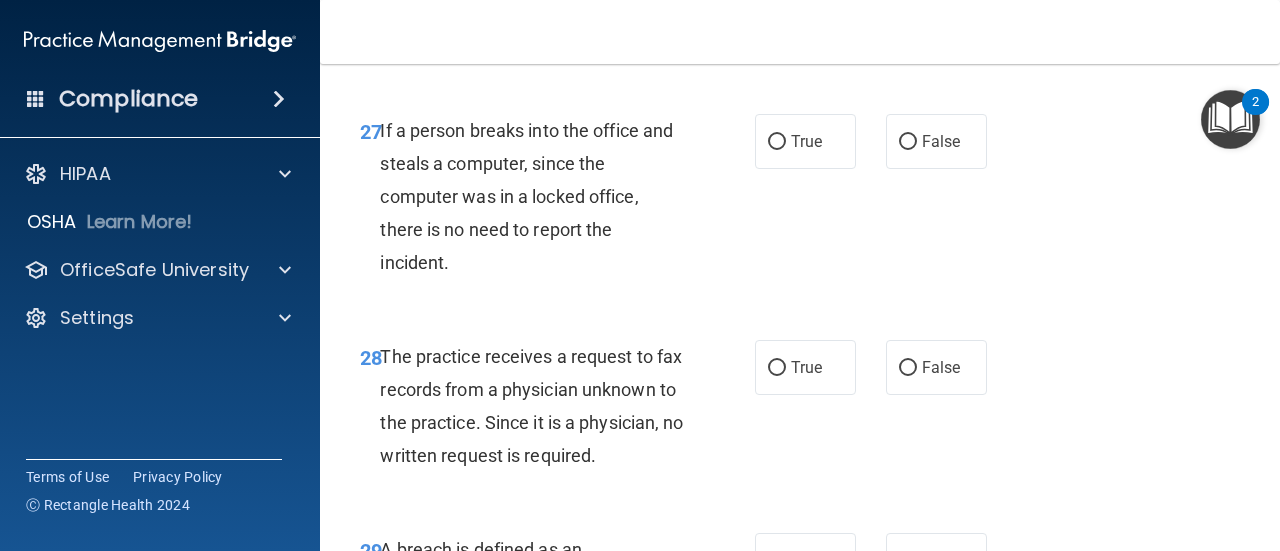 scroll, scrollTop: 5200, scrollLeft: 0, axis: vertical 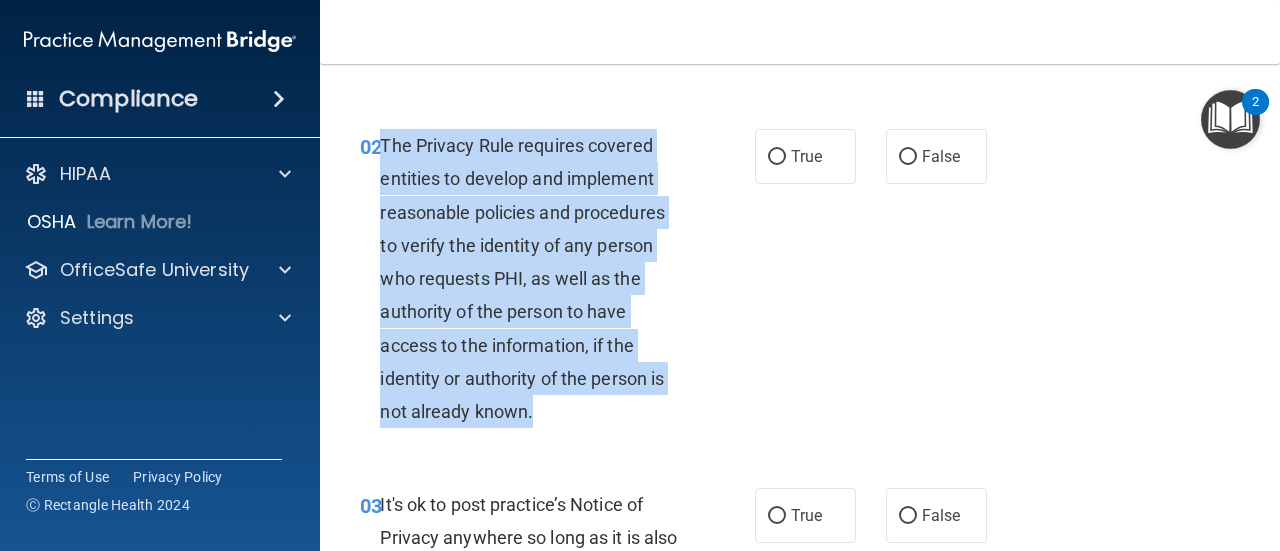 drag, startPoint x: 556, startPoint y: 409, endPoint x: 384, endPoint y: 140, distance: 319.28827 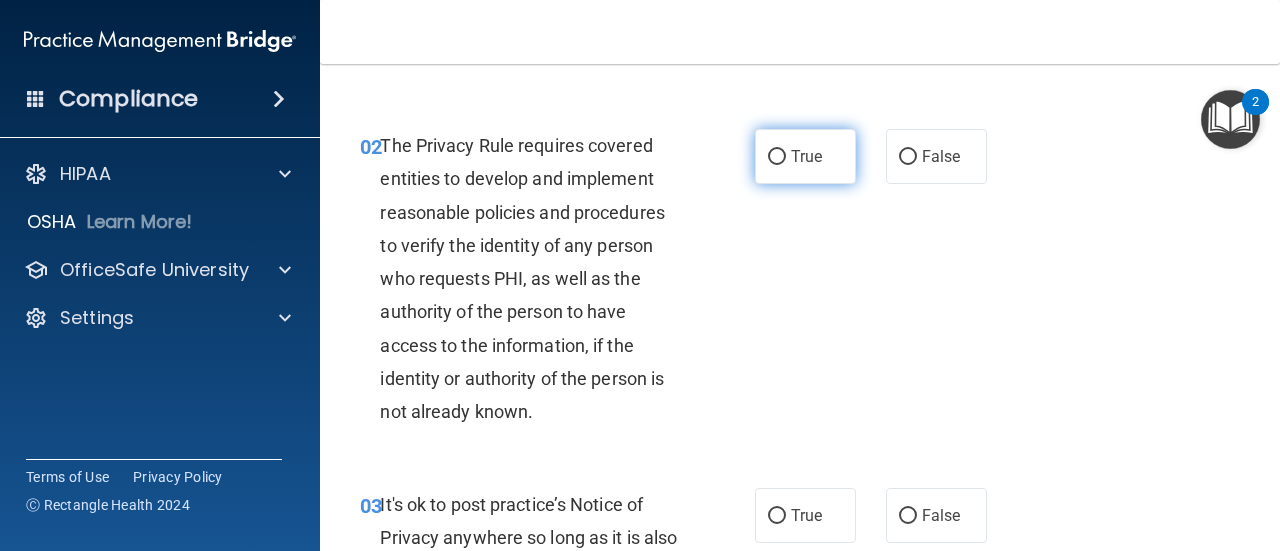 click on "True" at bounding box center [805, 156] 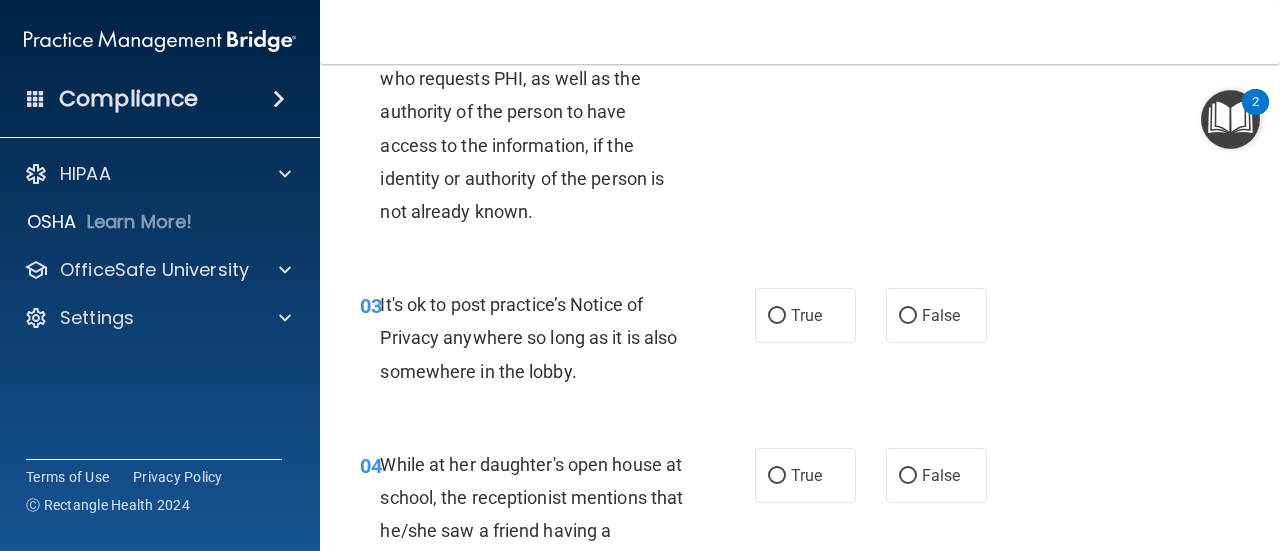 scroll, scrollTop: 522, scrollLeft: 0, axis: vertical 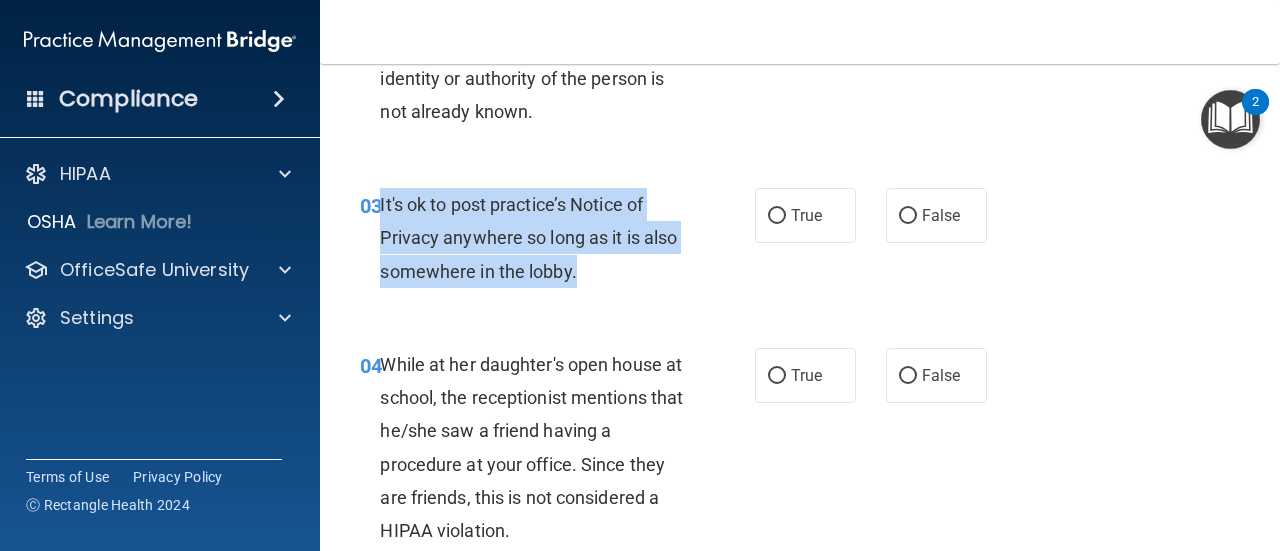 drag, startPoint x: 650, startPoint y: 263, endPoint x: 380, endPoint y: 207, distance: 275.74625 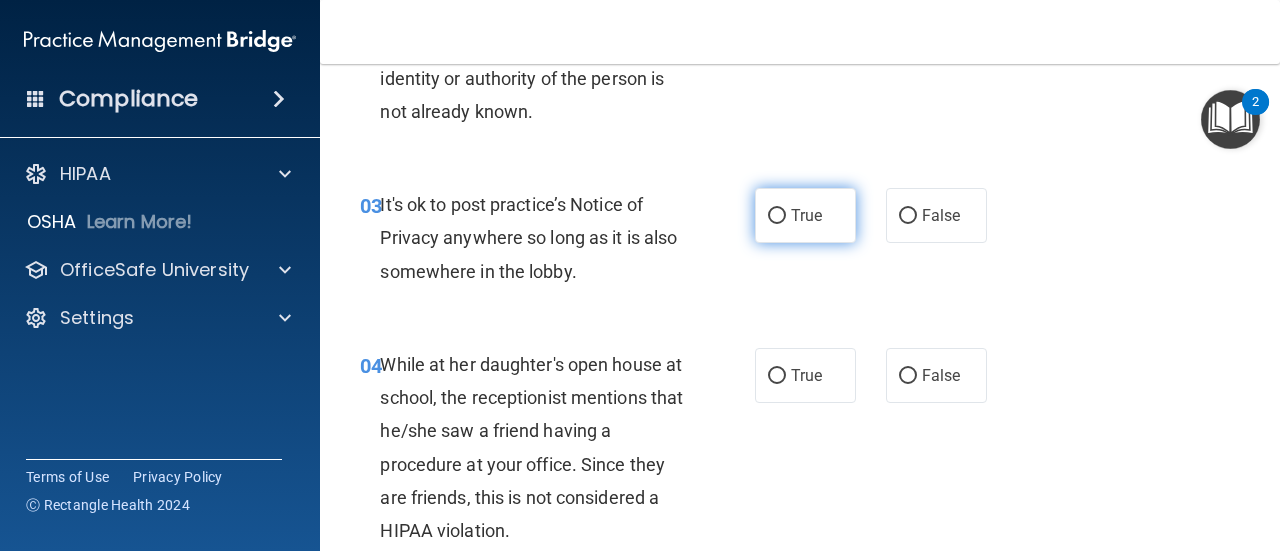 click on "True" at bounding box center [806, 215] 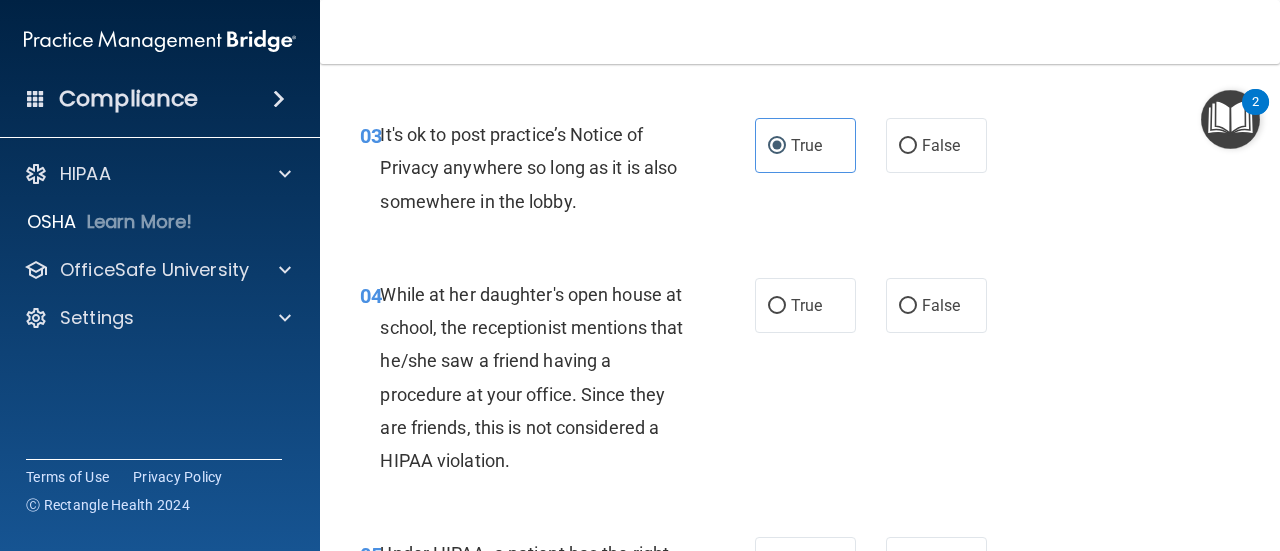 scroll, scrollTop: 622, scrollLeft: 0, axis: vertical 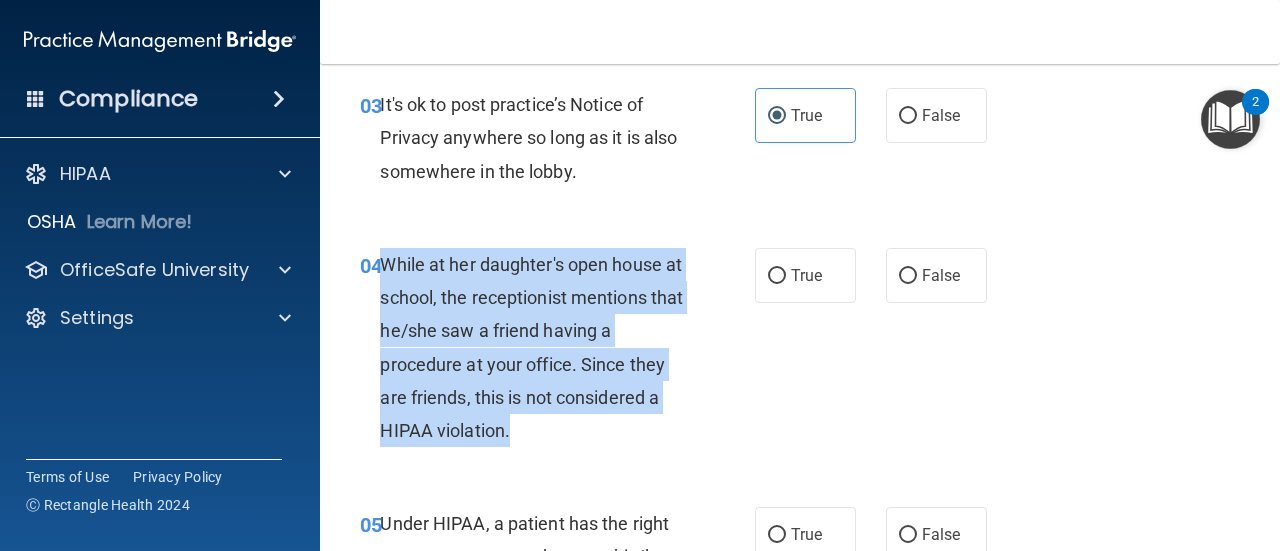 drag, startPoint x: 554, startPoint y: 430, endPoint x: 380, endPoint y: 267, distance: 238.42189 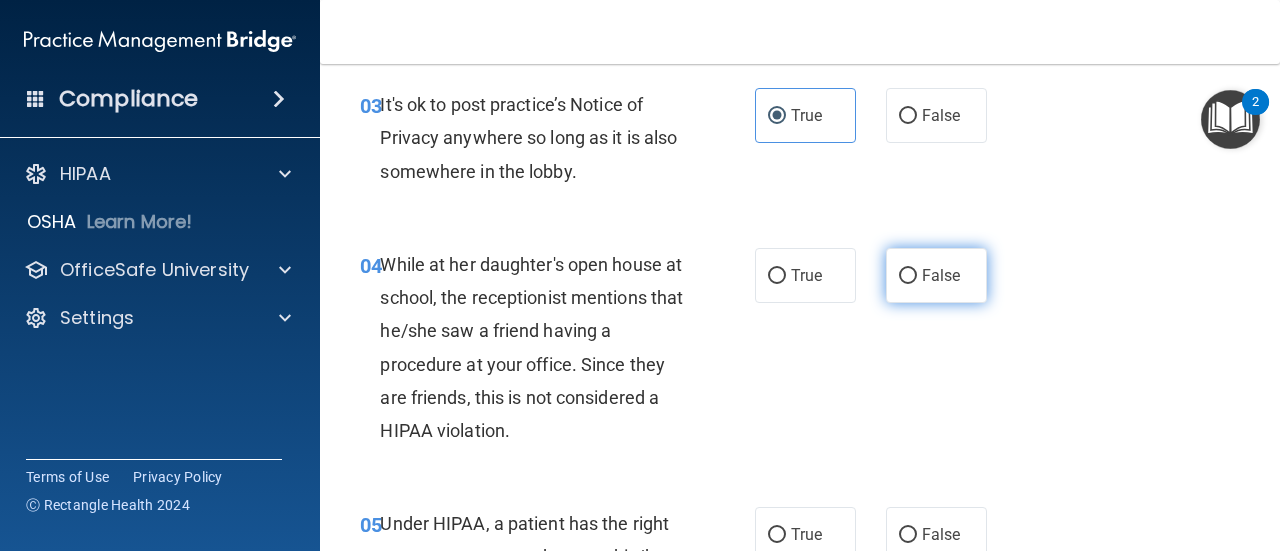 click on "False" at bounding box center (936, 275) 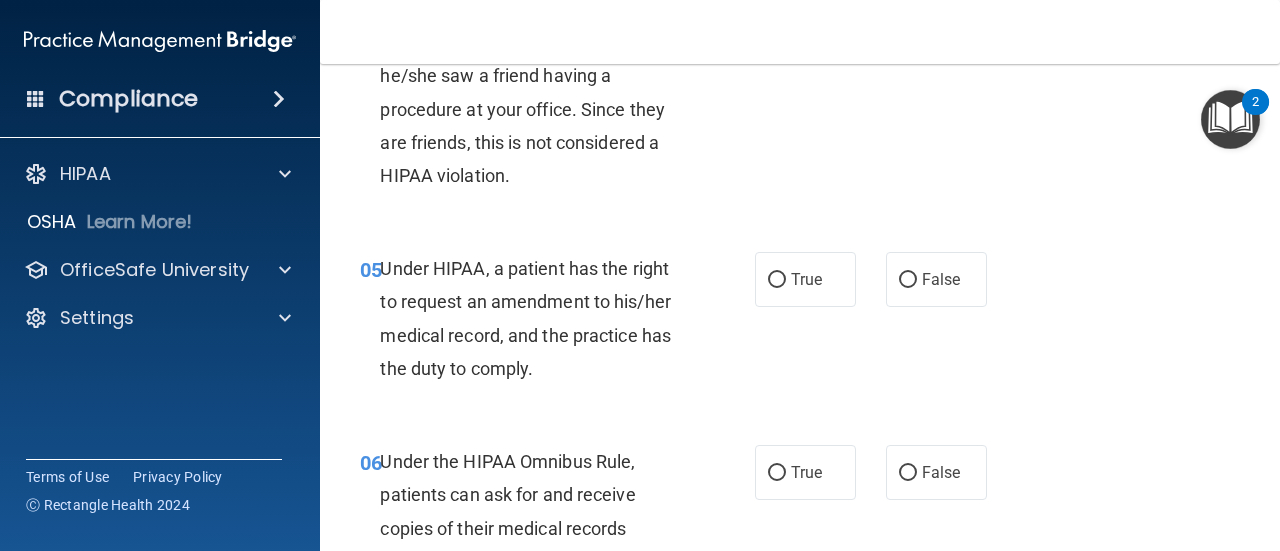 scroll, scrollTop: 922, scrollLeft: 0, axis: vertical 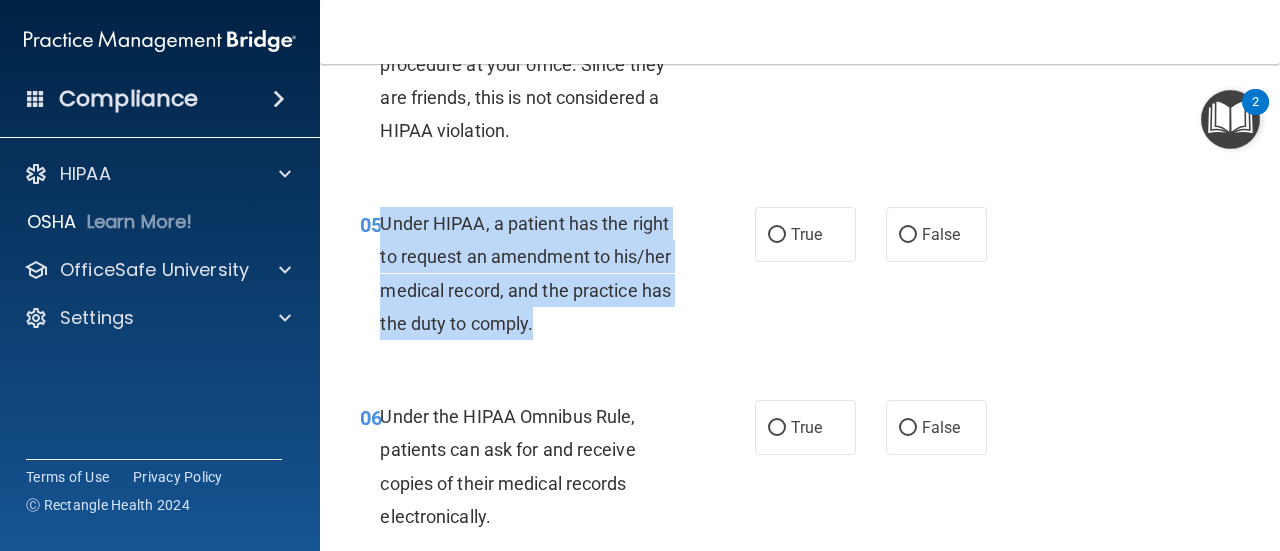 drag, startPoint x: 557, startPoint y: 316, endPoint x: 379, endPoint y: 222, distance: 201.2958 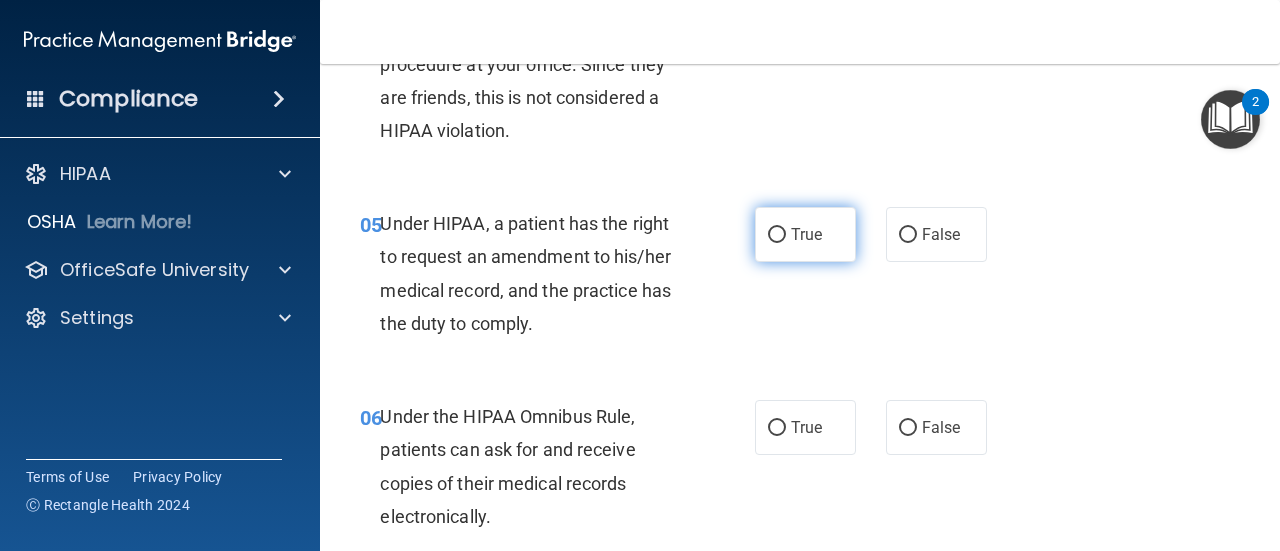 click on "True" at bounding box center [806, 234] 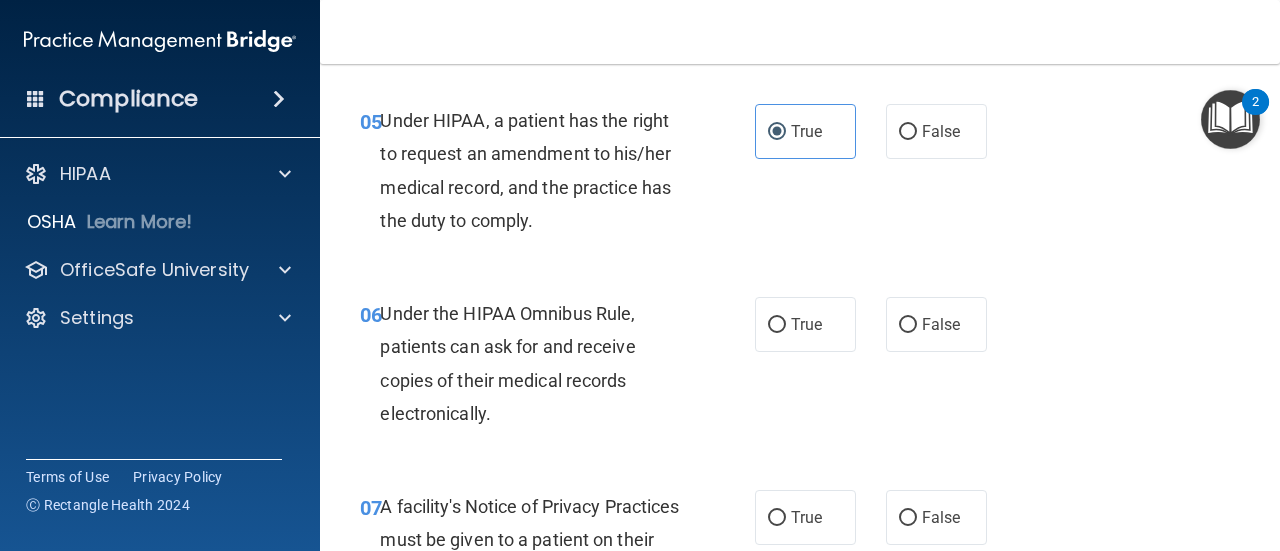 scroll, scrollTop: 1122, scrollLeft: 0, axis: vertical 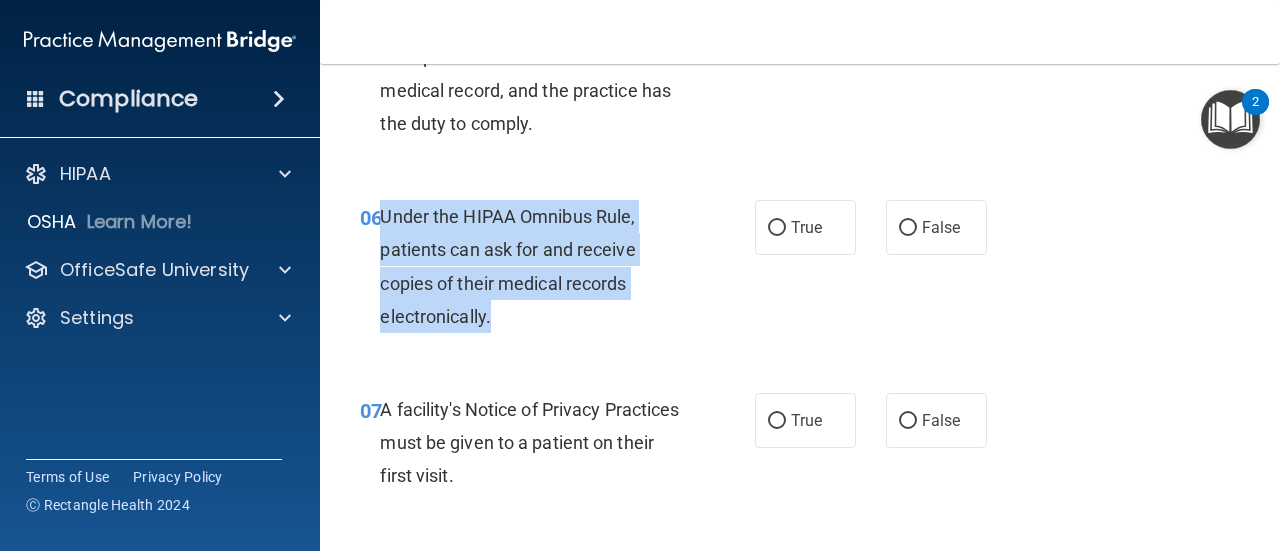 drag, startPoint x: 517, startPoint y: 317, endPoint x: 382, endPoint y: 215, distance: 169.20107 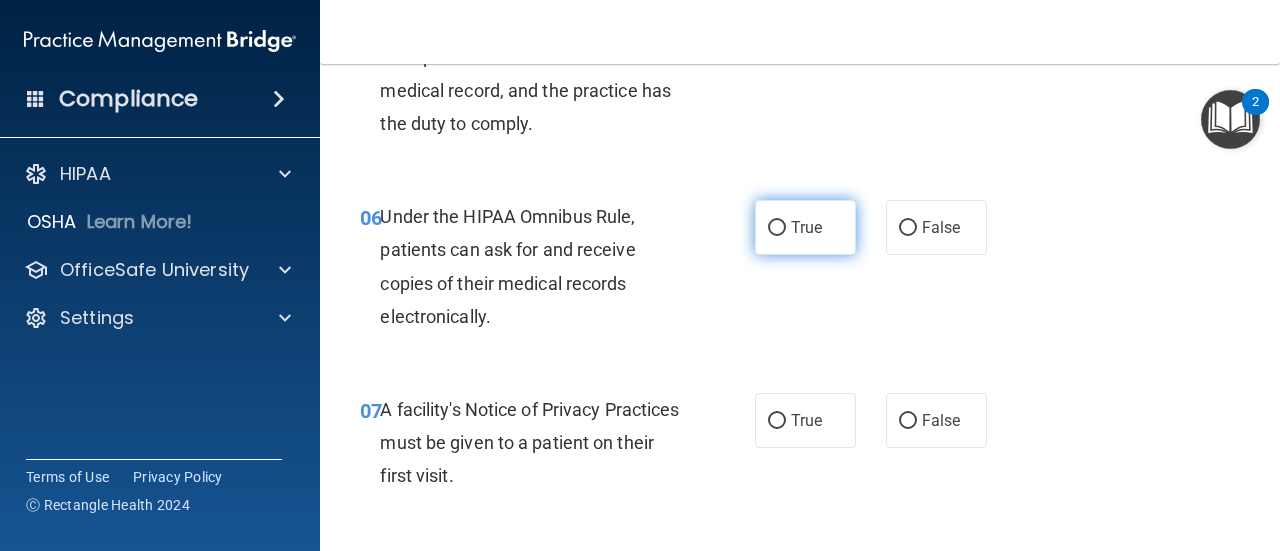 click on "True" at bounding box center [805, 227] 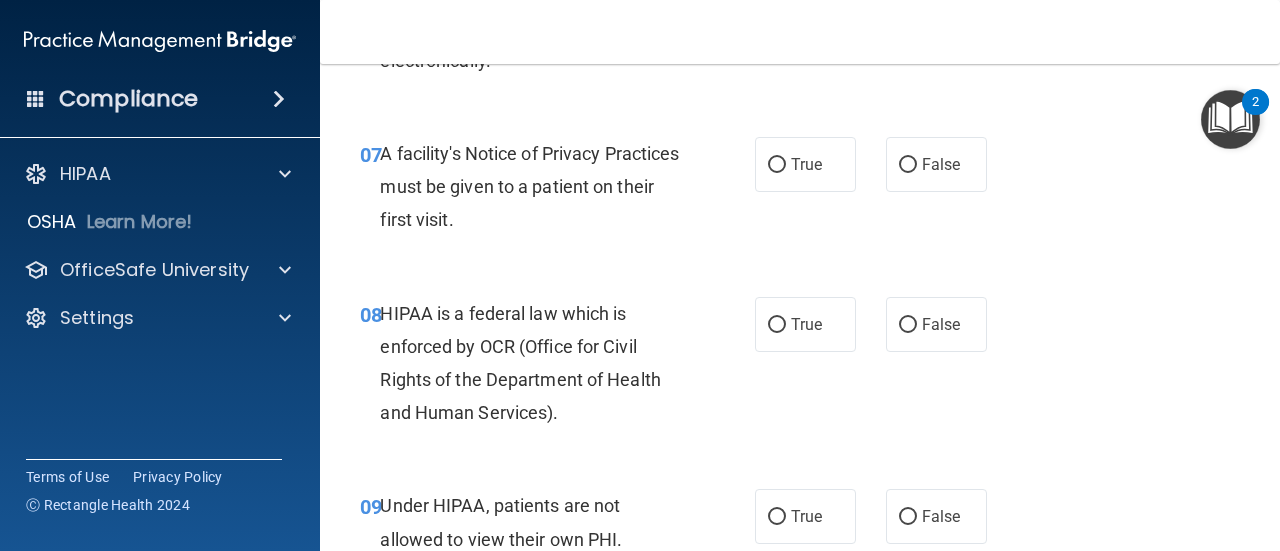 scroll, scrollTop: 1422, scrollLeft: 0, axis: vertical 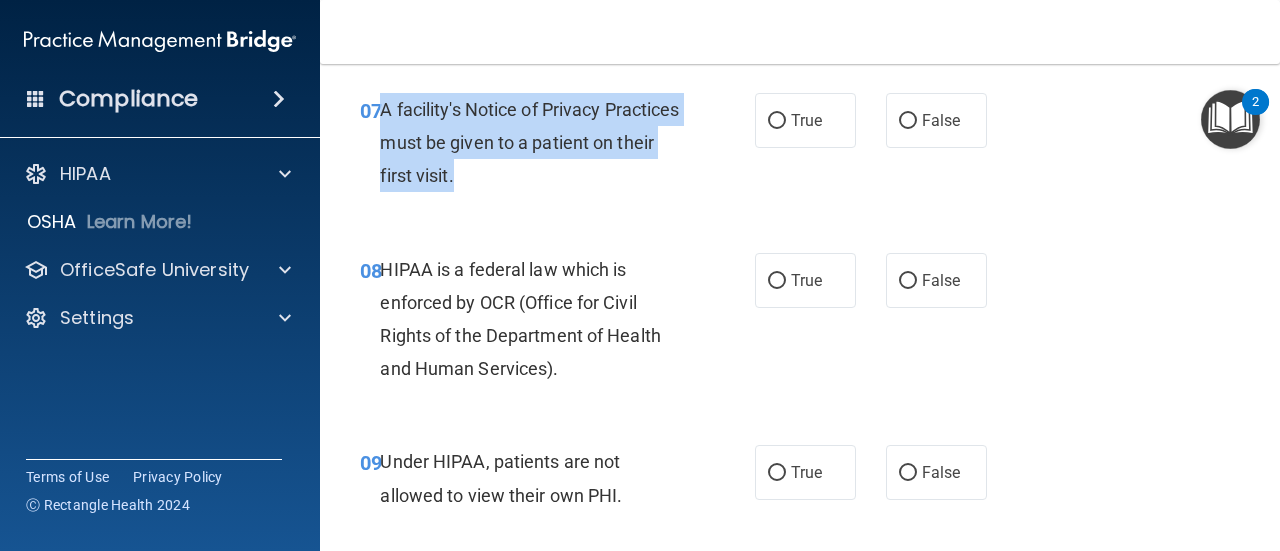 drag, startPoint x: 544, startPoint y: 177, endPoint x: 384, endPoint y: 112, distance: 172.69916 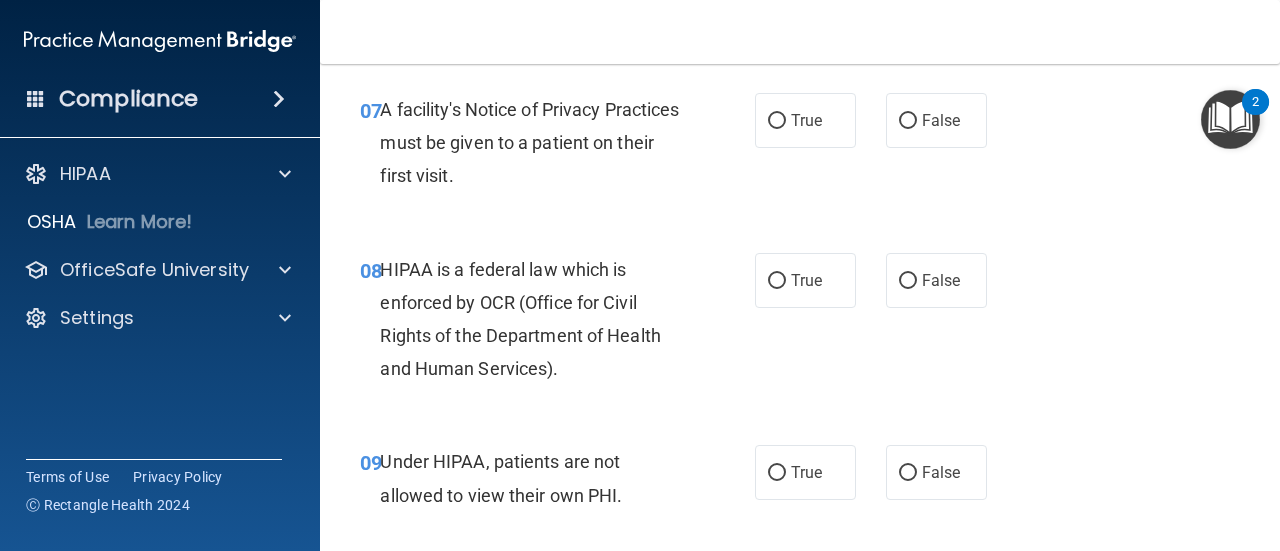 click on "07       A facility's Notice of Privacy Practices must be given to a patient on their first visit.                 True           False" at bounding box center (800, 148) 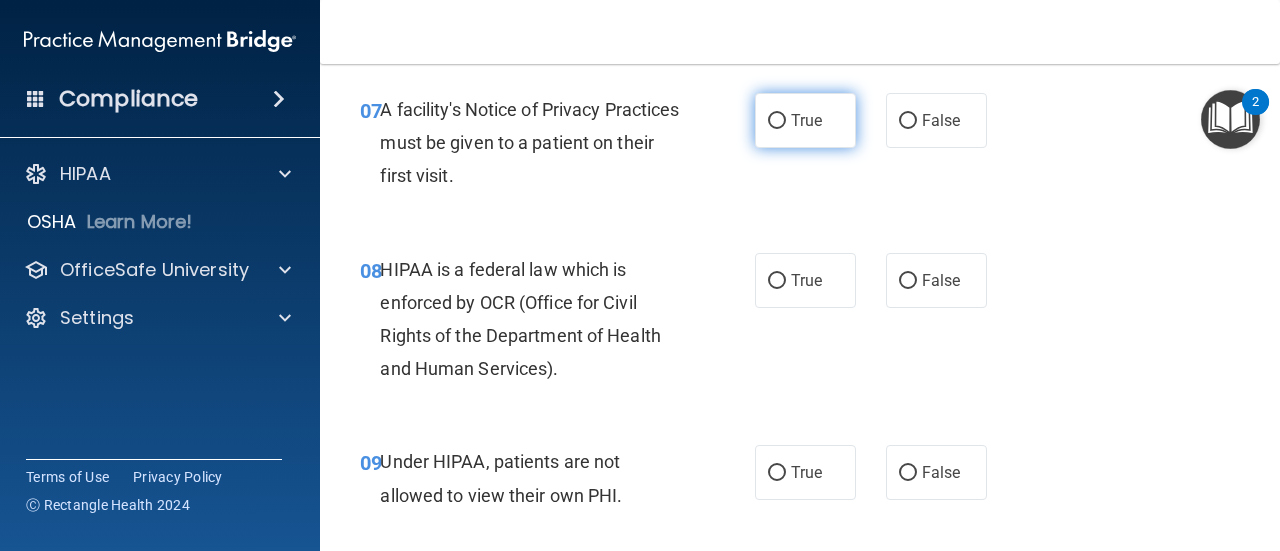 click on "True" at bounding box center (805, 120) 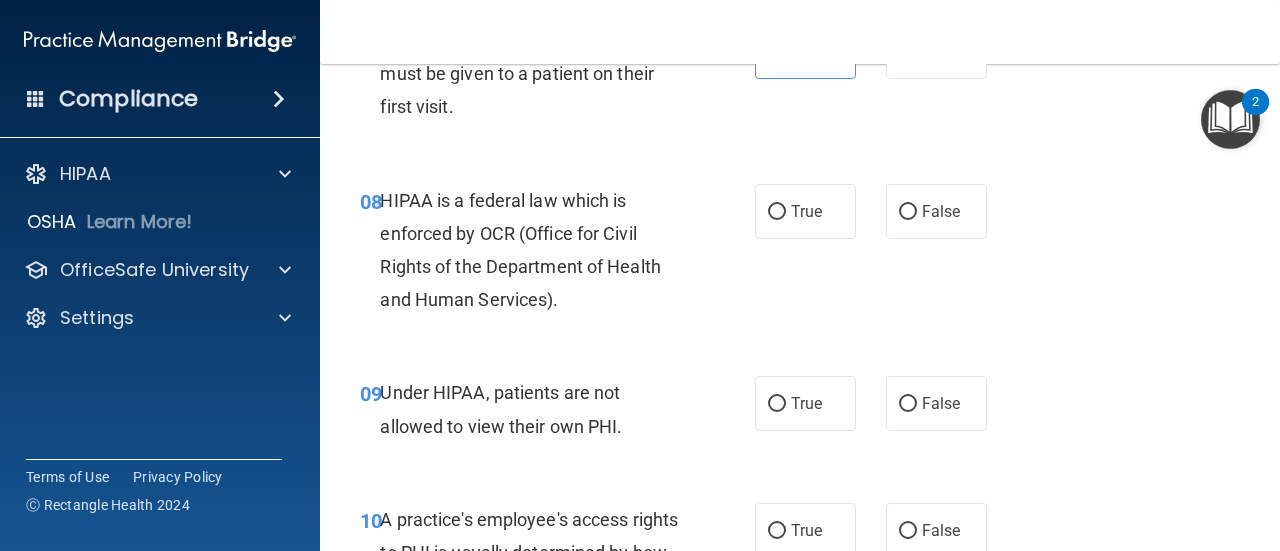 scroll, scrollTop: 1522, scrollLeft: 0, axis: vertical 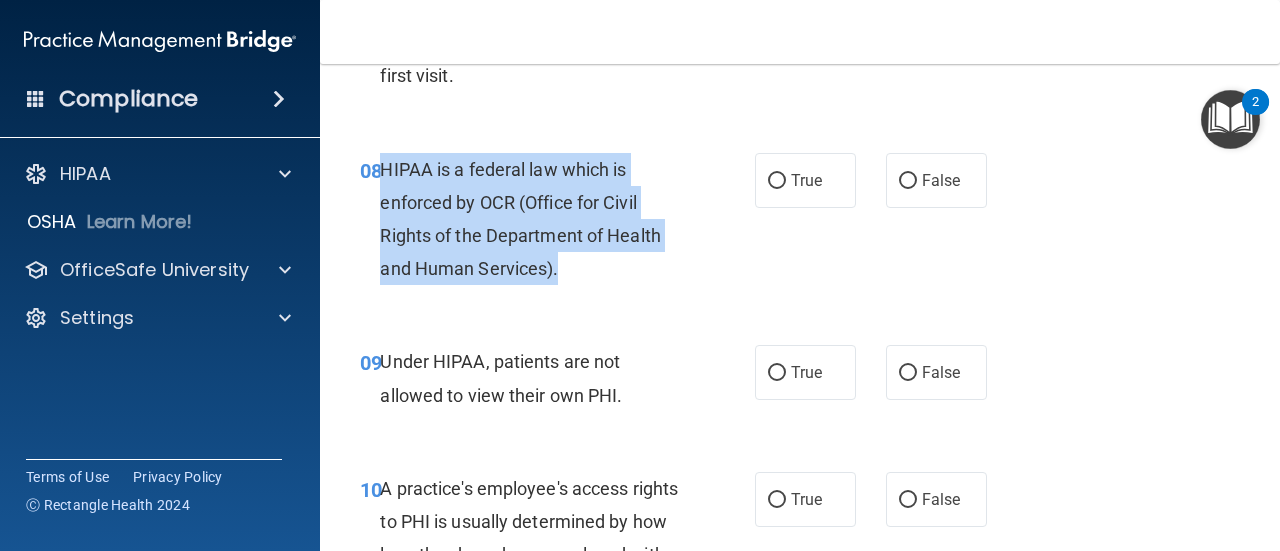 drag, startPoint x: 586, startPoint y: 278, endPoint x: 382, endPoint y: 170, distance: 230.82462 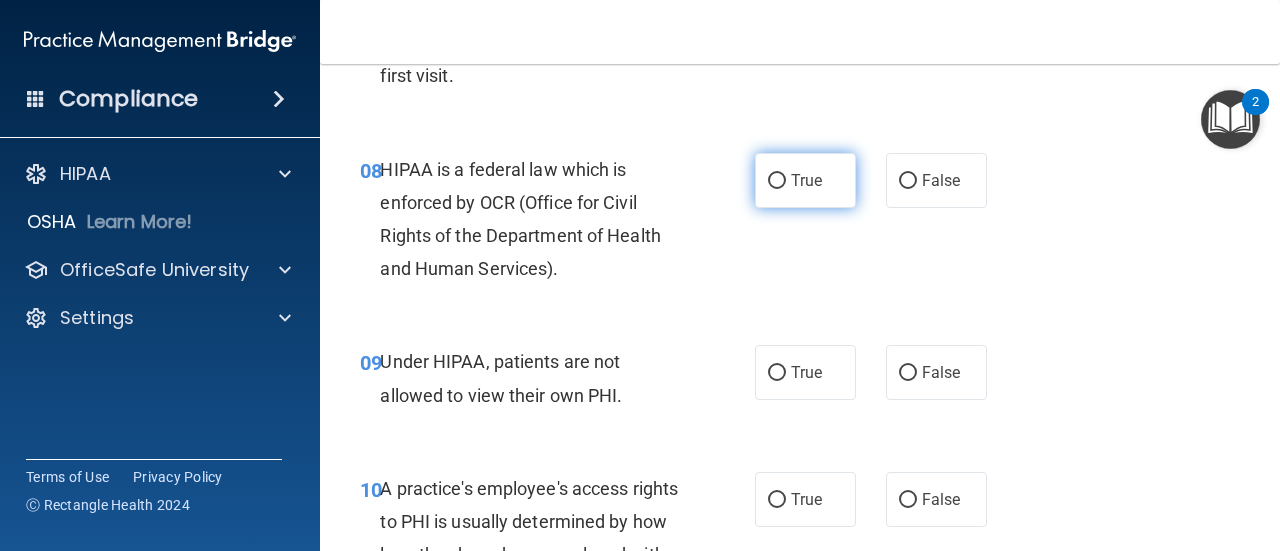 click on "True" at bounding box center [806, 180] 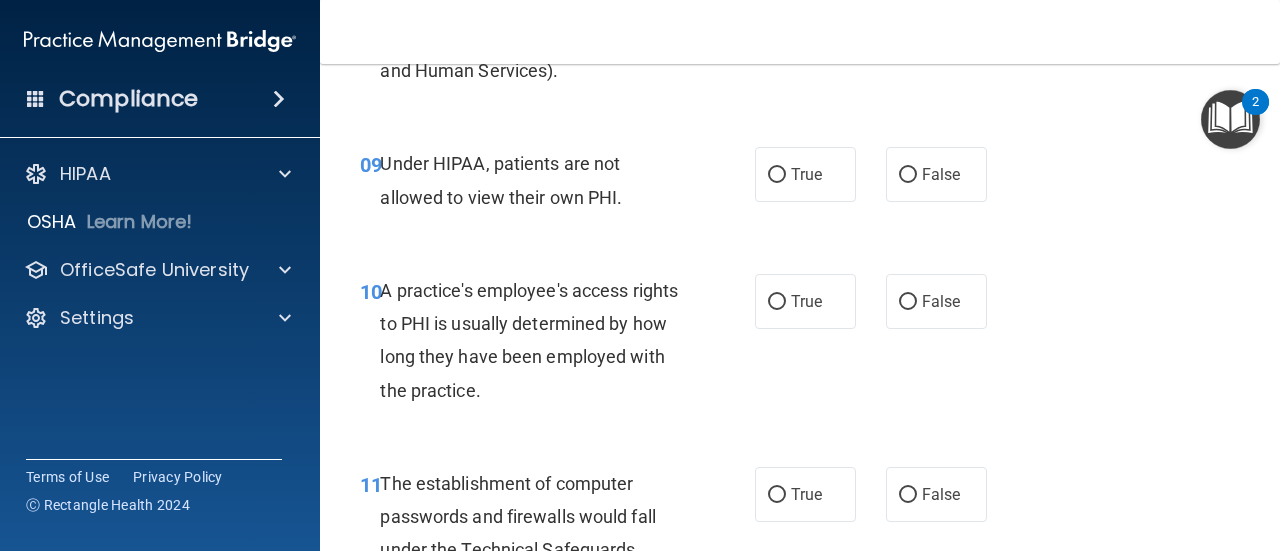 scroll, scrollTop: 1722, scrollLeft: 0, axis: vertical 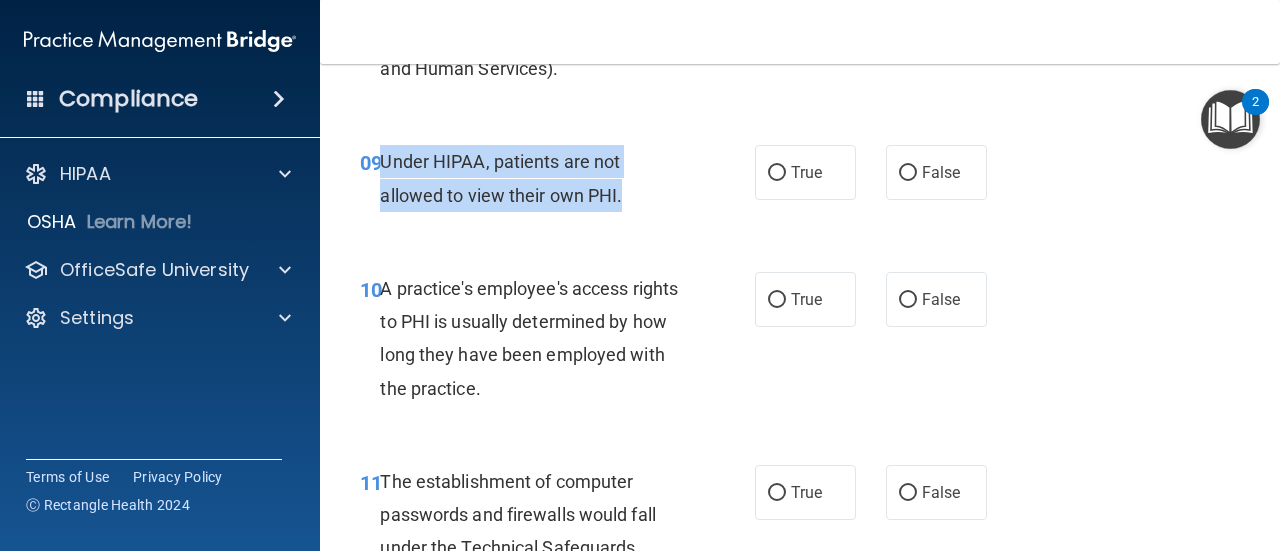 drag, startPoint x: 663, startPoint y: 199, endPoint x: 380, endPoint y: 152, distance: 286.87628 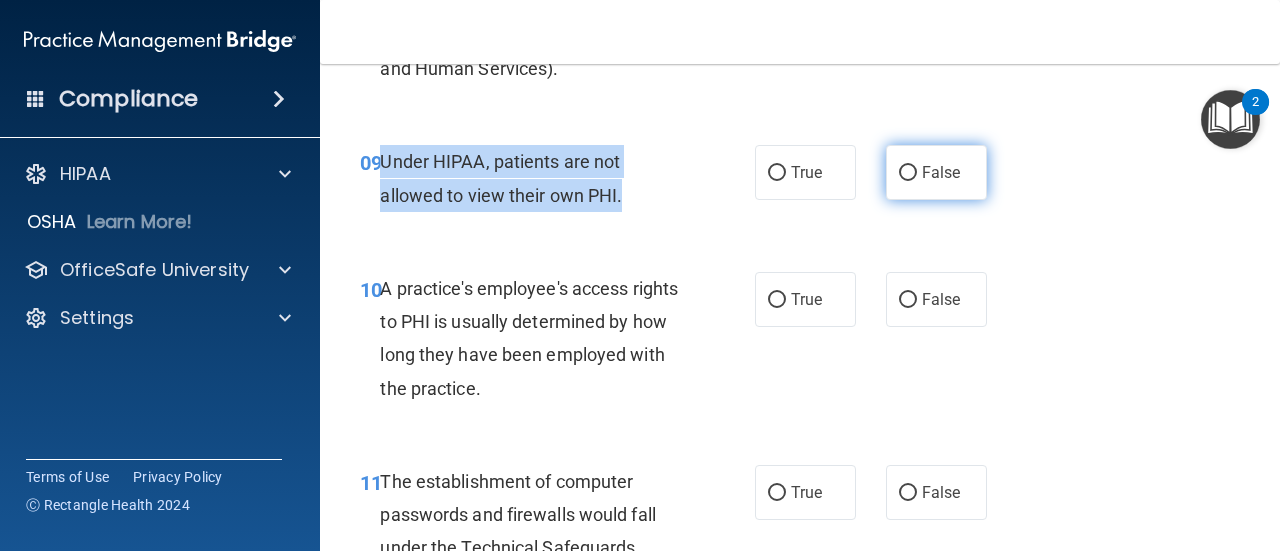 click on "False" at bounding box center [908, 173] 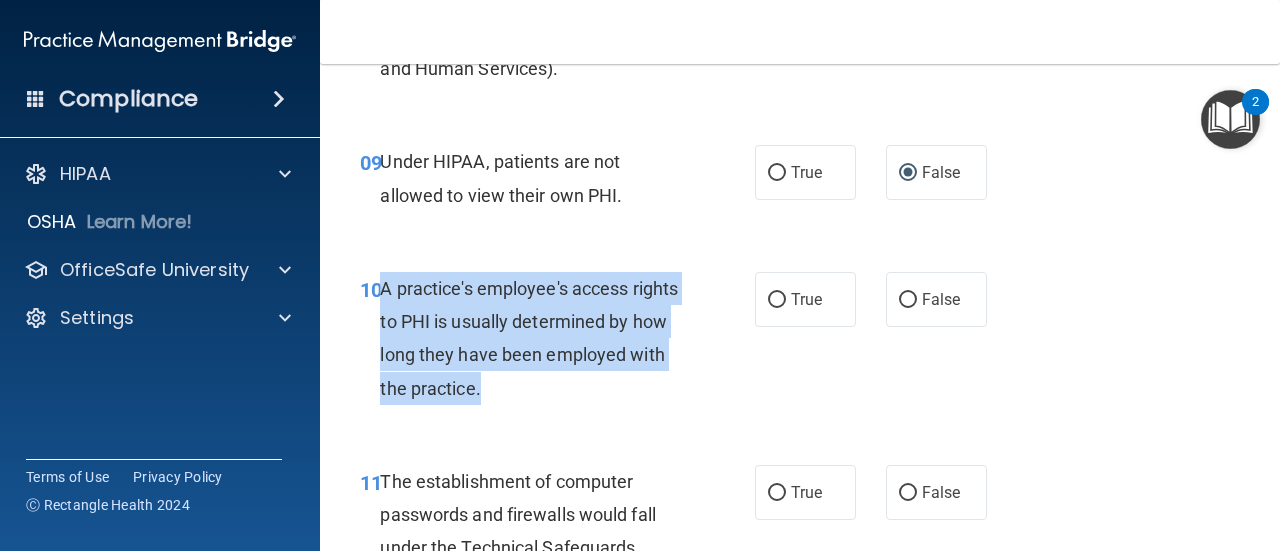 drag, startPoint x: 640, startPoint y: 383, endPoint x: 379, endPoint y: 295, distance: 275.436 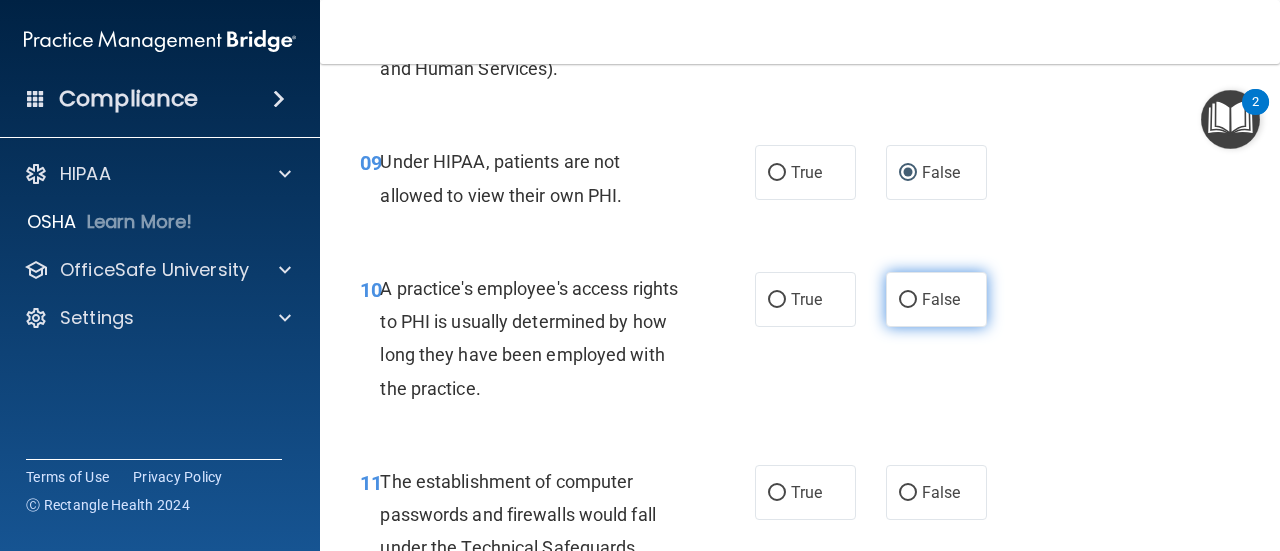 click on "False" at bounding box center (936, 299) 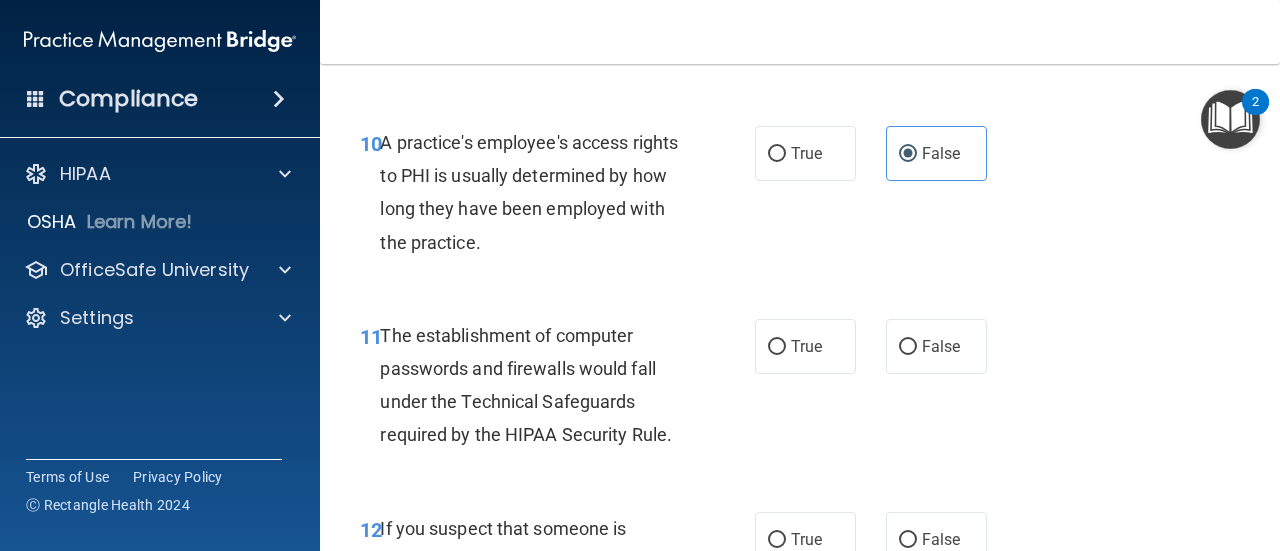 scroll, scrollTop: 1922, scrollLeft: 0, axis: vertical 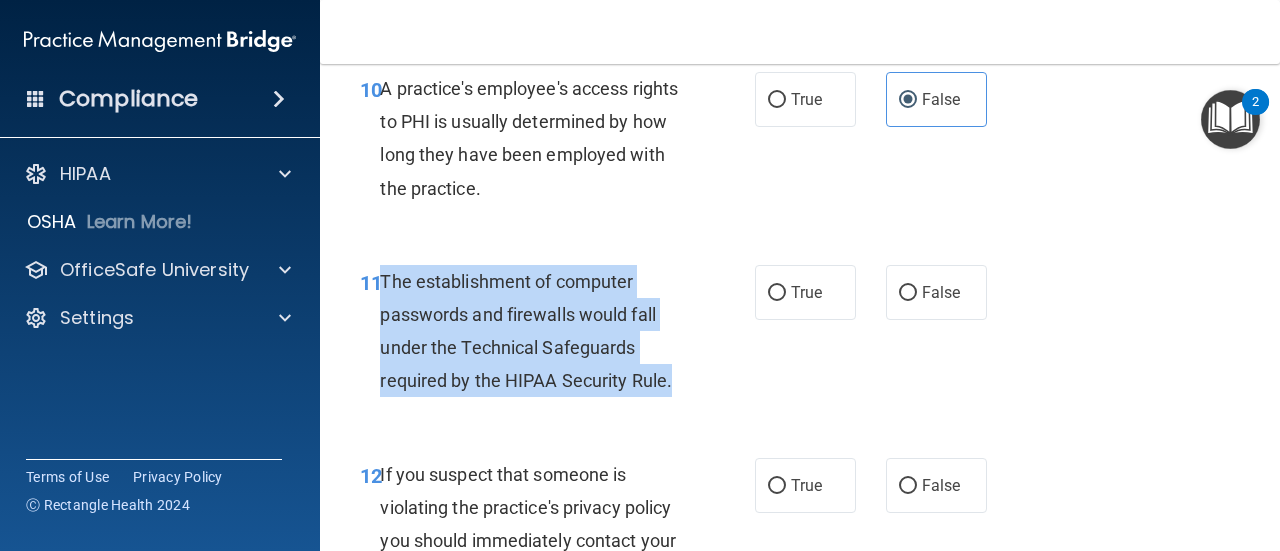 drag, startPoint x: 683, startPoint y: 381, endPoint x: 384, endPoint y: 274, distance: 317.56888 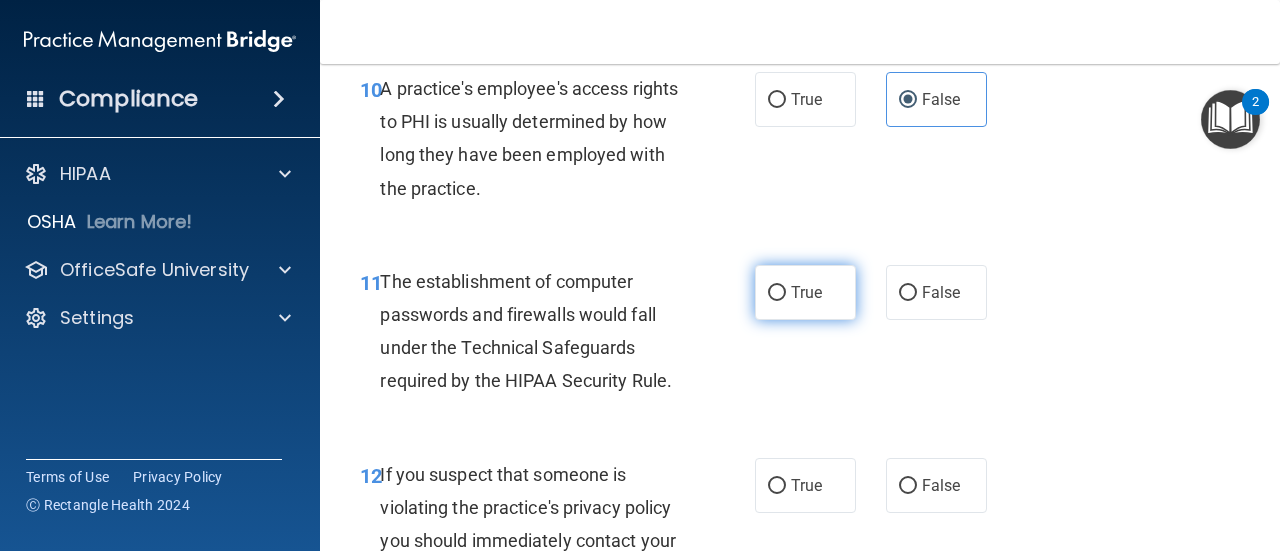 click on "True" at bounding box center (805, 292) 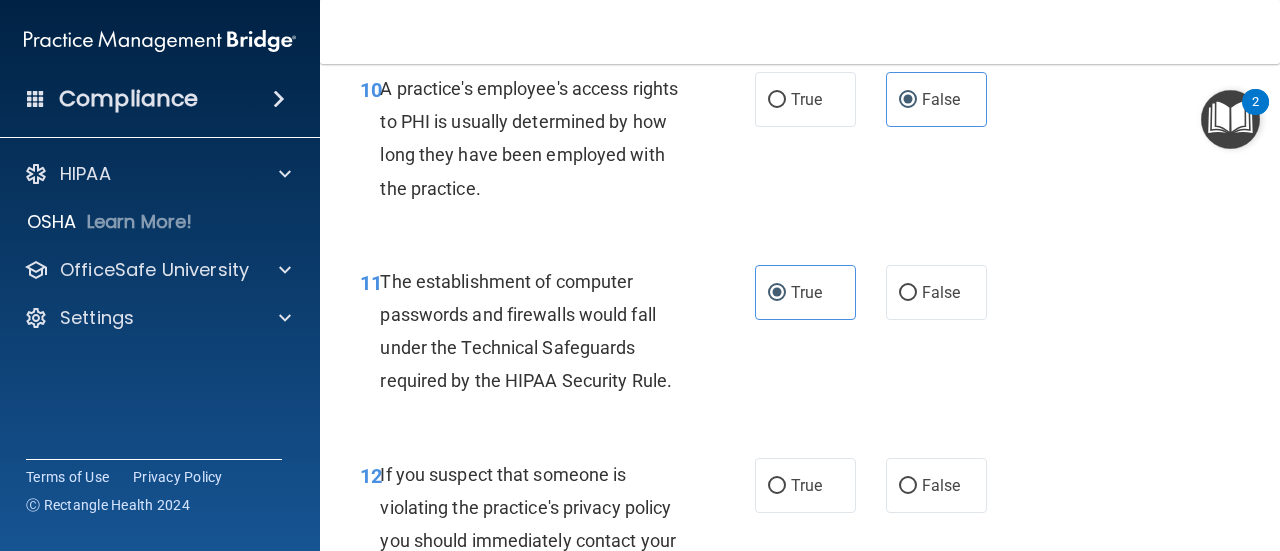 scroll, scrollTop: 2122, scrollLeft: 0, axis: vertical 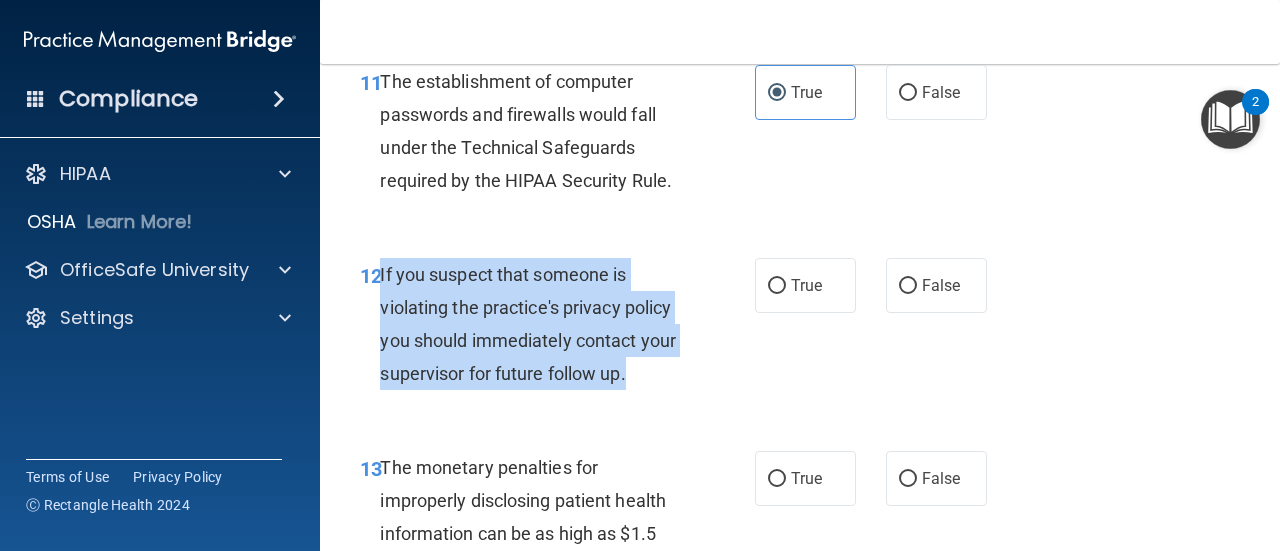 drag, startPoint x: 648, startPoint y: 375, endPoint x: 380, endPoint y: 277, distance: 285.35593 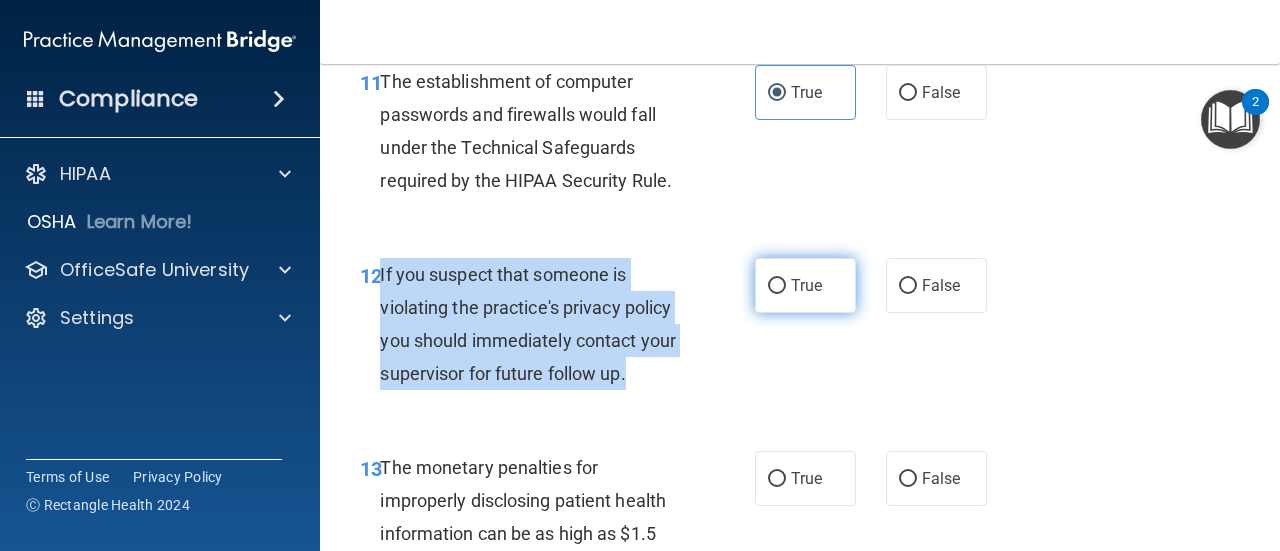 click on "True" at bounding box center [777, 286] 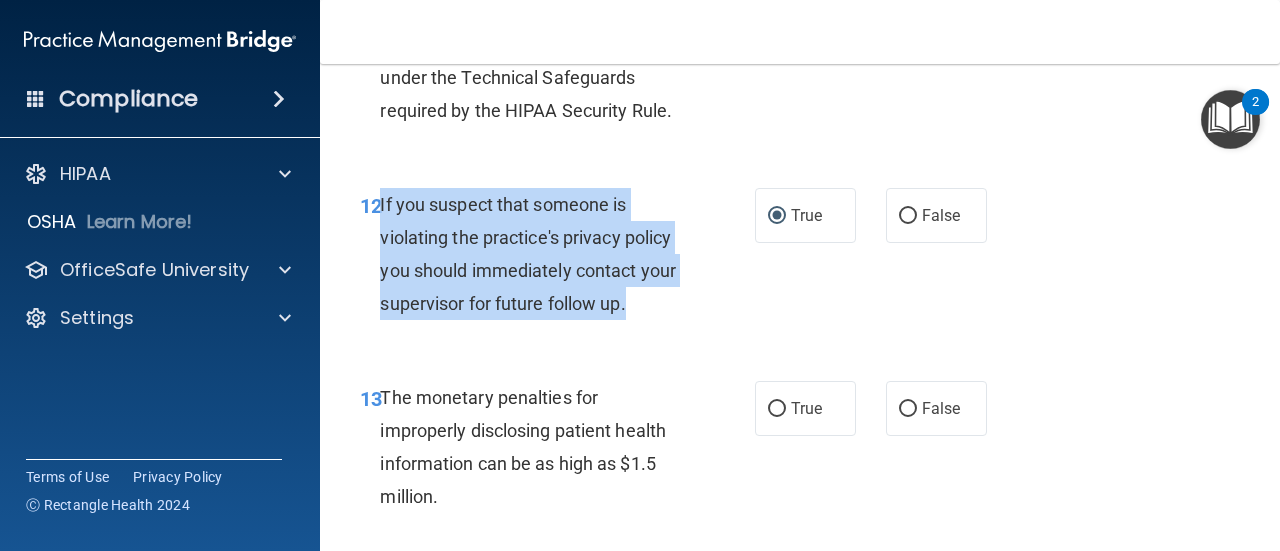 scroll, scrollTop: 2222, scrollLeft: 0, axis: vertical 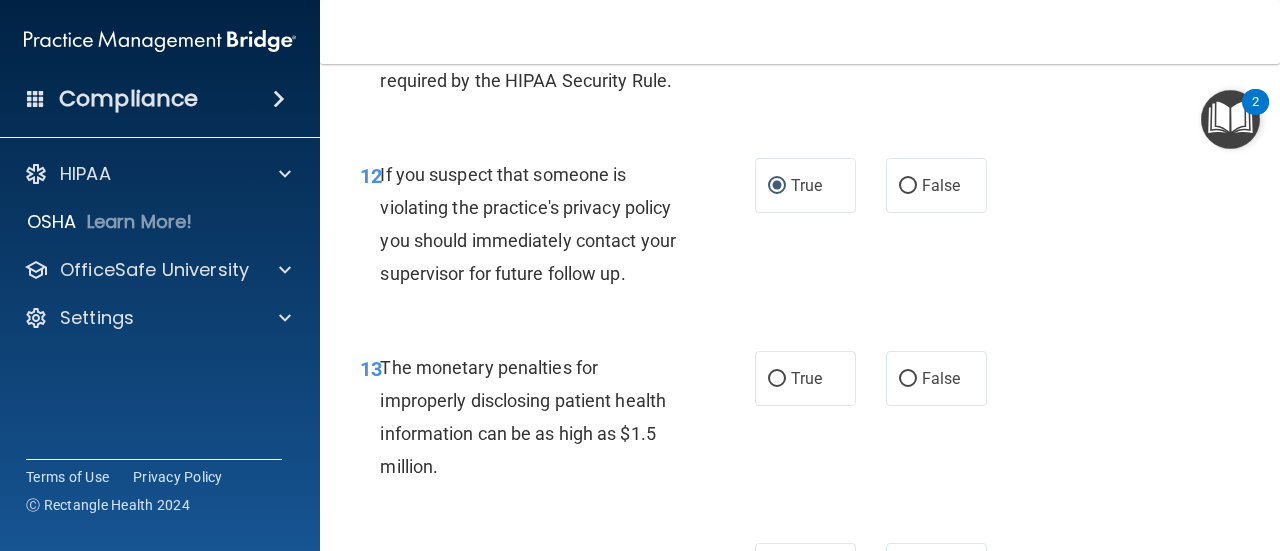 click on "13       The monetary penalties for improperly disclosing patient health information can be as high as $1.5 million.                 True           False" at bounding box center [800, 422] 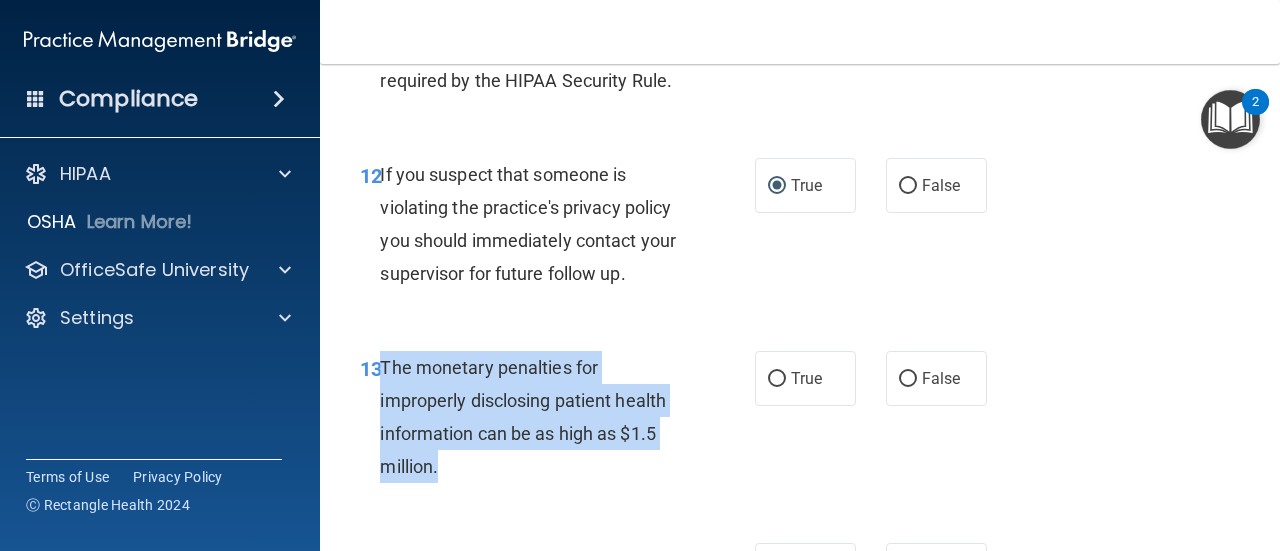 drag, startPoint x: 476, startPoint y: 461, endPoint x: 382, endPoint y: 371, distance: 130.13838 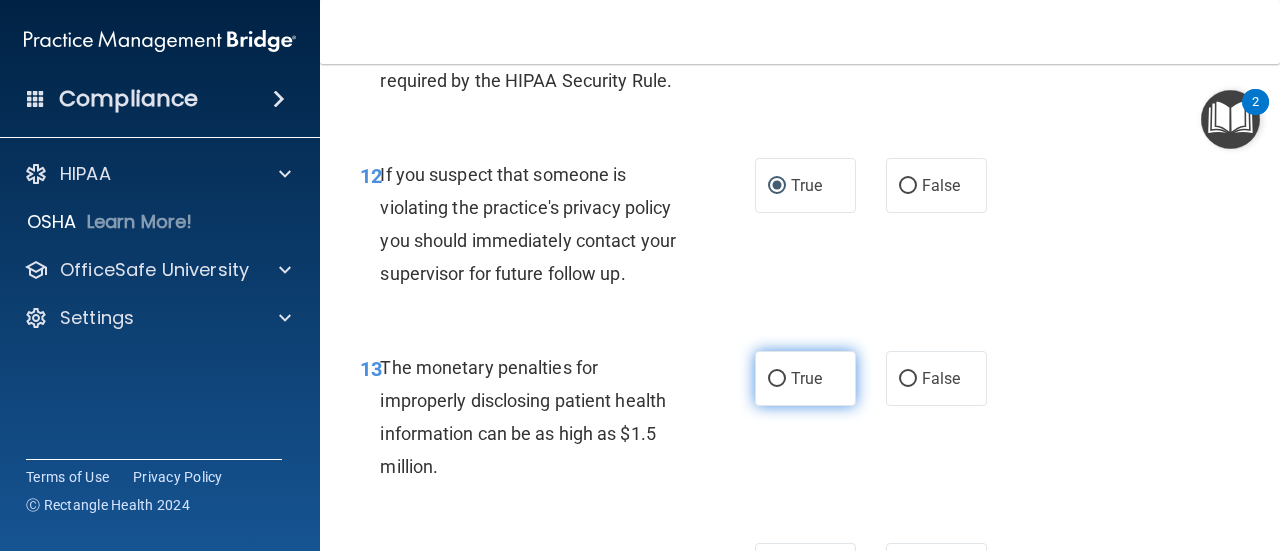click on "True" at bounding box center [805, 378] 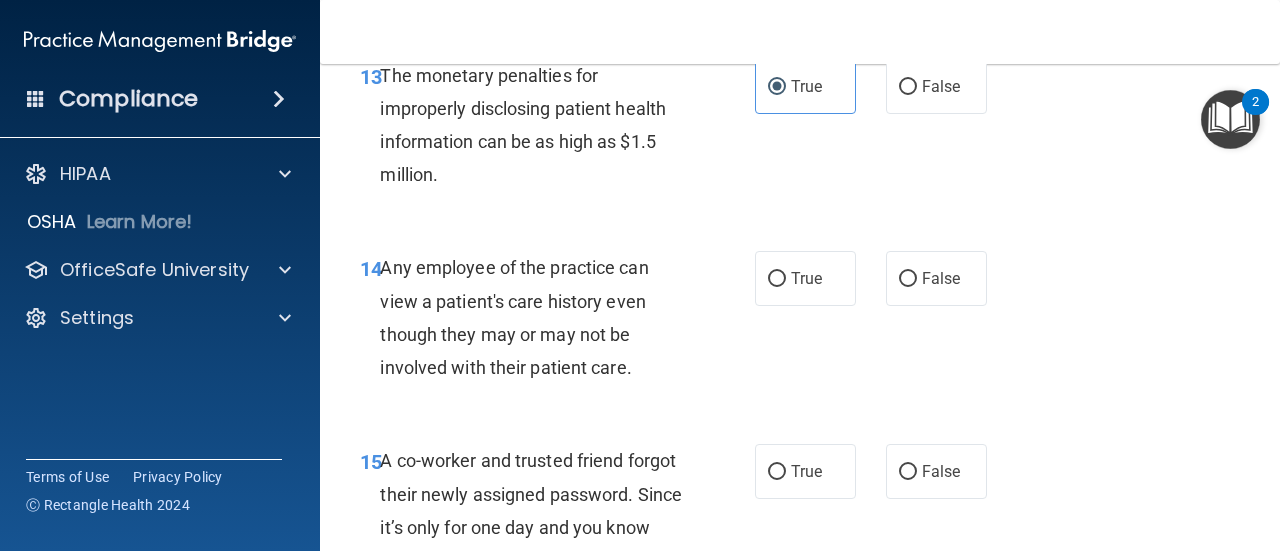 scroll, scrollTop: 2522, scrollLeft: 0, axis: vertical 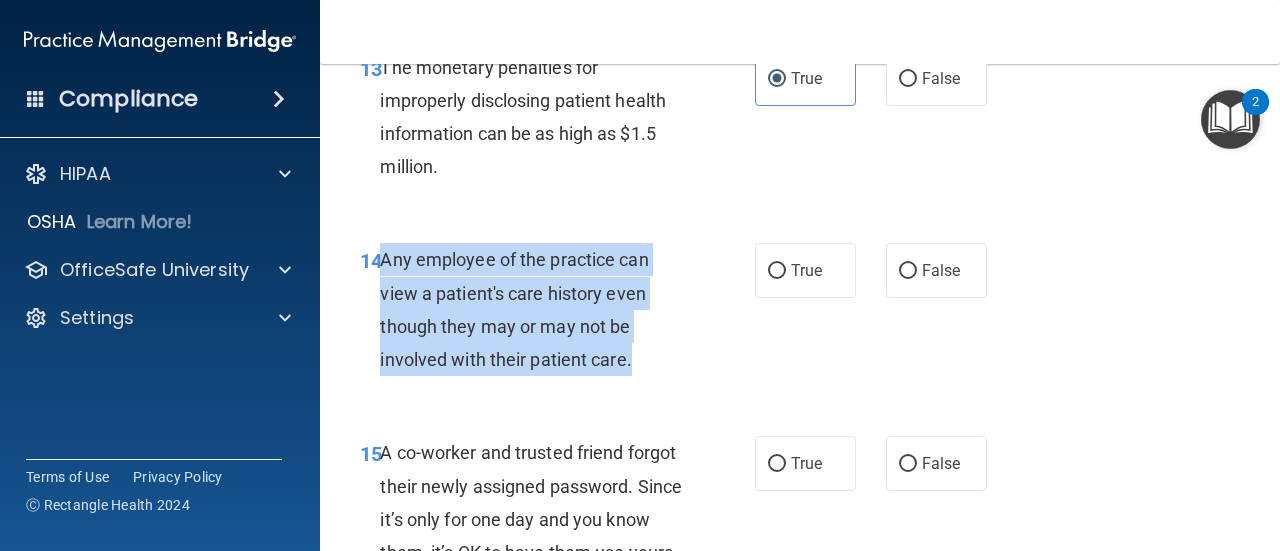 drag, startPoint x: 644, startPoint y: 363, endPoint x: 384, endPoint y: 264, distance: 278.21036 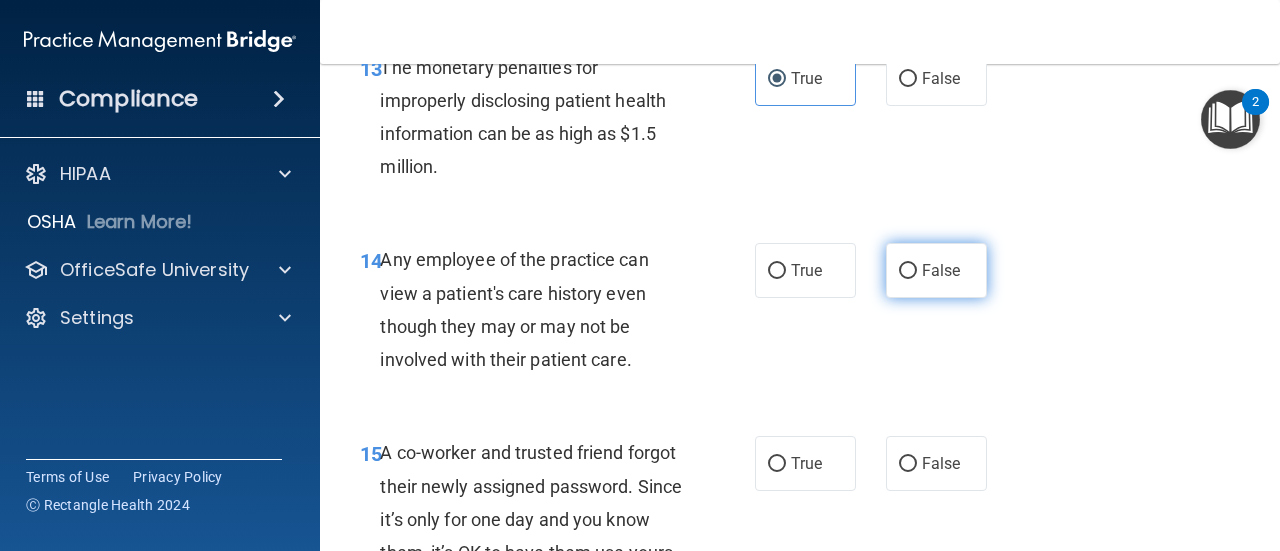 click on "False" at bounding box center (908, 271) 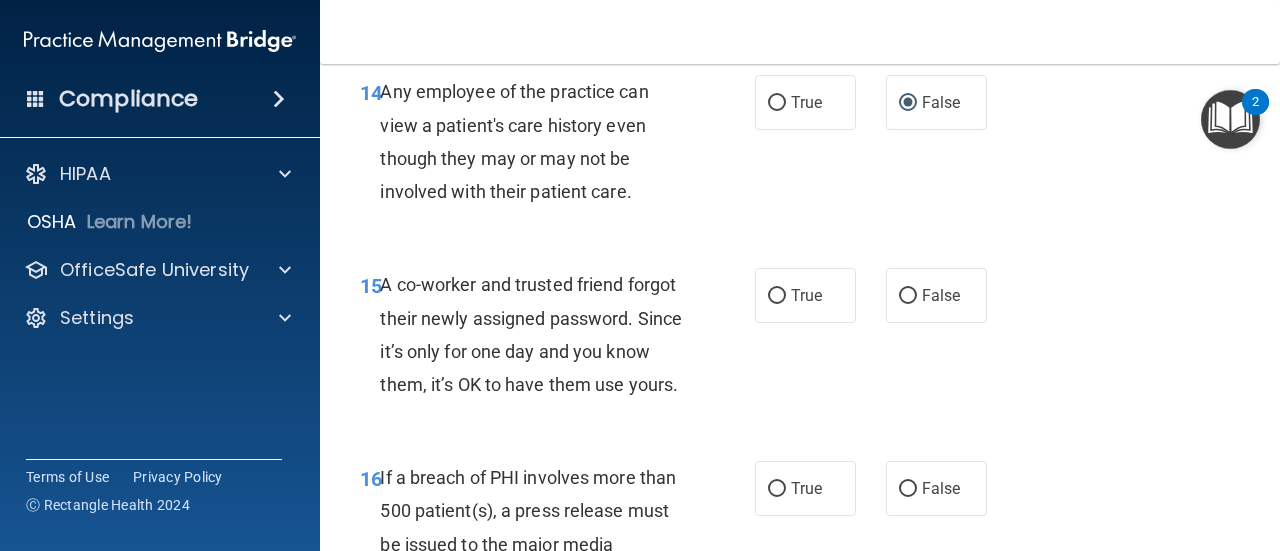 scroll, scrollTop: 2722, scrollLeft: 0, axis: vertical 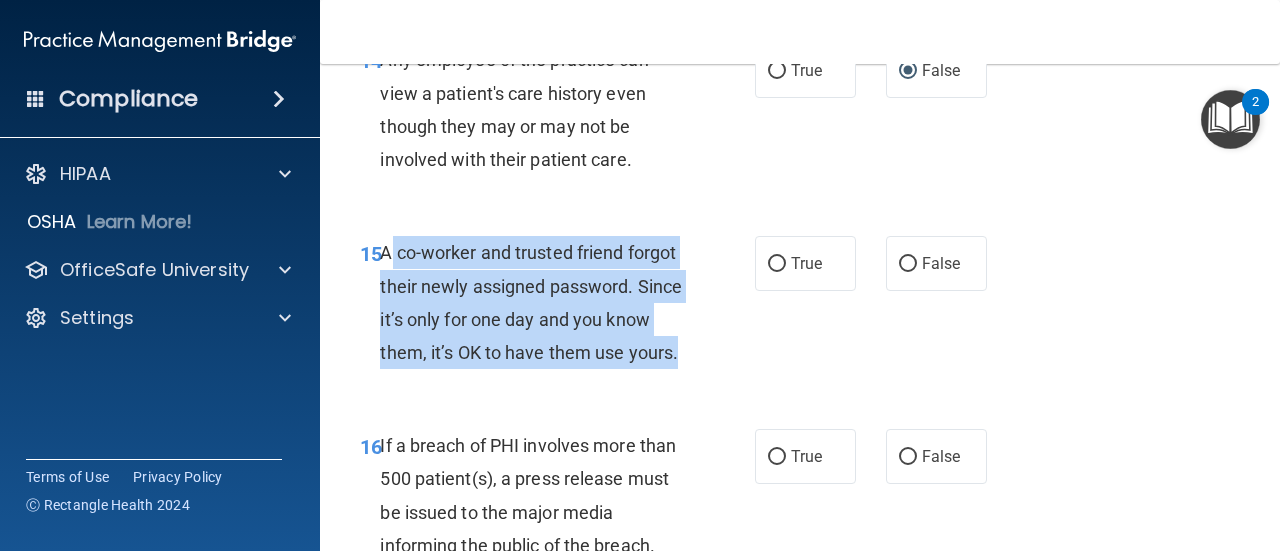 drag, startPoint x: 564, startPoint y: 394, endPoint x: 387, endPoint y: 248, distance: 229.44498 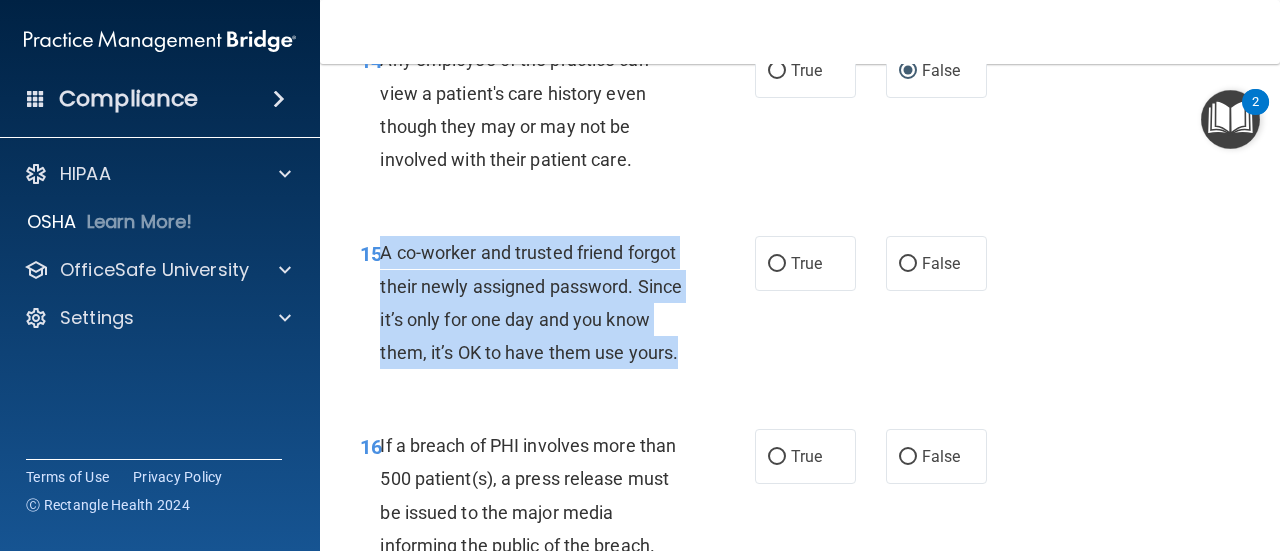 drag, startPoint x: 382, startPoint y: 253, endPoint x: 534, endPoint y: 392, distance: 205.9733 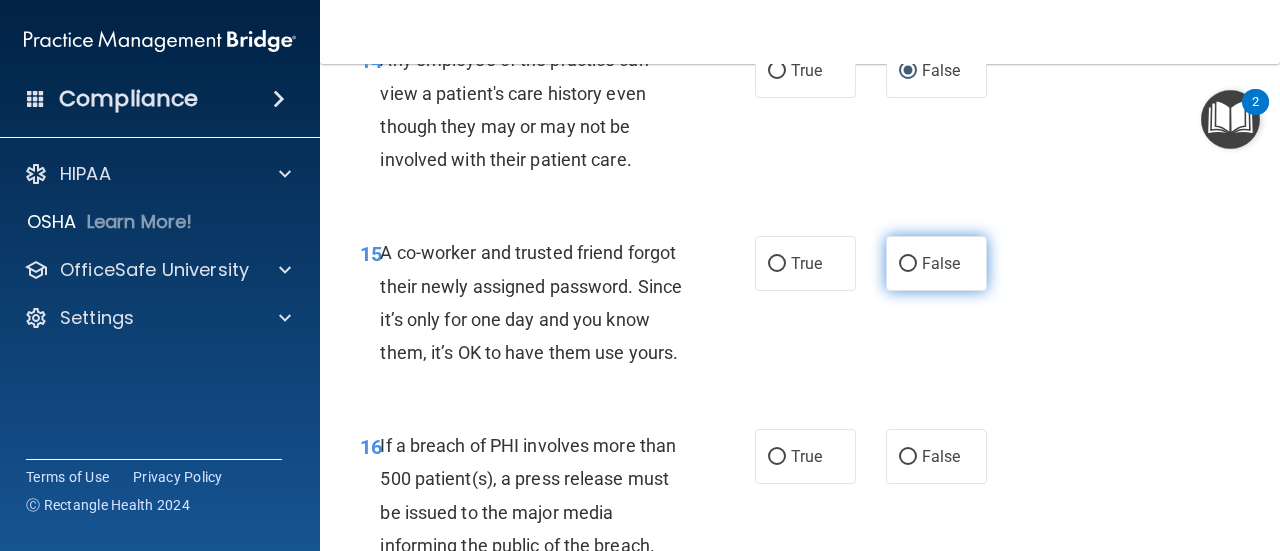 click on "False" at bounding box center [908, 264] 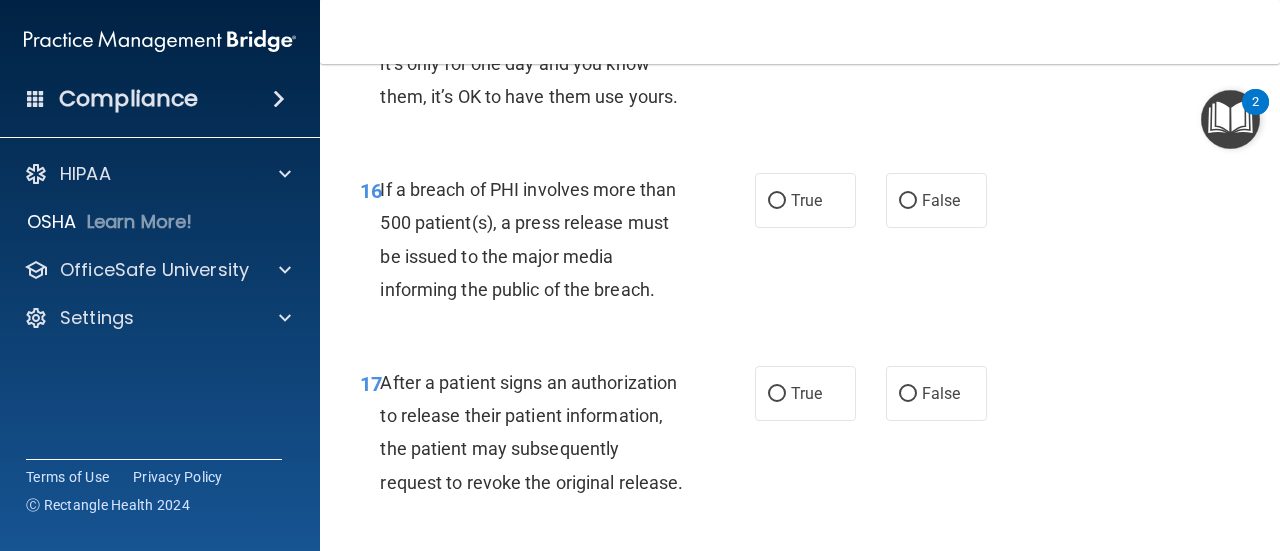 scroll, scrollTop: 3022, scrollLeft: 0, axis: vertical 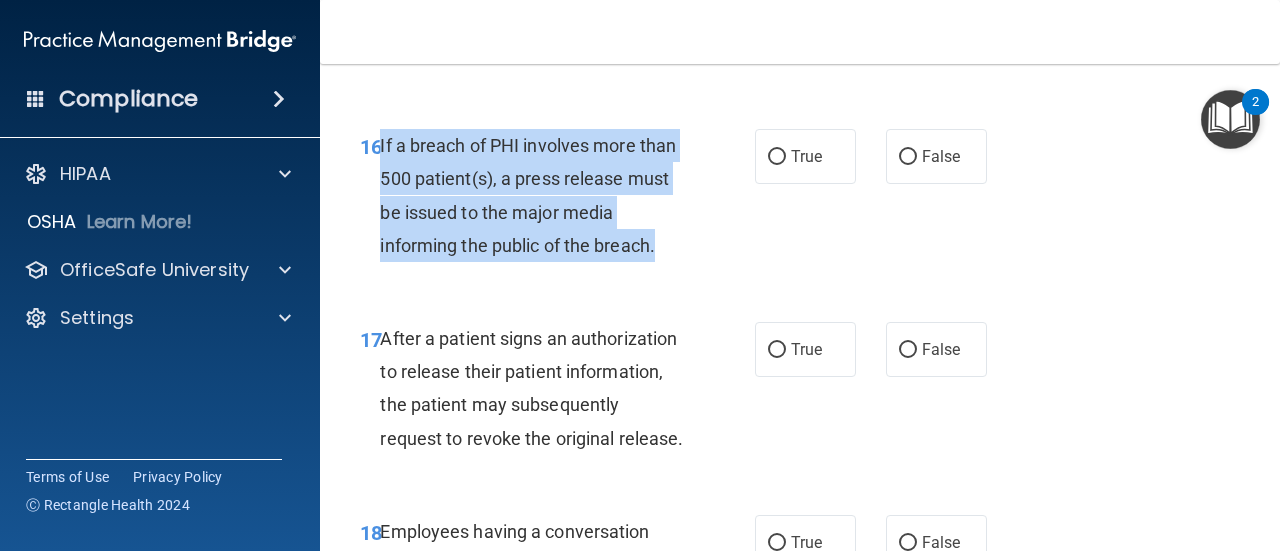 drag, startPoint x: 681, startPoint y: 276, endPoint x: 380, endPoint y: 188, distance: 313.60007 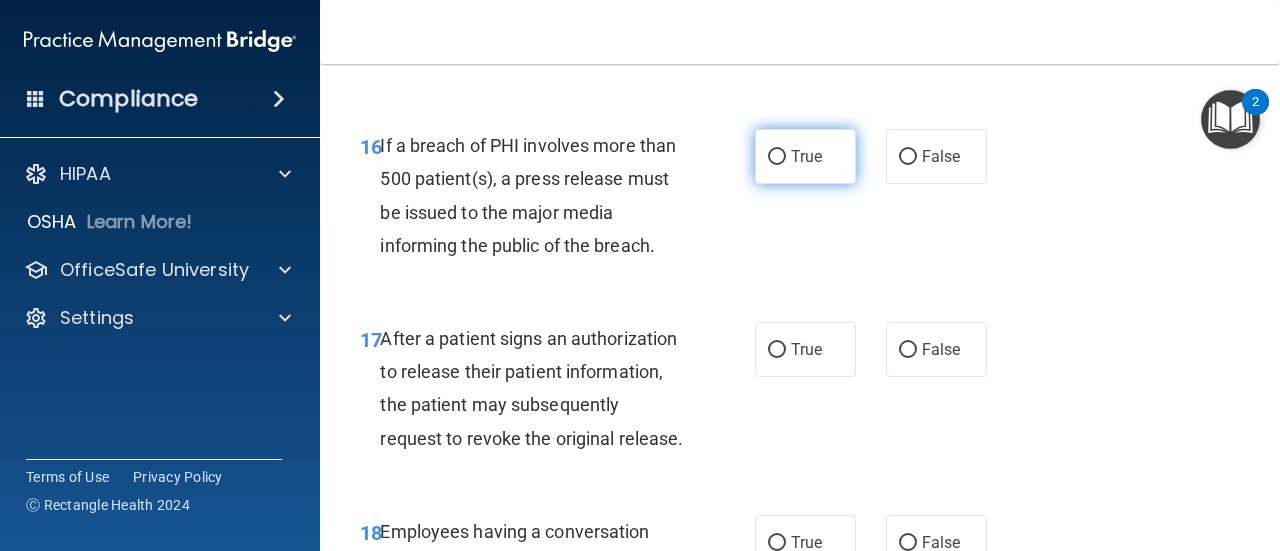 click on "True" at bounding box center (805, 156) 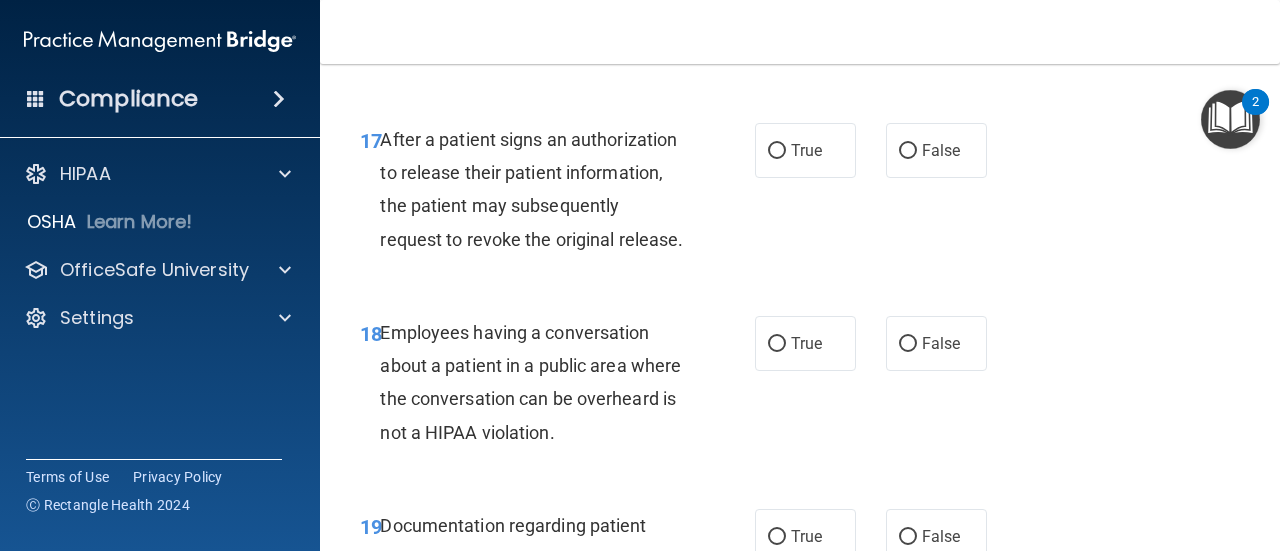 scroll, scrollTop: 3222, scrollLeft: 0, axis: vertical 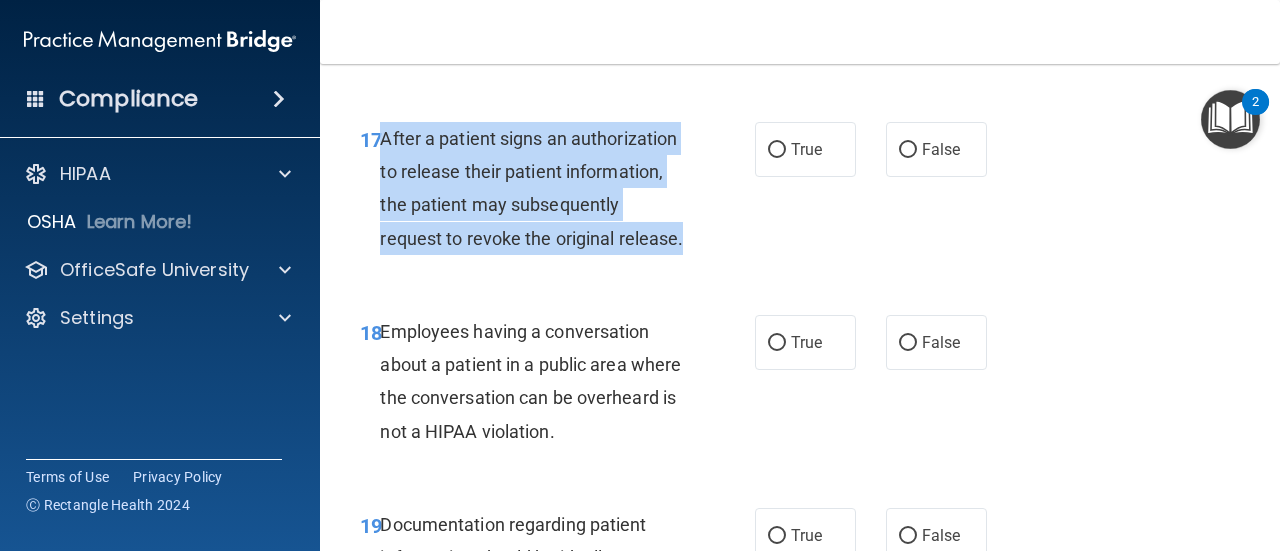 drag, startPoint x: 550, startPoint y: 327, endPoint x: 383, endPoint y: 175, distance: 225.8163 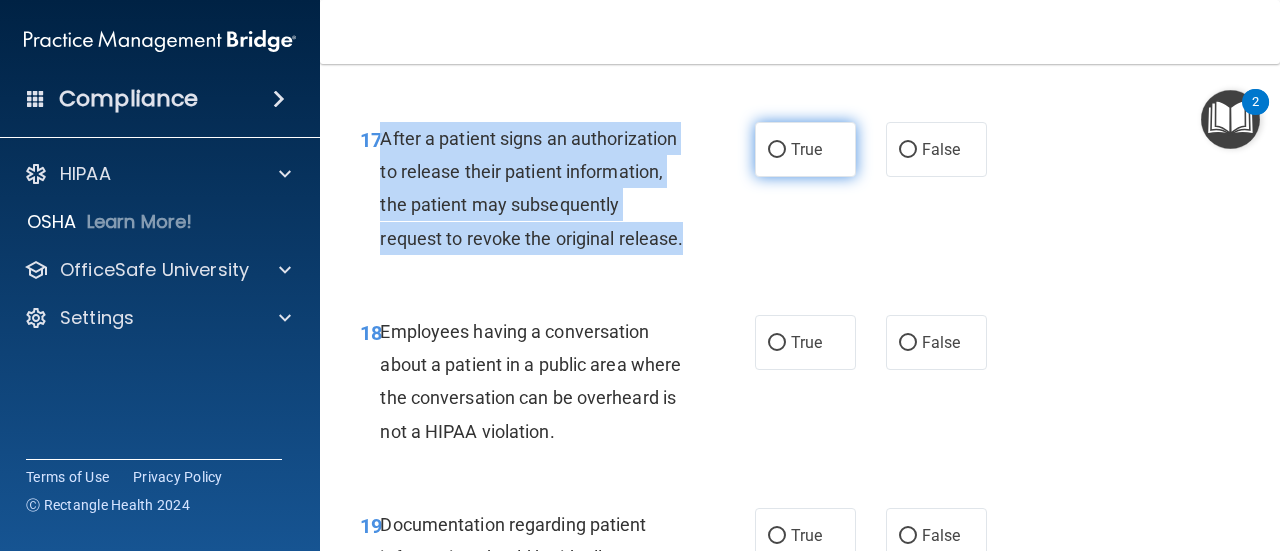 click on "True" at bounding box center [777, 150] 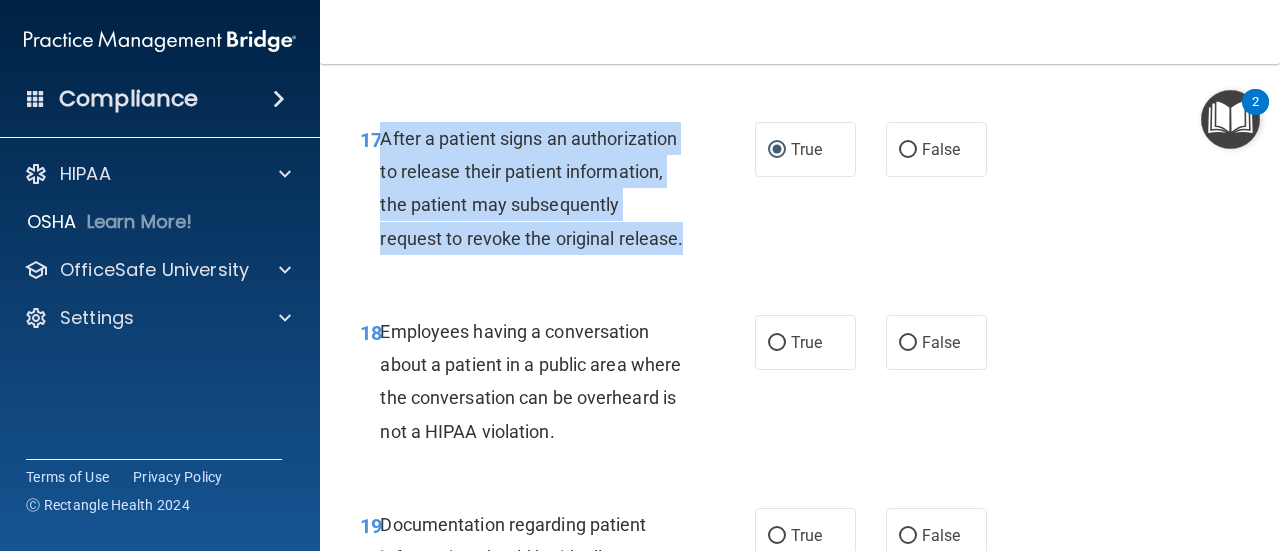click on "17       After a patient signs an authorization to release their patient information, the patient may subsequently request to revoke the original release." at bounding box center (557, 193) 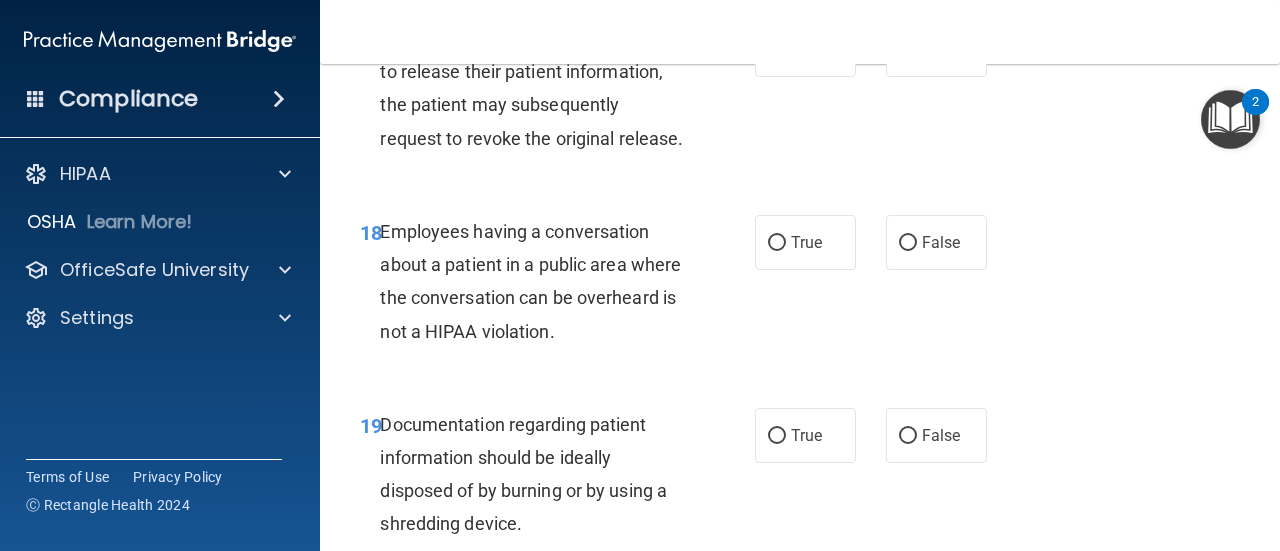 scroll, scrollTop: 3422, scrollLeft: 0, axis: vertical 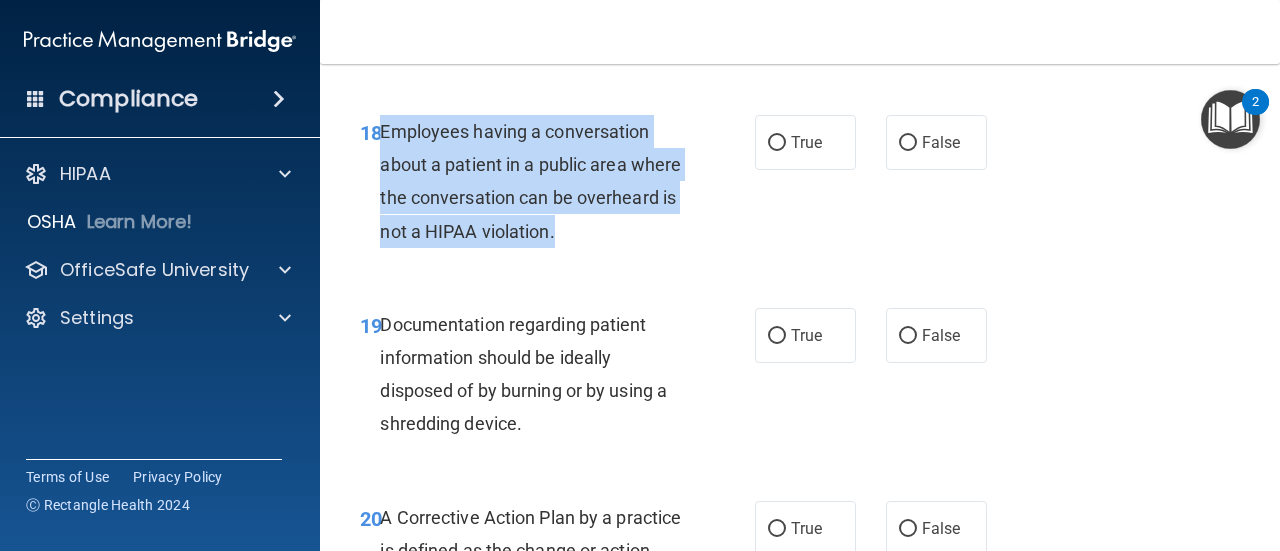 drag, startPoint x: 670, startPoint y: 295, endPoint x: 384, endPoint y: 207, distance: 299.23236 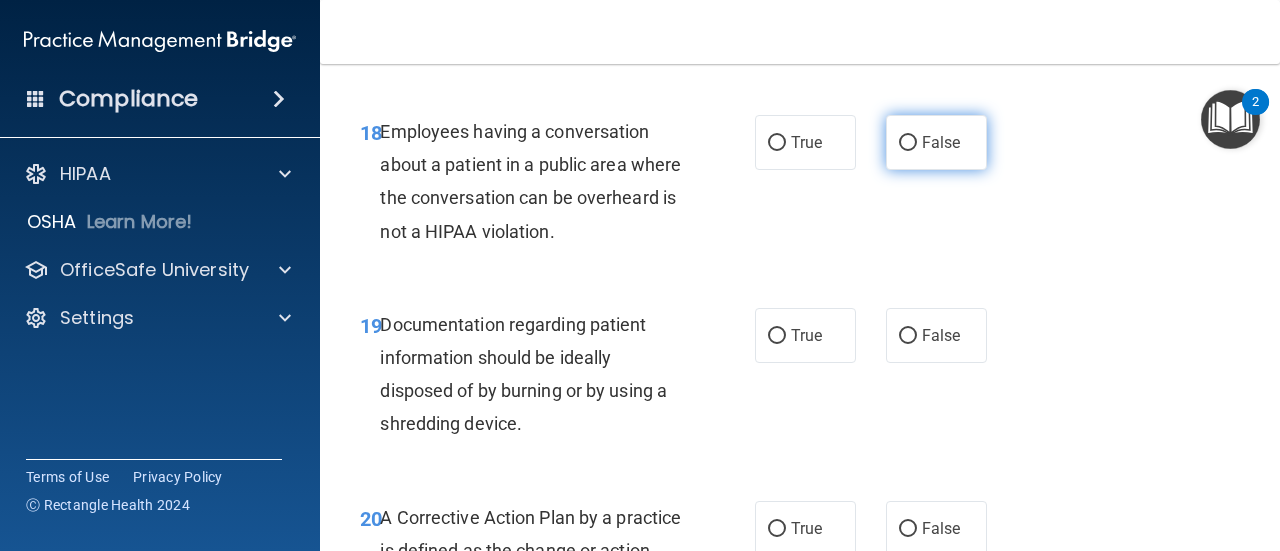 click on "False" at bounding box center (936, 142) 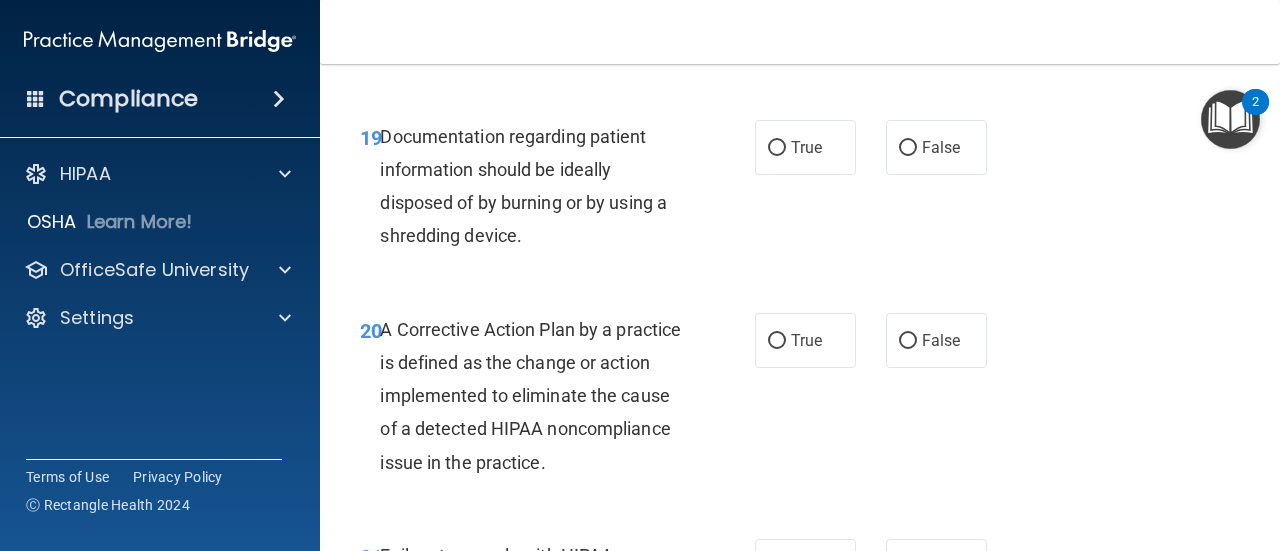 scroll, scrollTop: 3622, scrollLeft: 0, axis: vertical 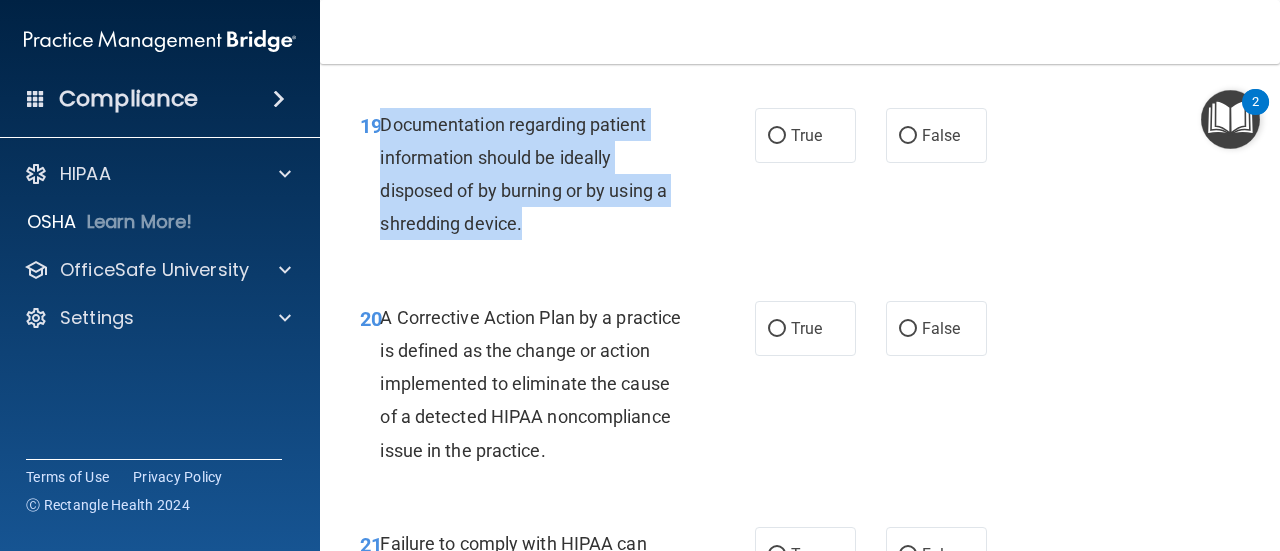 drag, startPoint x: 570, startPoint y: 296, endPoint x: 382, endPoint y: 195, distance: 213.41275 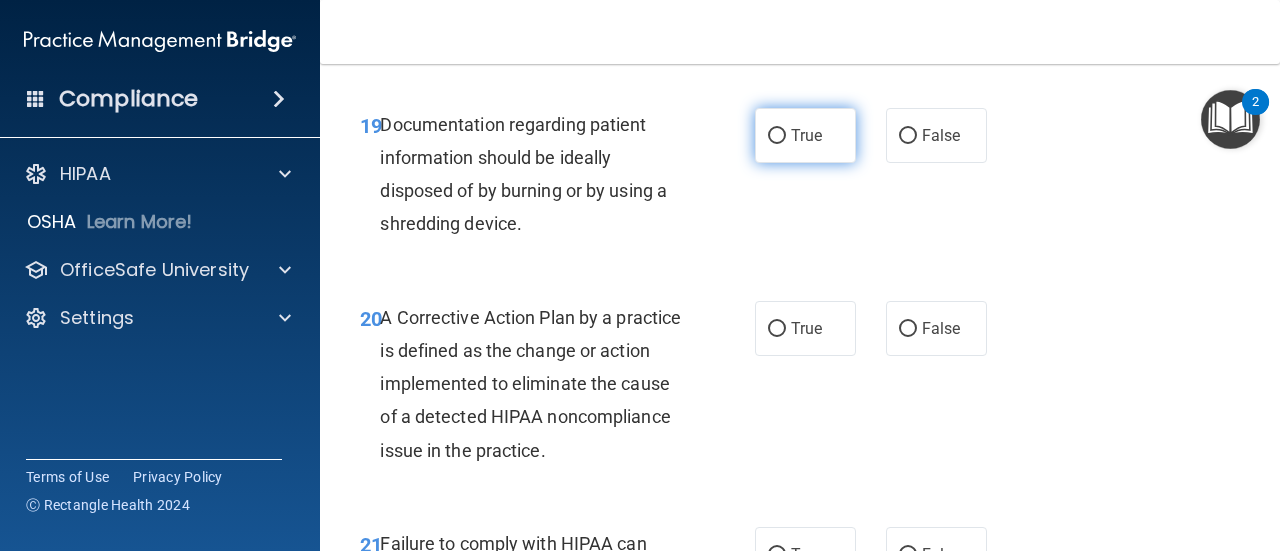 click on "True" at bounding box center (805, 135) 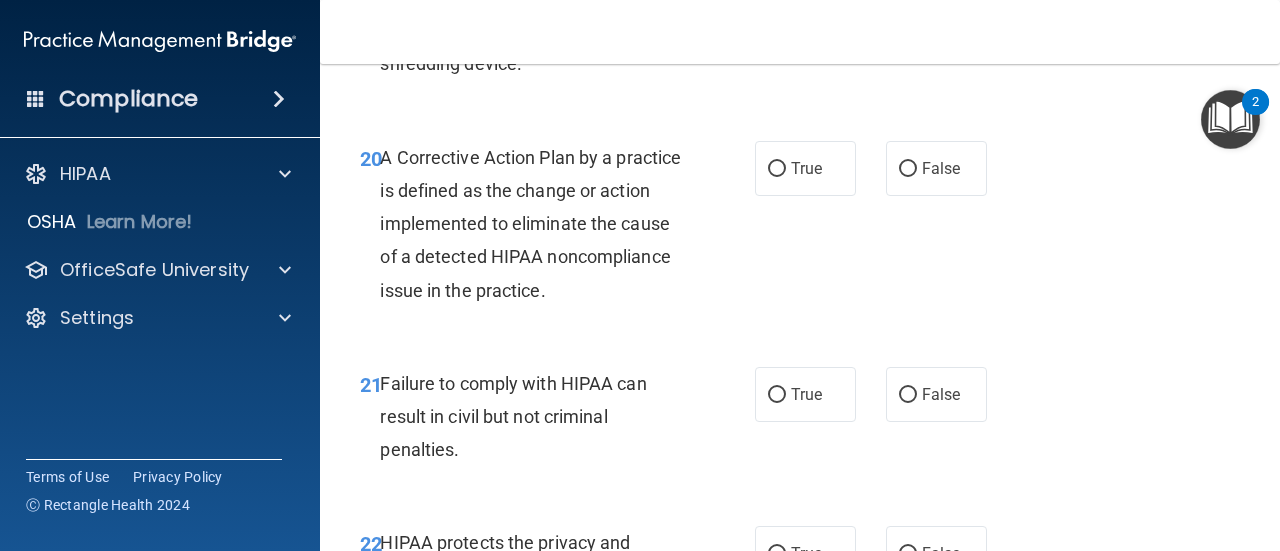 scroll, scrollTop: 3822, scrollLeft: 0, axis: vertical 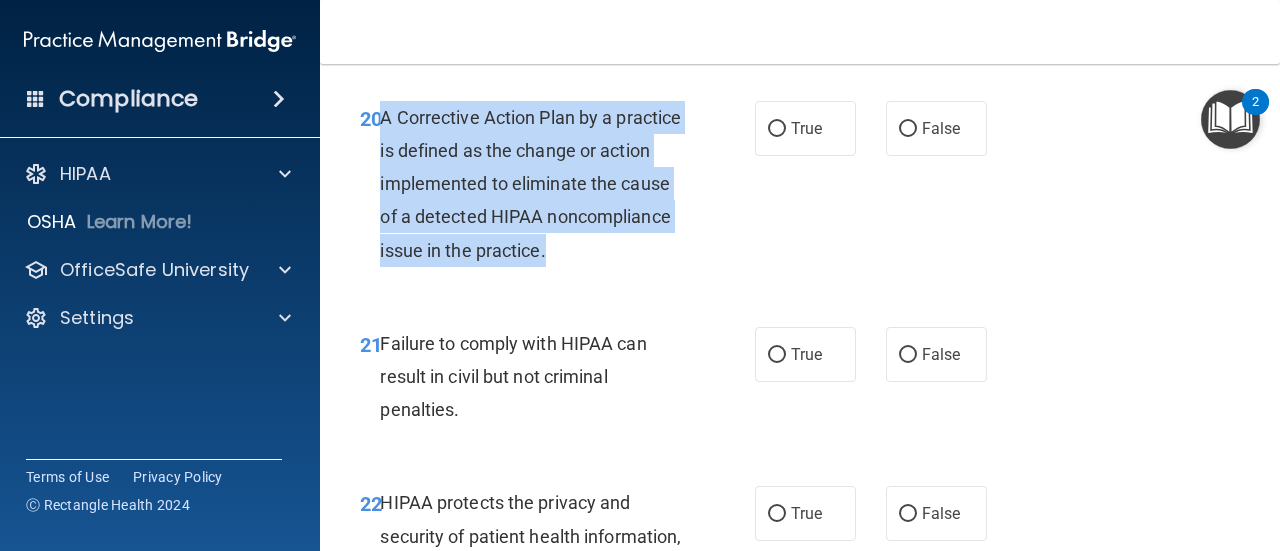drag, startPoint x: 692, startPoint y: 301, endPoint x: 381, endPoint y: 187, distance: 331.23557 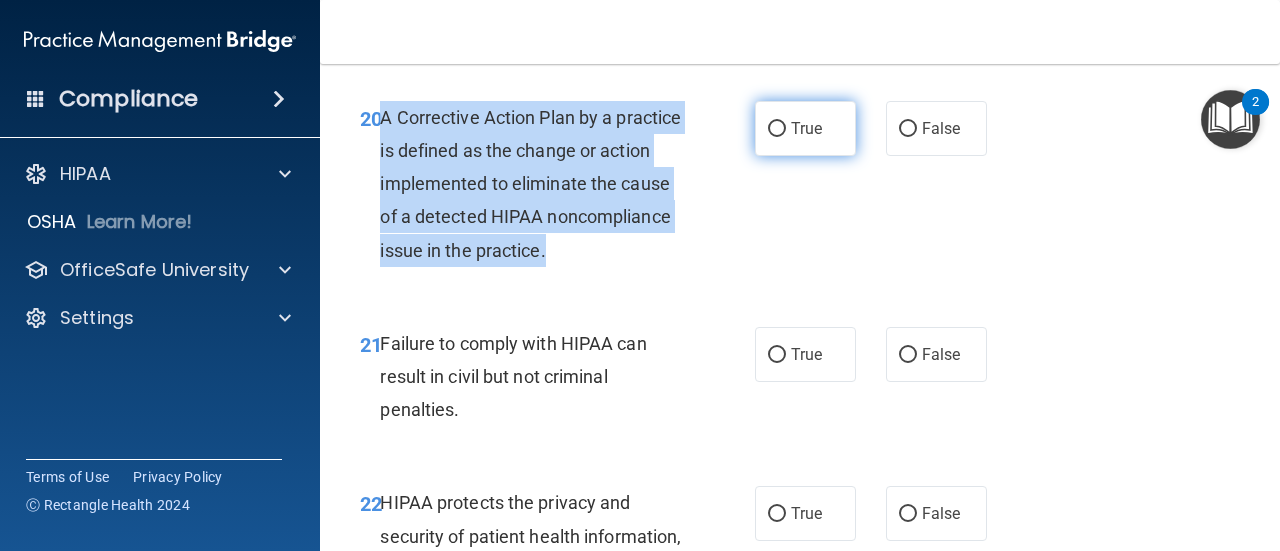 click on "True" at bounding box center [777, 129] 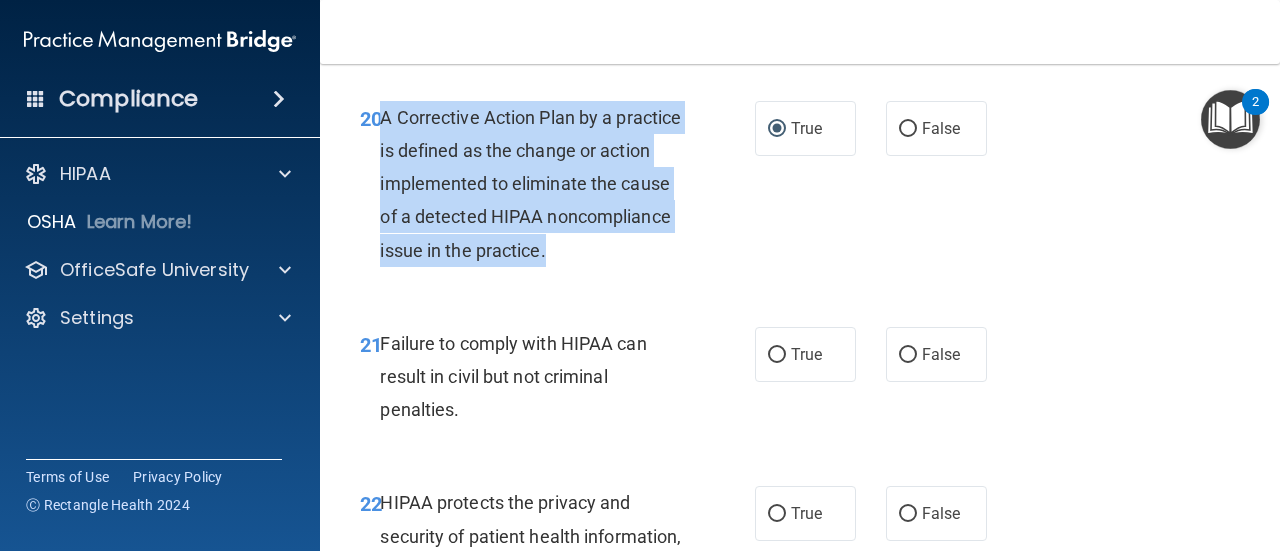 click on "20       A Corrective Action Plan by a practice is defined as the change or action implemented to eliminate the cause of a detected HIPAA noncompliance issue in the practice." at bounding box center (557, 189) 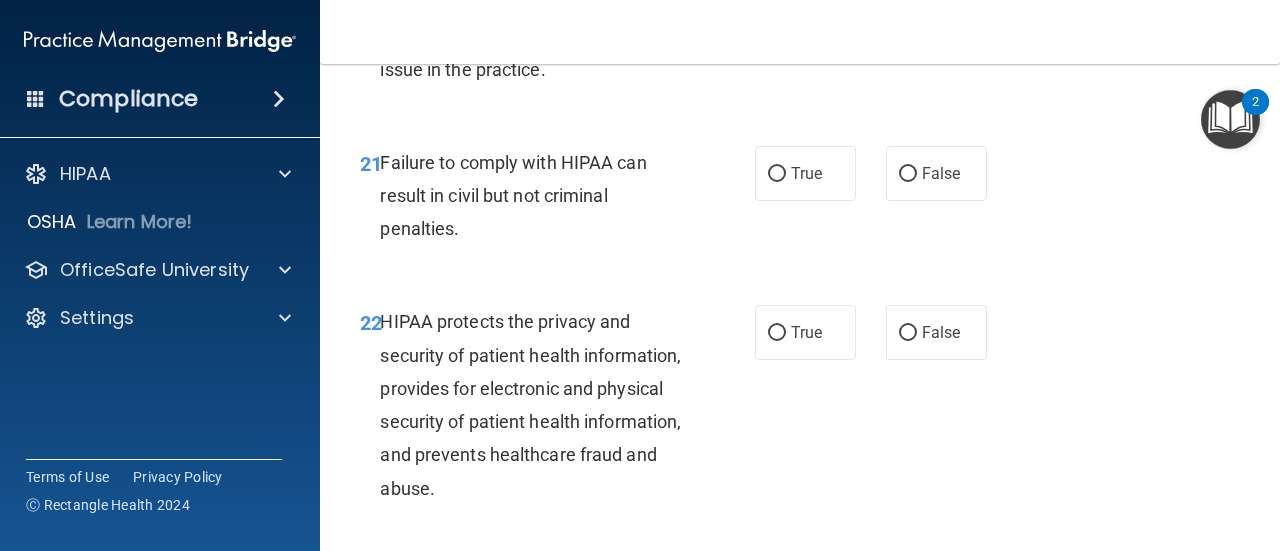 scroll, scrollTop: 4022, scrollLeft: 0, axis: vertical 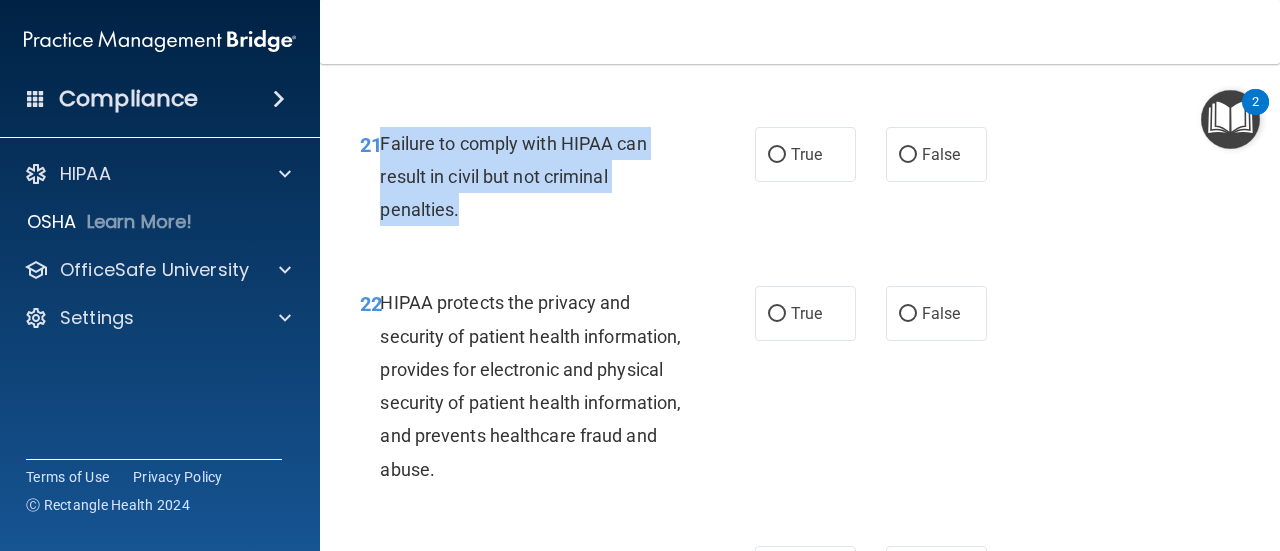 drag, startPoint x: 521, startPoint y: 288, endPoint x: 379, endPoint y: 210, distance: 162.01234 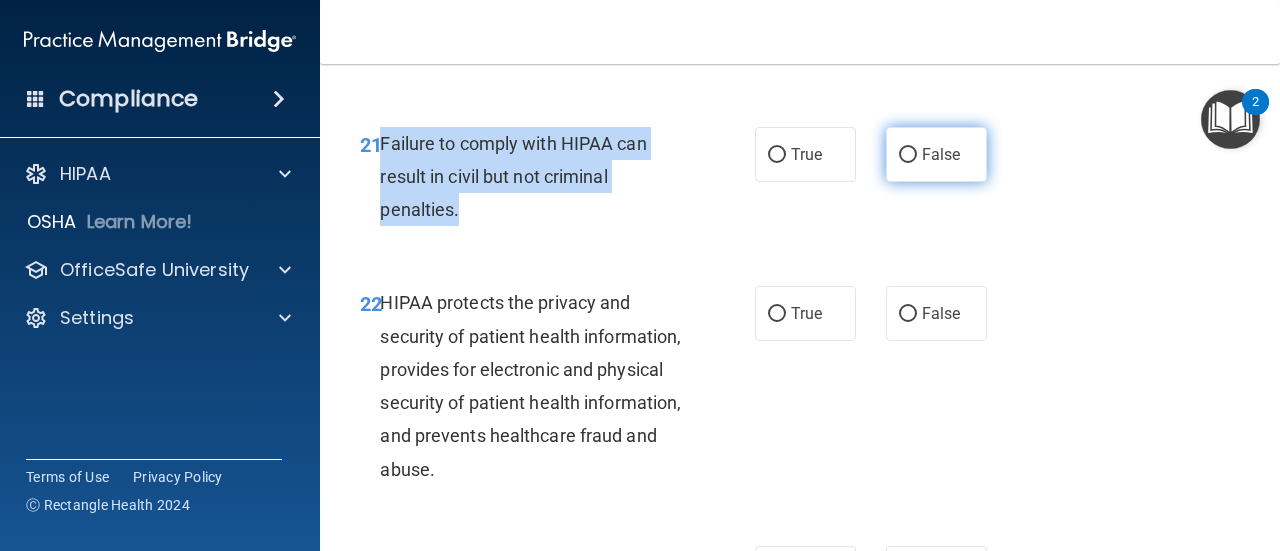 click on "False" at bounding box center (908, 155) 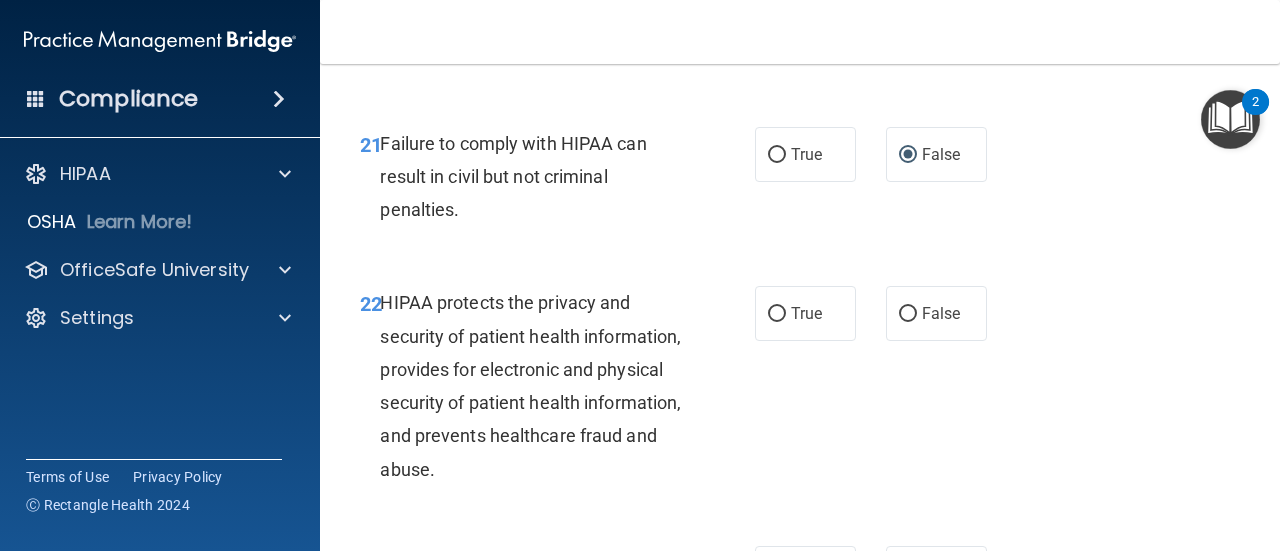 click on "HIPAA protects the privacy and security of patient health information, provides for electronic and physical security of patient health information, and prevents healthcare fraud and abuse." at bounding box center (539, 385) 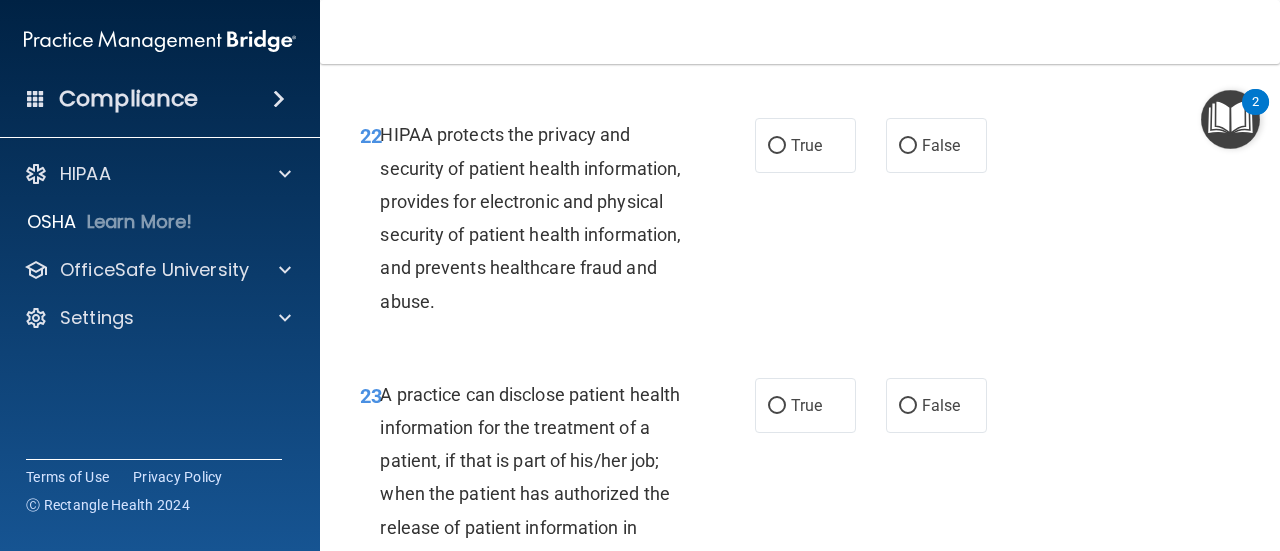 scroll, scrollTop: 4222, scrollLeft: 0, axis: vertical 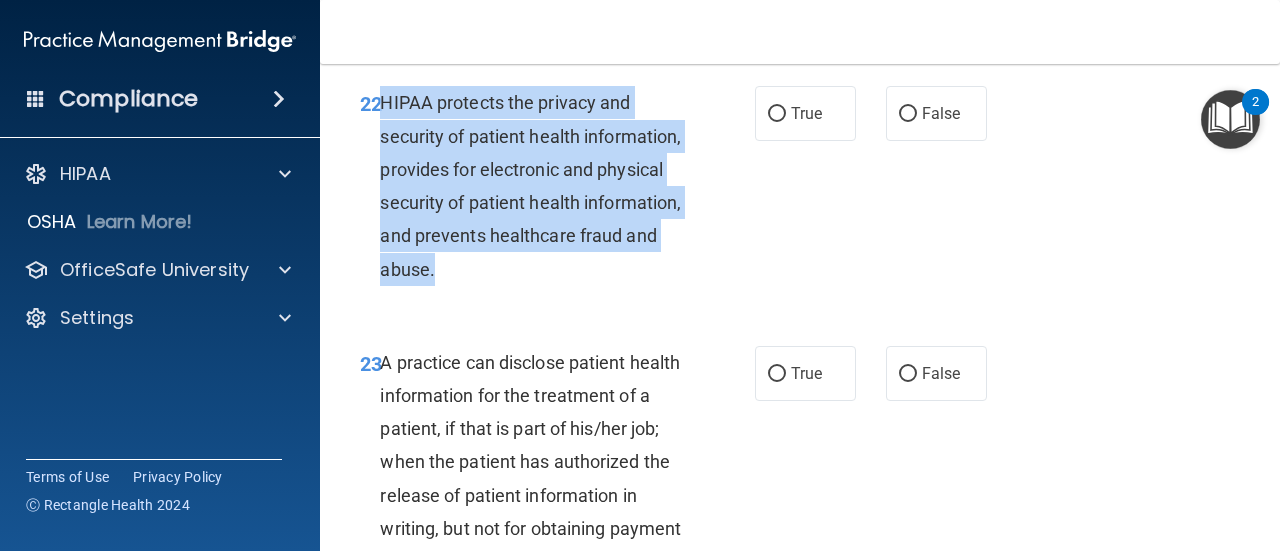 drag, startPoint x: 630, startPoint y: 336, endPoint x: 380, endPoint y: 163, distance: 304.0214 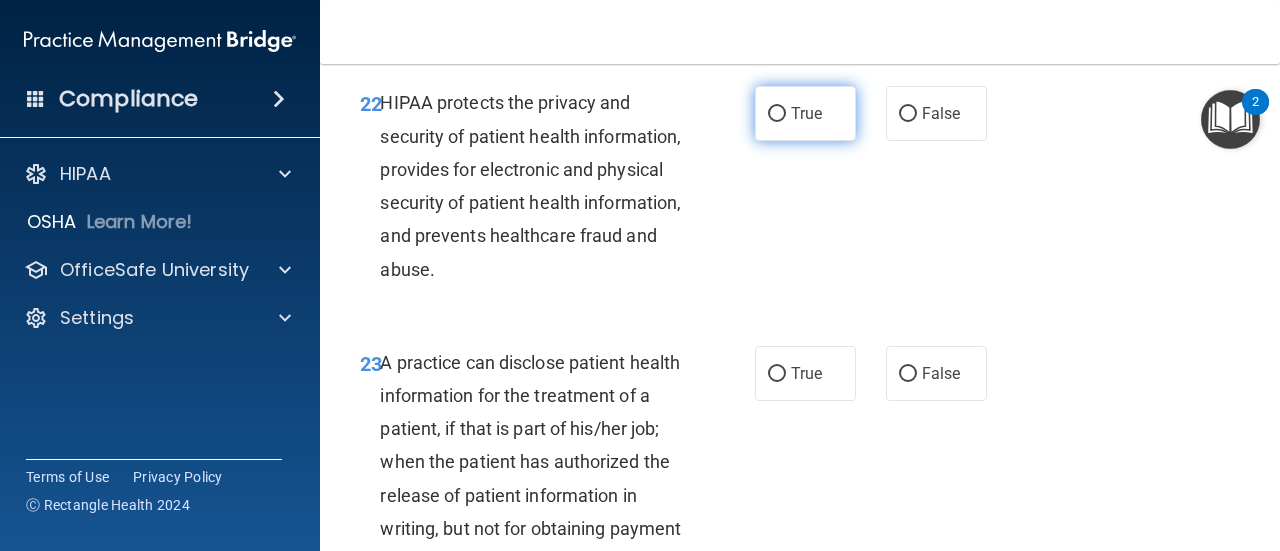 click on "True" at bounding box center [805, 113] 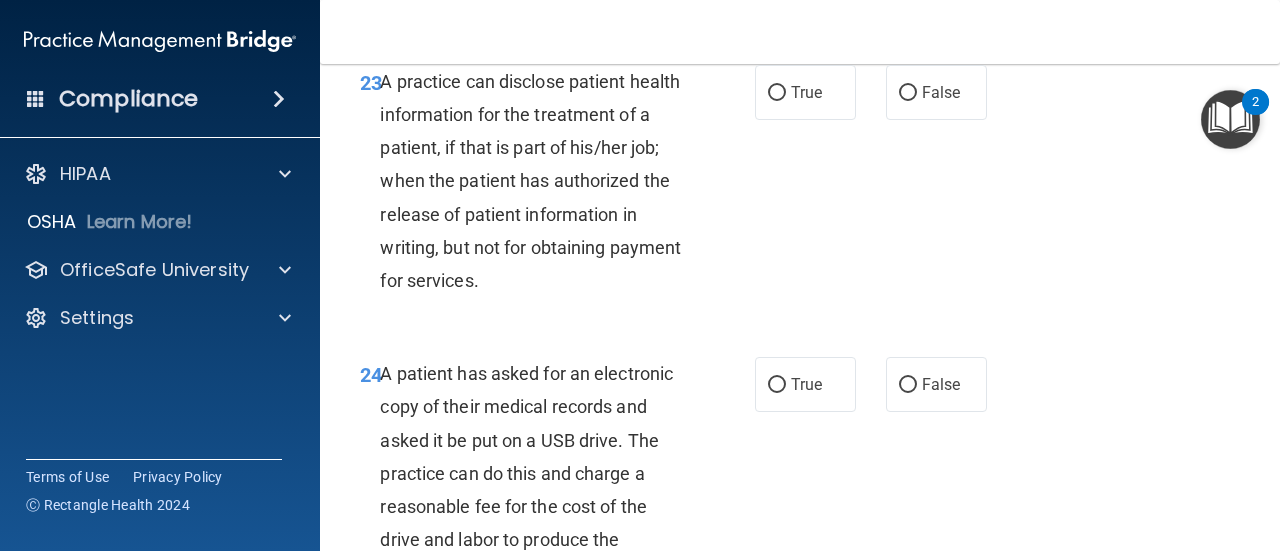 scroll, scrollTop: 4522, scrollLeft: 0, axis: vertical 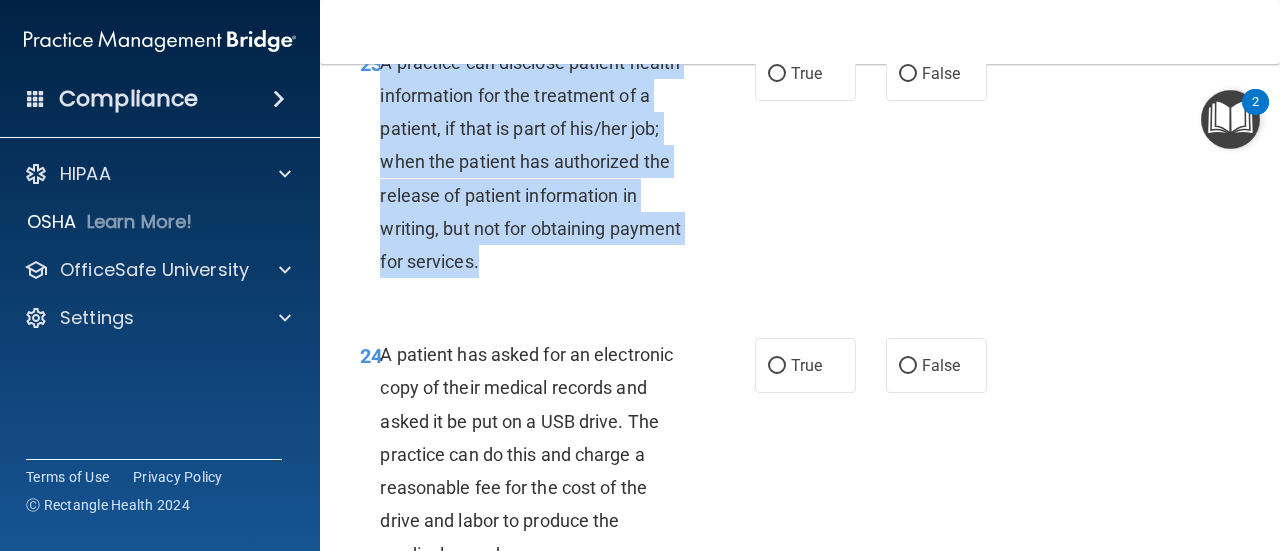 drag, startPoint x: 584, startPoint y: 333, endPoint x: 384, endPoint y: 135, distance: 281.43204 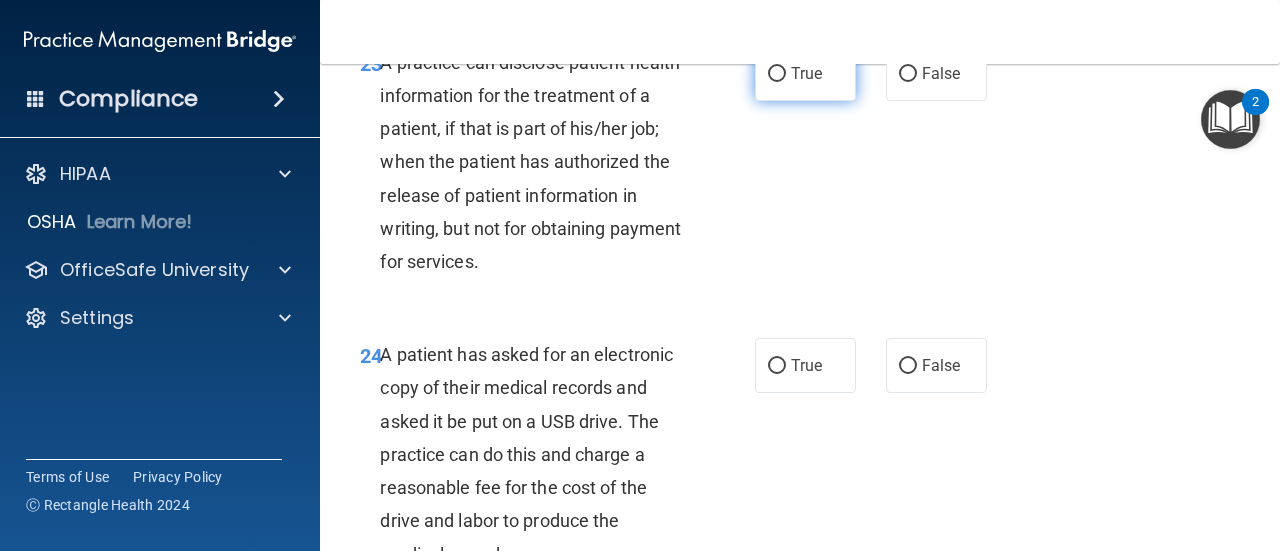 click on "True" at bounding box center (806, 73) 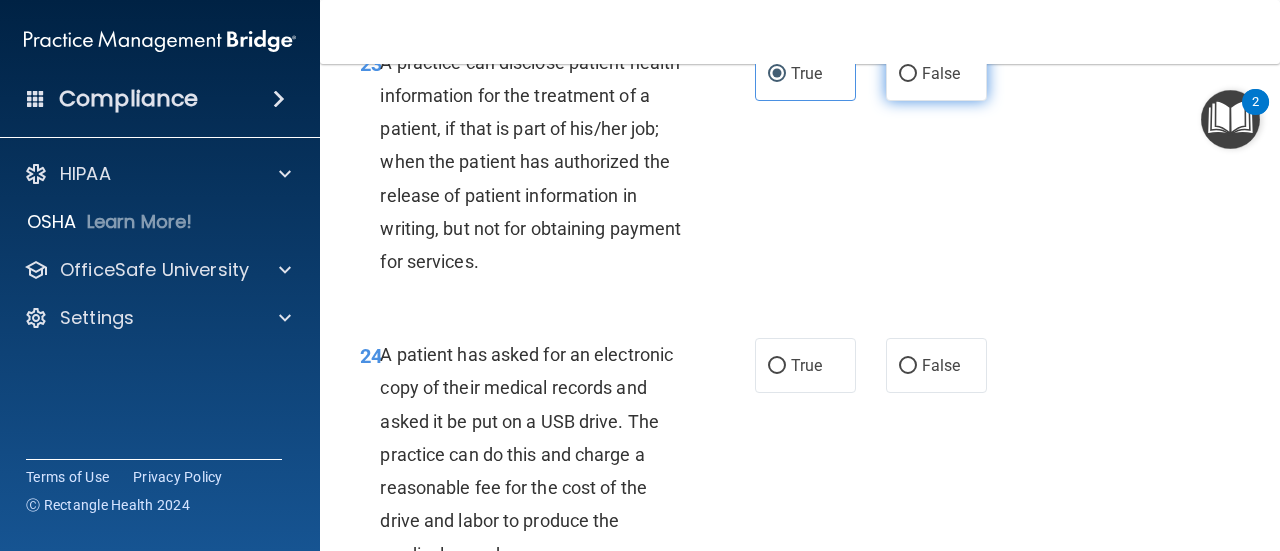 click on "False" at bounding box center (941, 73) 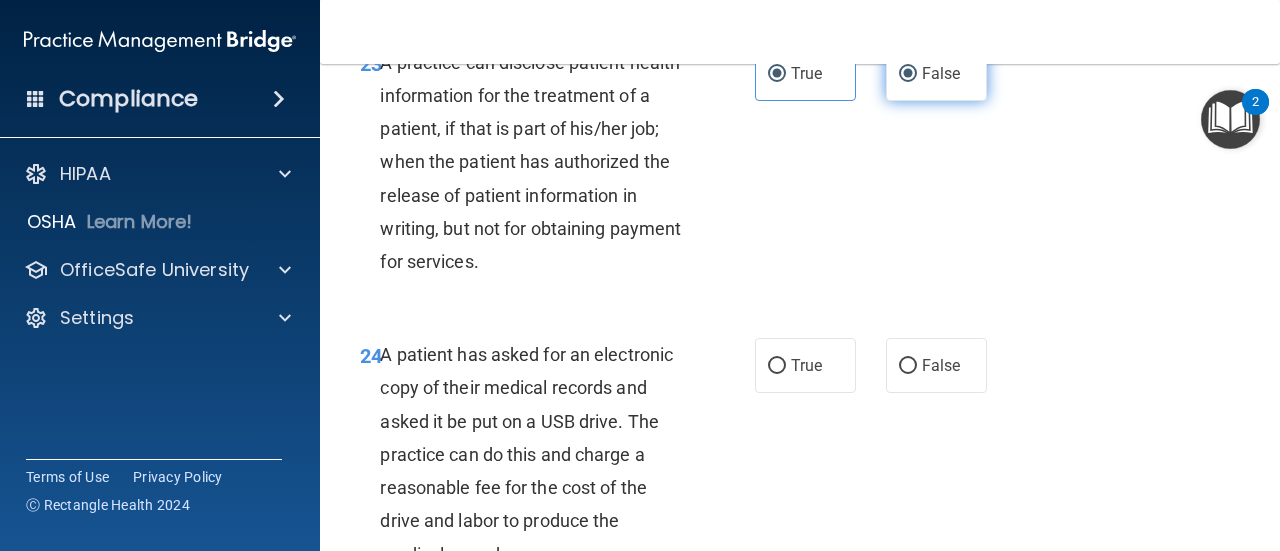 radio on "false" 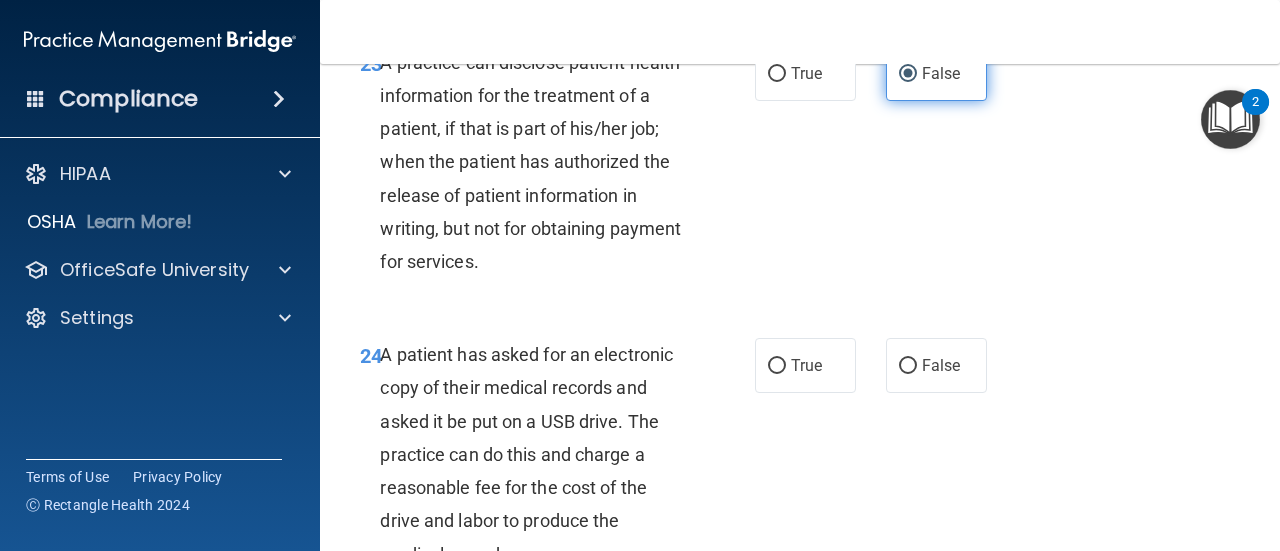 click on "False" at bounding box center (908, 74) 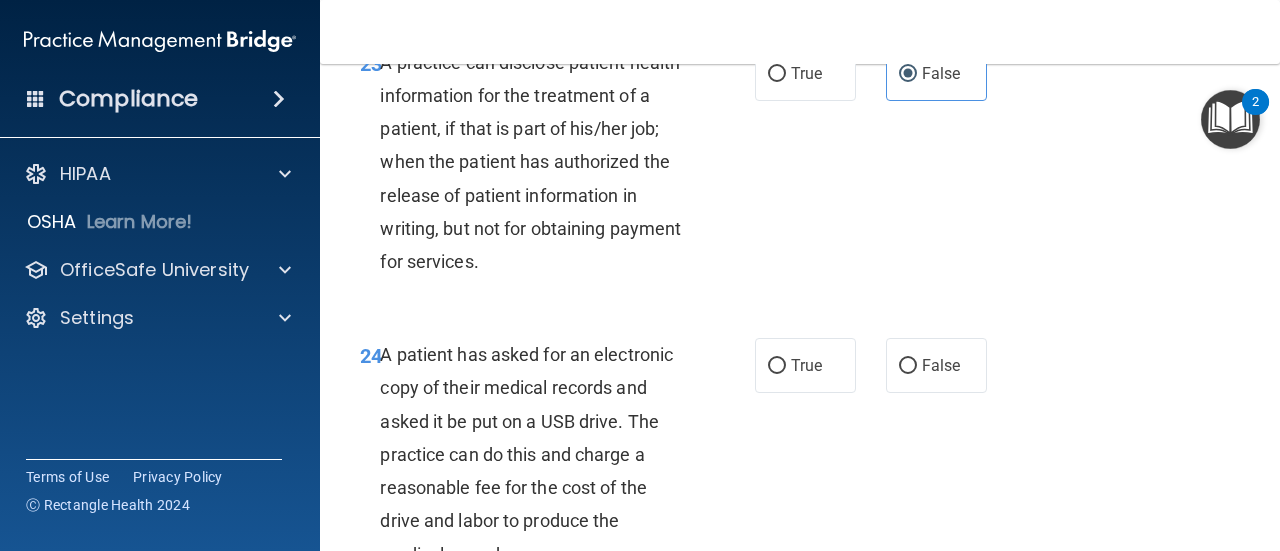 click on "23       A practice can disclose patient health information for the treatment of a patient, if that is part of his/her job; when the patient has authorized the release of patient information in writing, but not for obtaining payment for services.                 True           False" at bounding box center (800, 167) 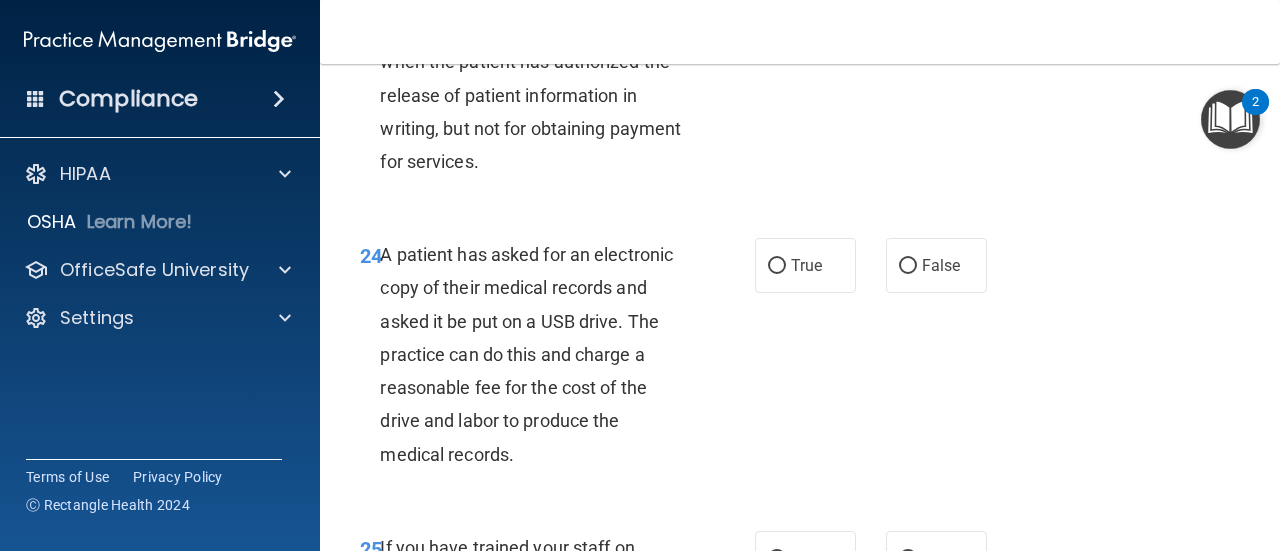 scroll, scrollTop: 4722, scrollLeft: 0, axis: vertical 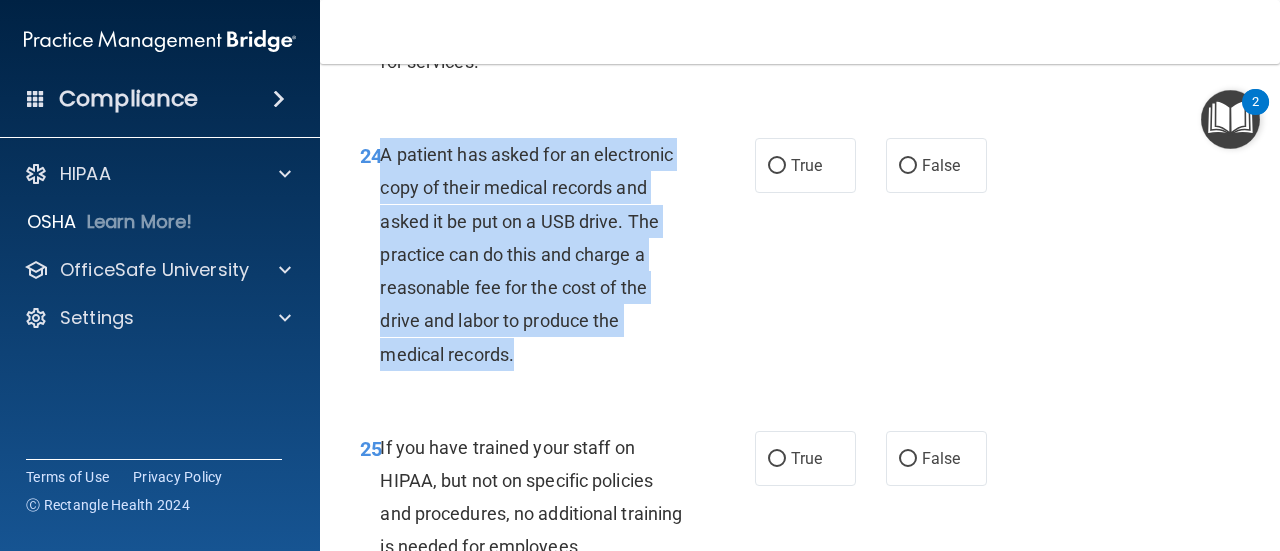 drag, startPoint x: 551, startPoint y: 419, endPoint x: 384, endPoint y: 207, distance: 269.8759 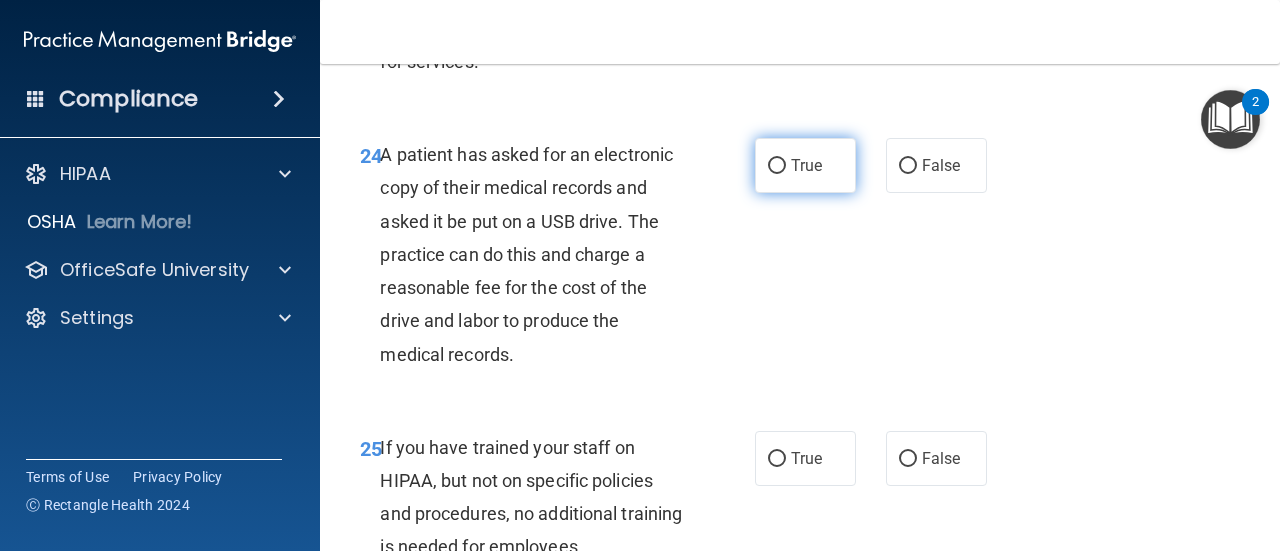 click on "True" at bounding box center [805, 165] 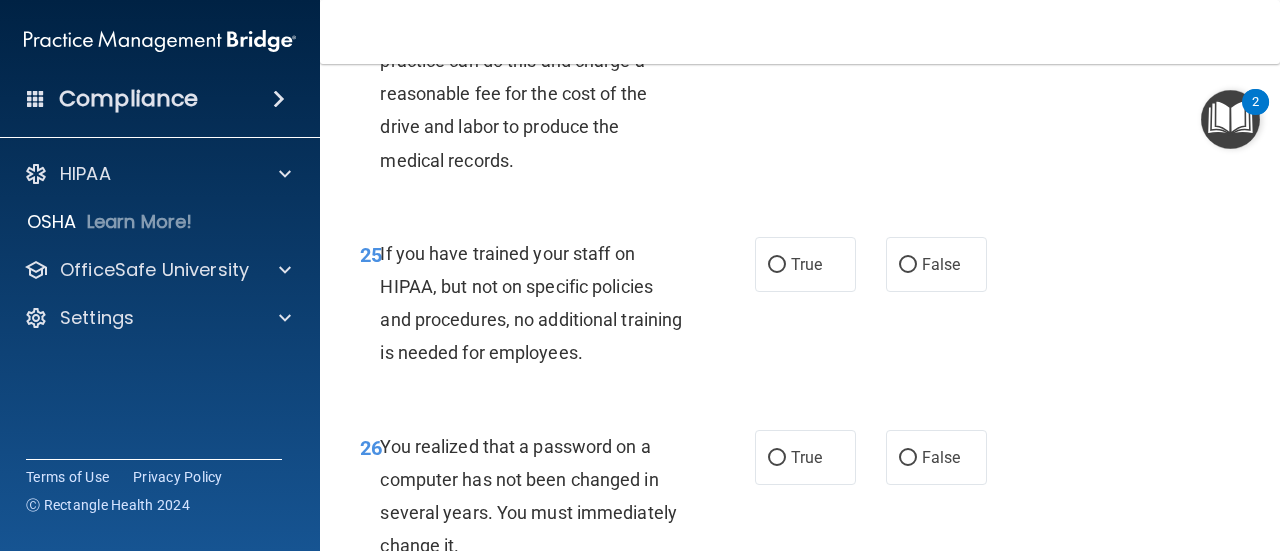 scroll, scrollTop: 5022, scrollLeft: 0, axis: vertical 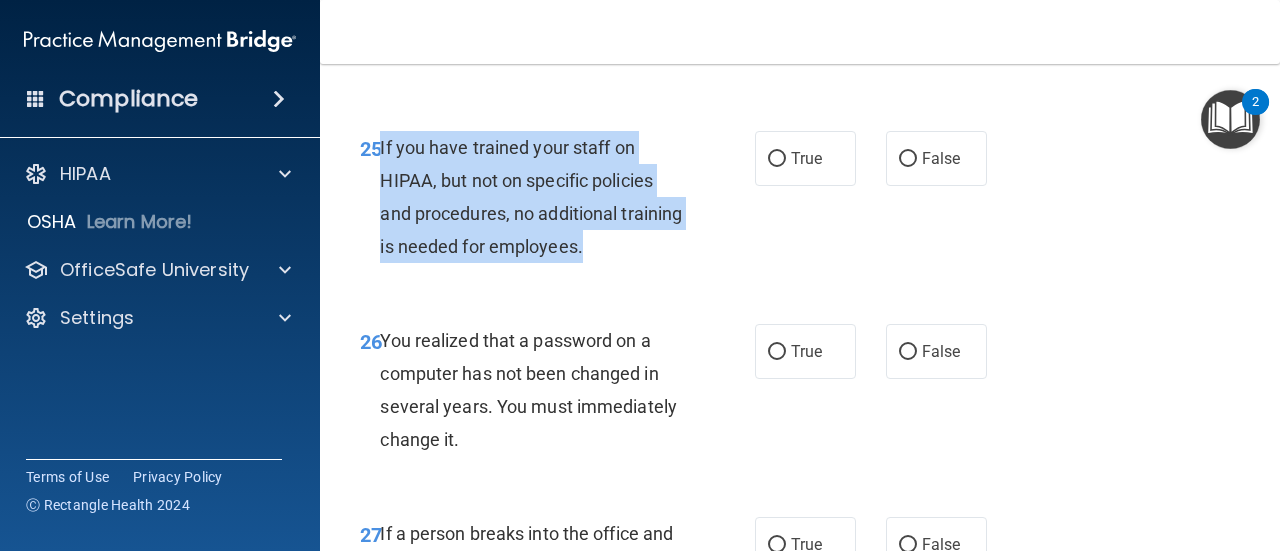 drag, startPoint x: 662, startPoint y: 317, endPoint x: 381, endPoint y: 214, distance: 299.28247 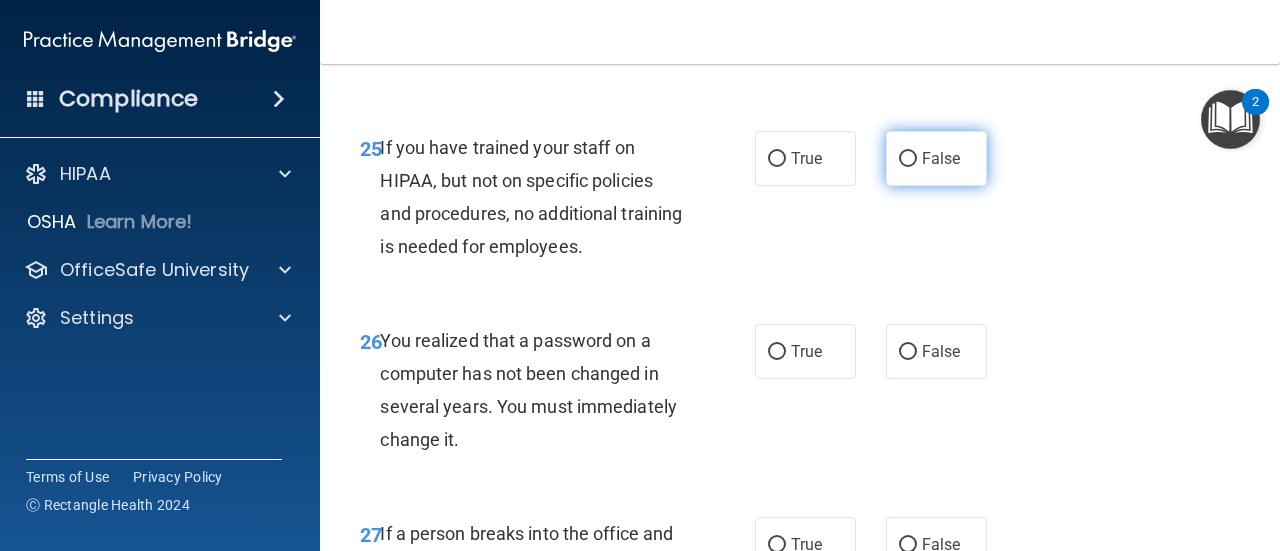 click on "False" at bounding box center (941, 158) 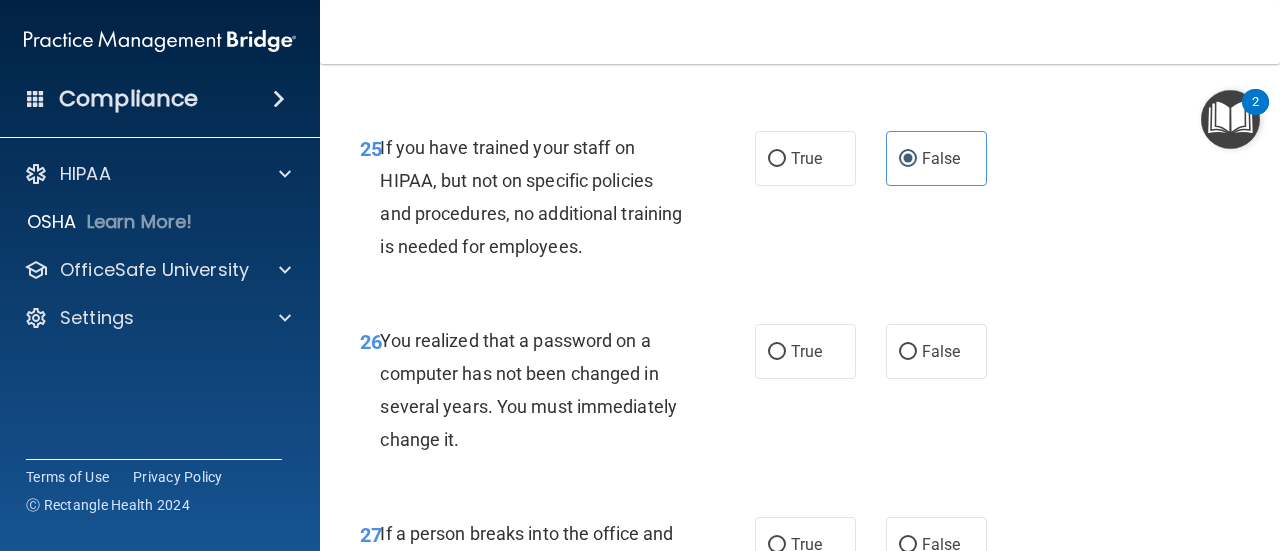 scroll, scrollTop: 5222, scrollLeft: 0, axis: vertical 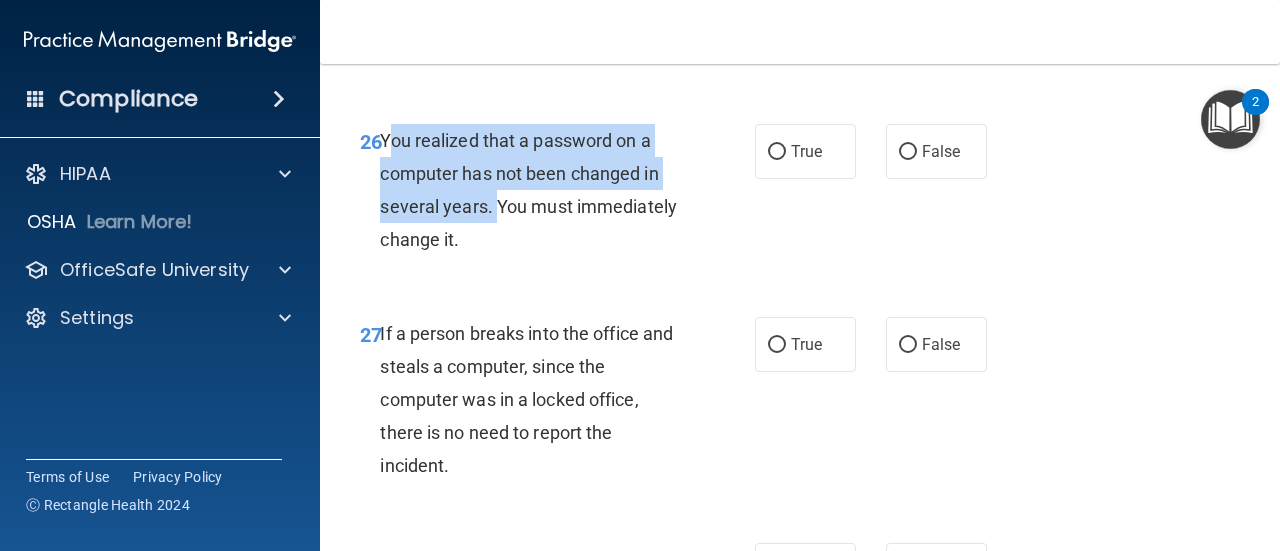 drag, startPoint x: 500, startPoint y: 289, endPoint x: 390, endPoint y: 217, distance: 131.46863 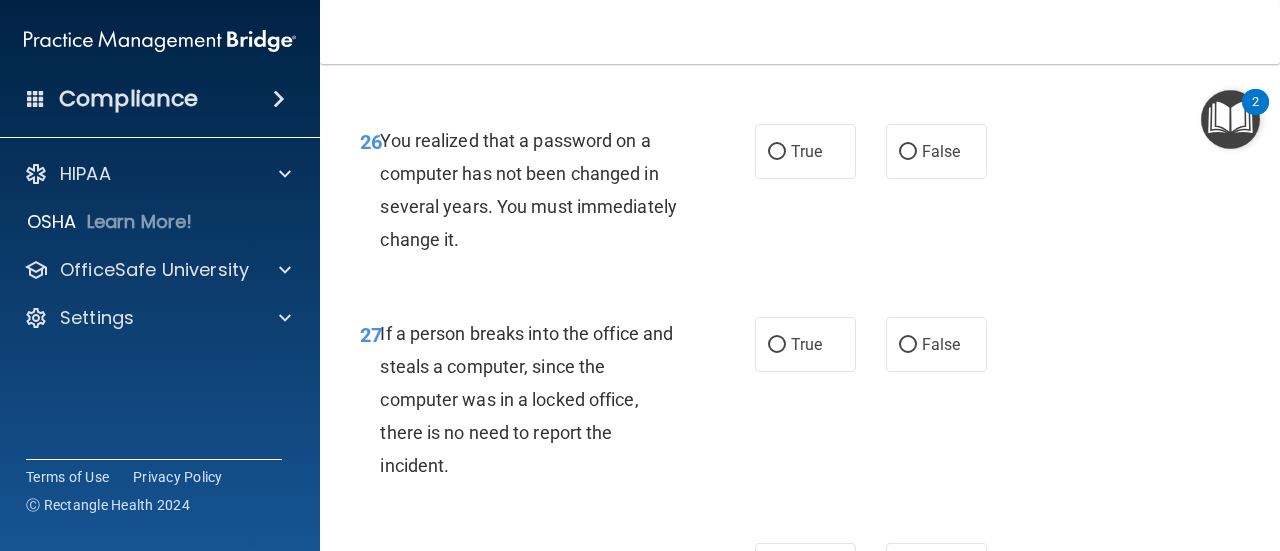click on "You realized that a password on a computer has not been changed in several years.  You must immediately change it." at bounding box center (539, 190) 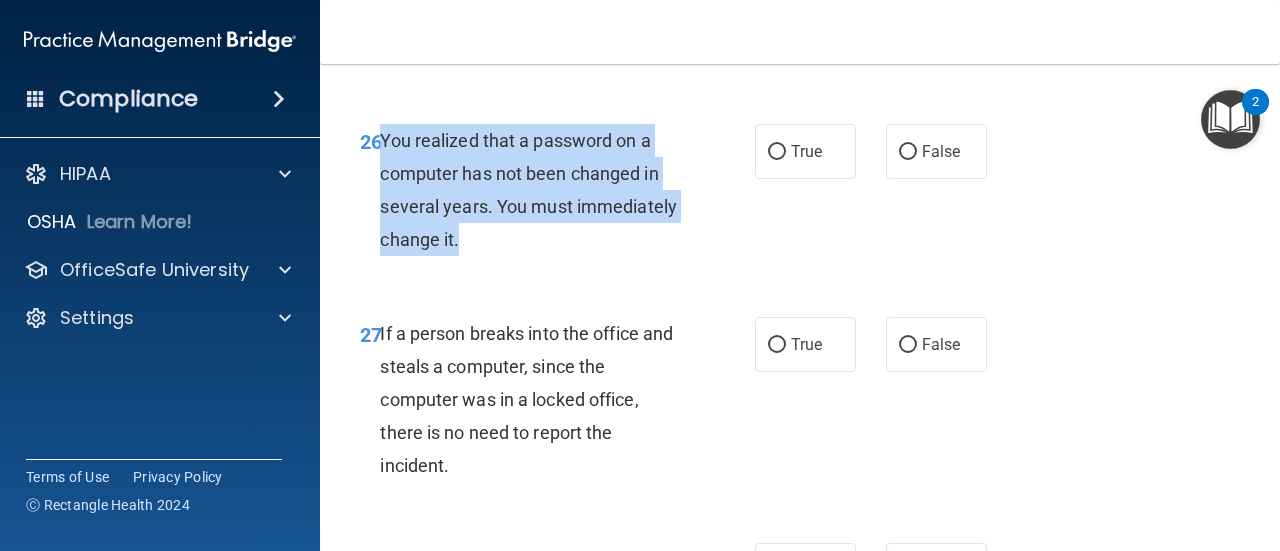 drag, startPoint x: 445, startPoint y: 313, endPoint x: 381, endPoint y: 193, distance: 136 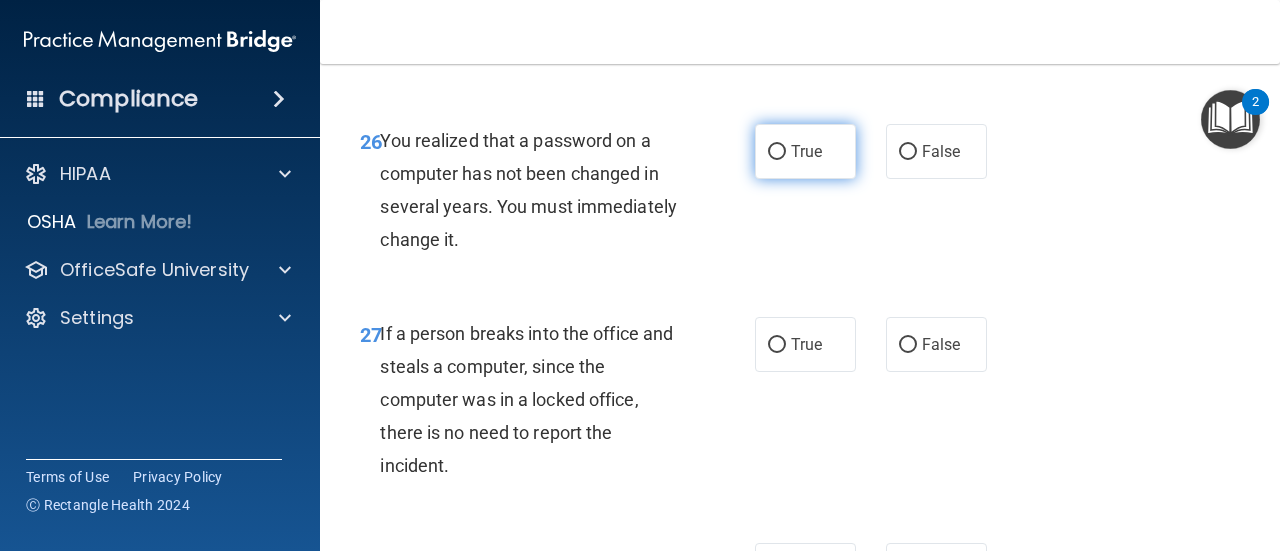 click on "True" at bounding box center [777, 152] 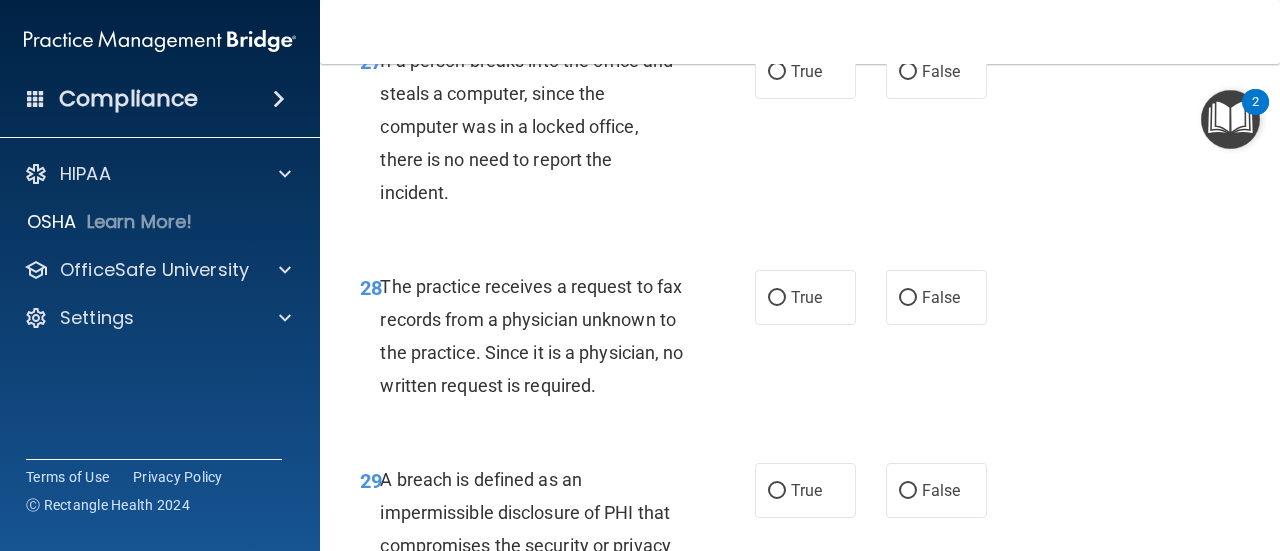 scroll, scrollTop: 5522, scrollLeft: 0, axis: vertical 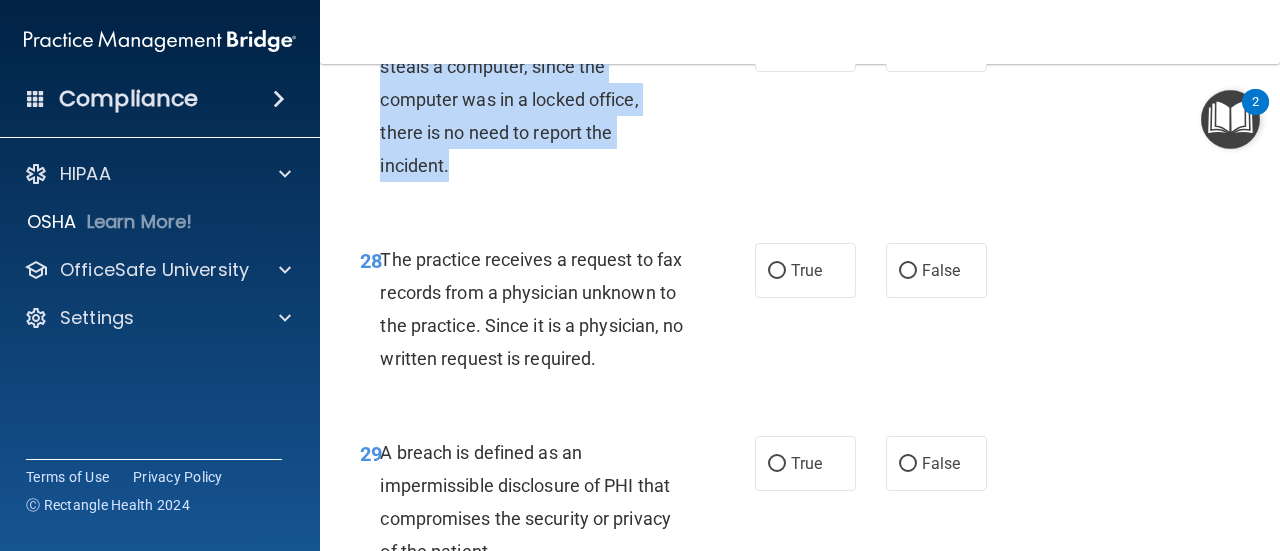drag, startPoint x: 504, startPoint y: 245, endPoint x: 379, endPoint y: 87, distance: 201.46712 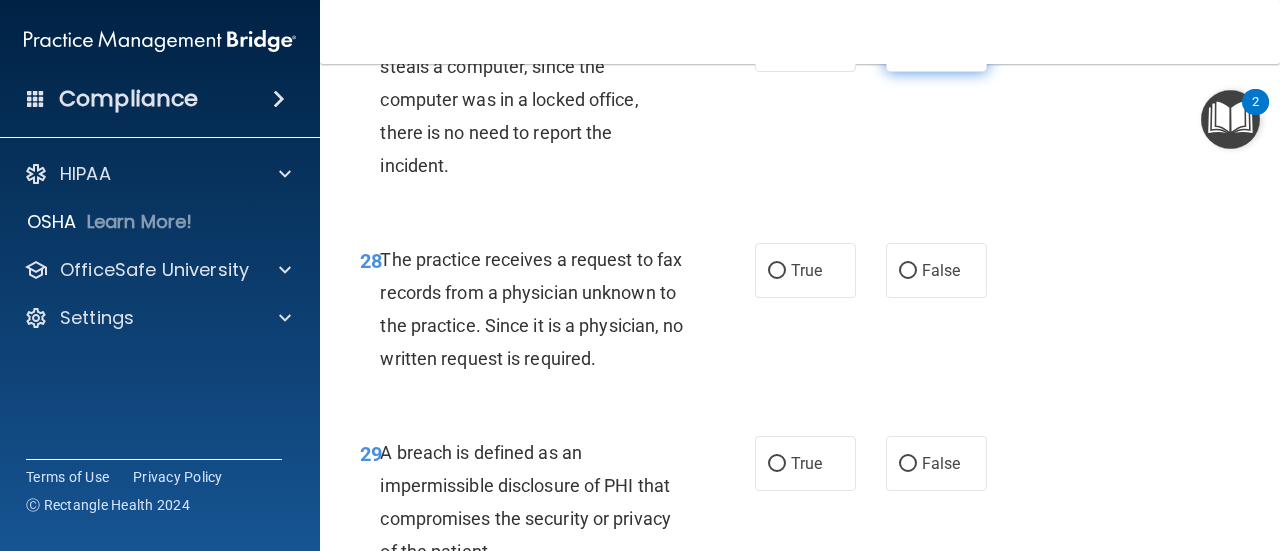 click on "False" at bounding box center [936, 44] 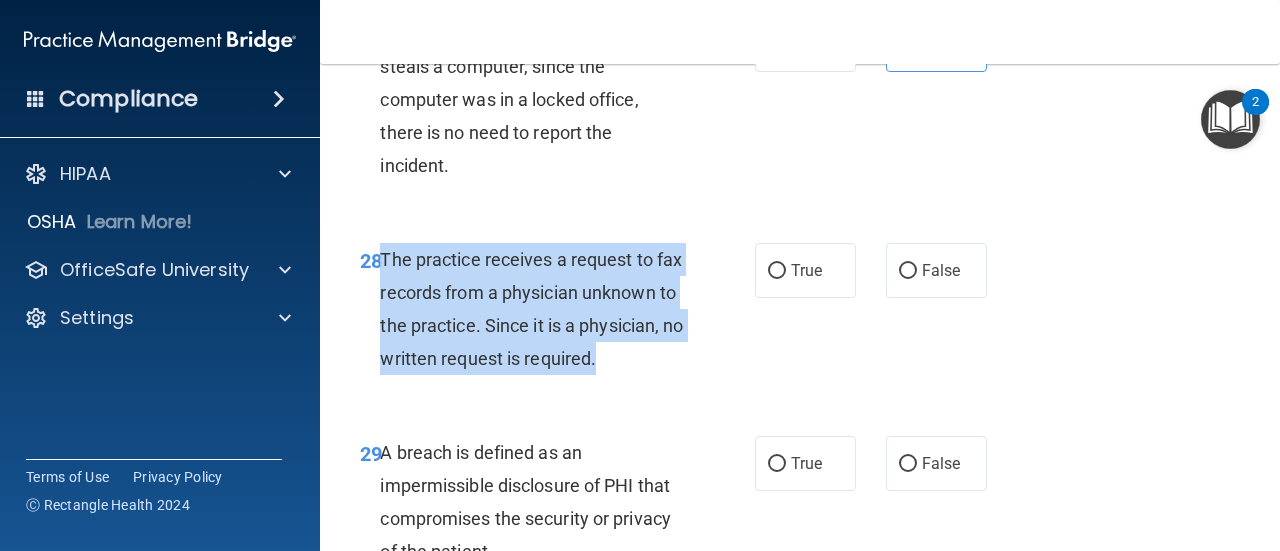 drag, startPoint x: 492, startPoint y: 469, endPoint x: 379, endPoint y: 329, distance: 179.91386 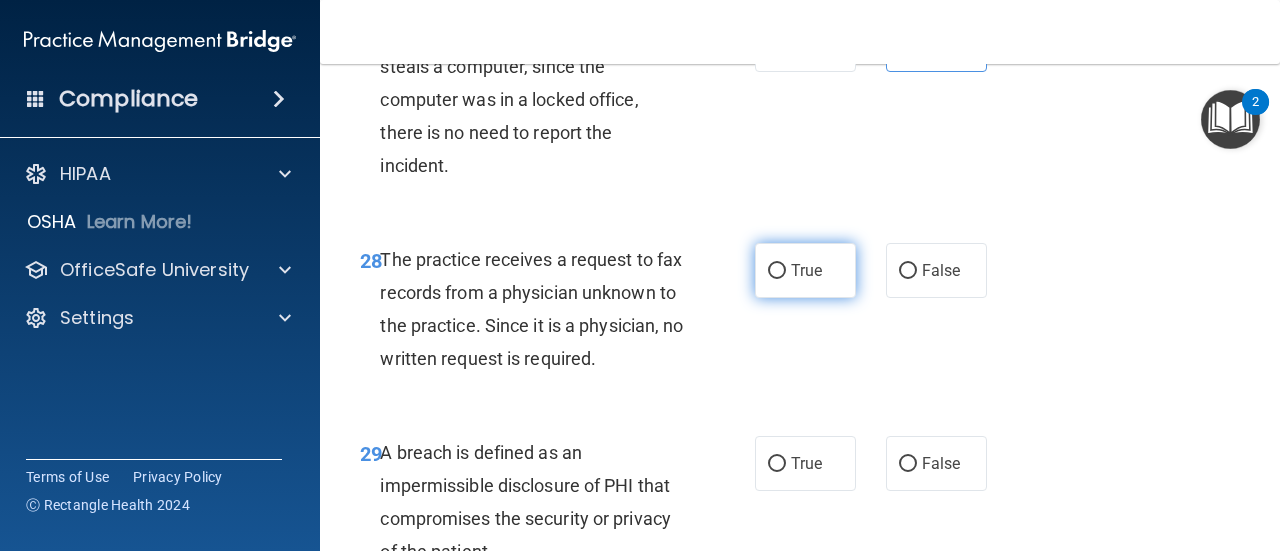 click on "True" at bounding box center (777, 271) 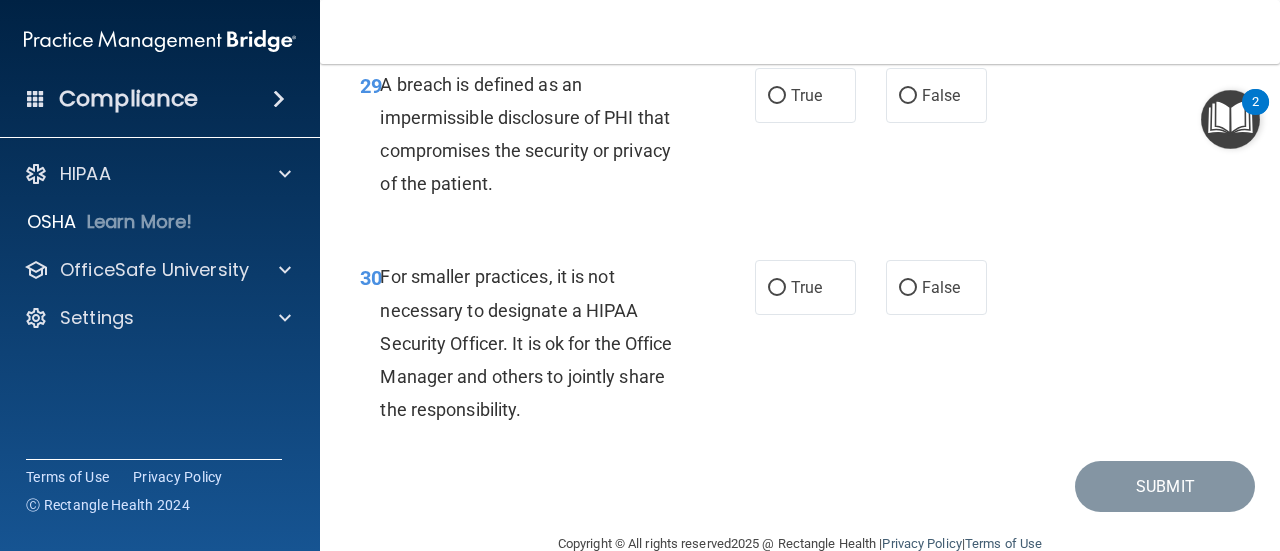 scroll, scrollTop: 5922, scrollLeft: 0, axis: vertical 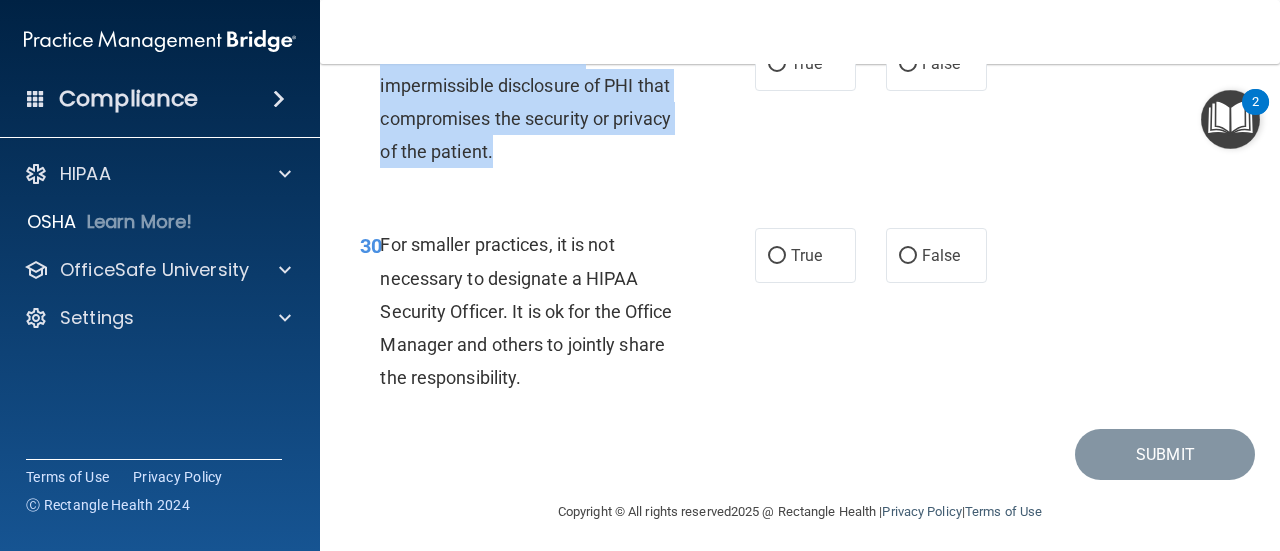drag, startPoint x: 529, startPoint y: 258, endPoint x: 382, endPoint y: 160, distance: 176.67201 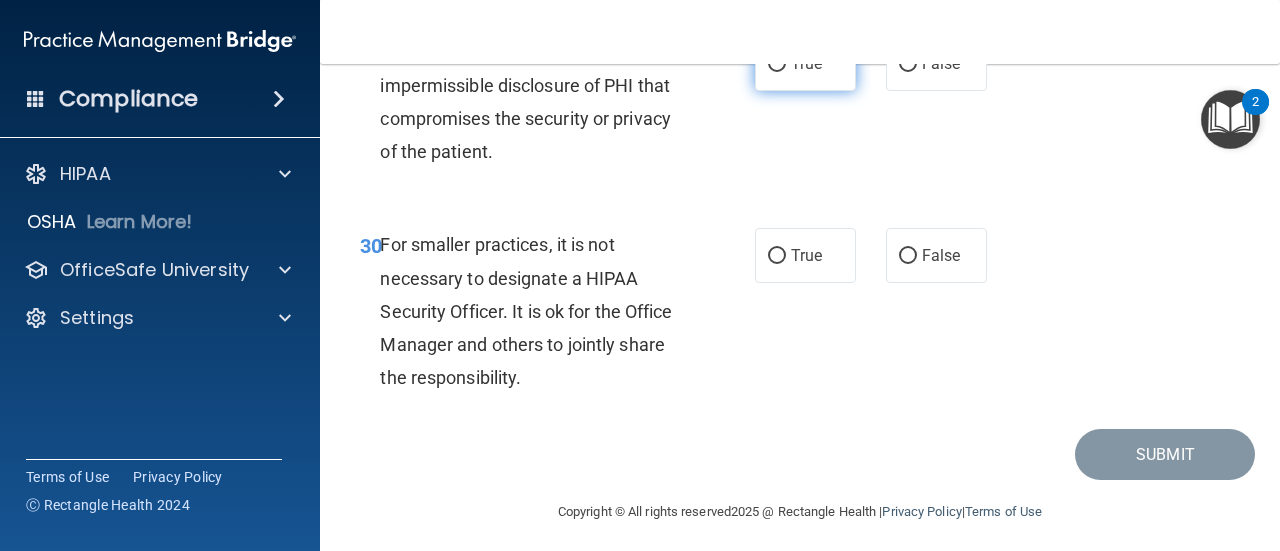 click on "True" at bounding box center [805, 63] 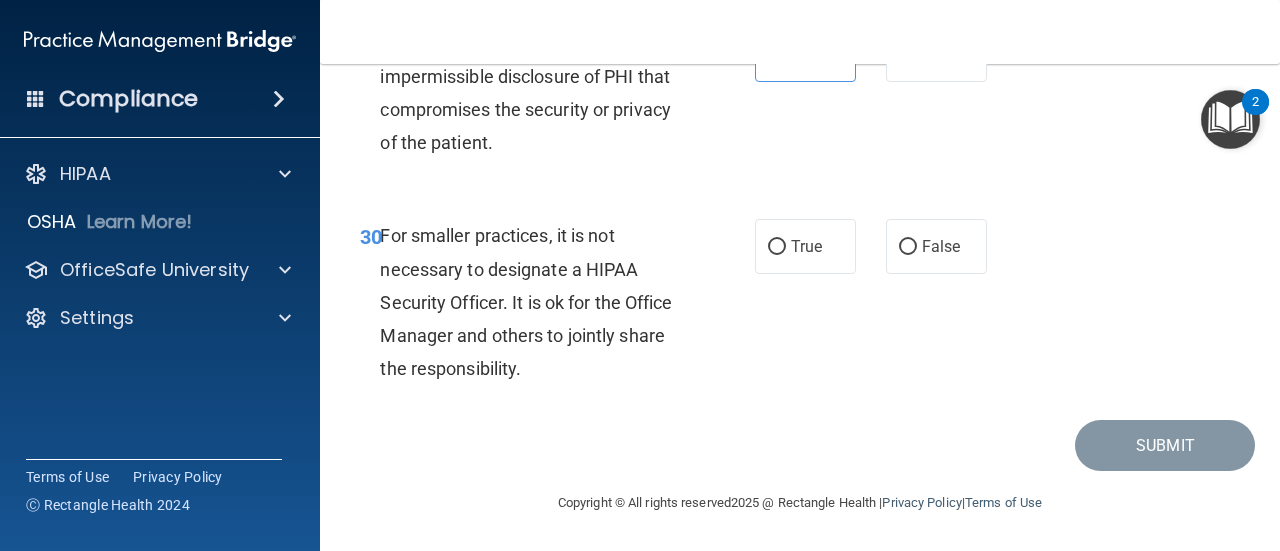 scroll, scrollTop: 6030, scrollLeft: 0, axis: vertical 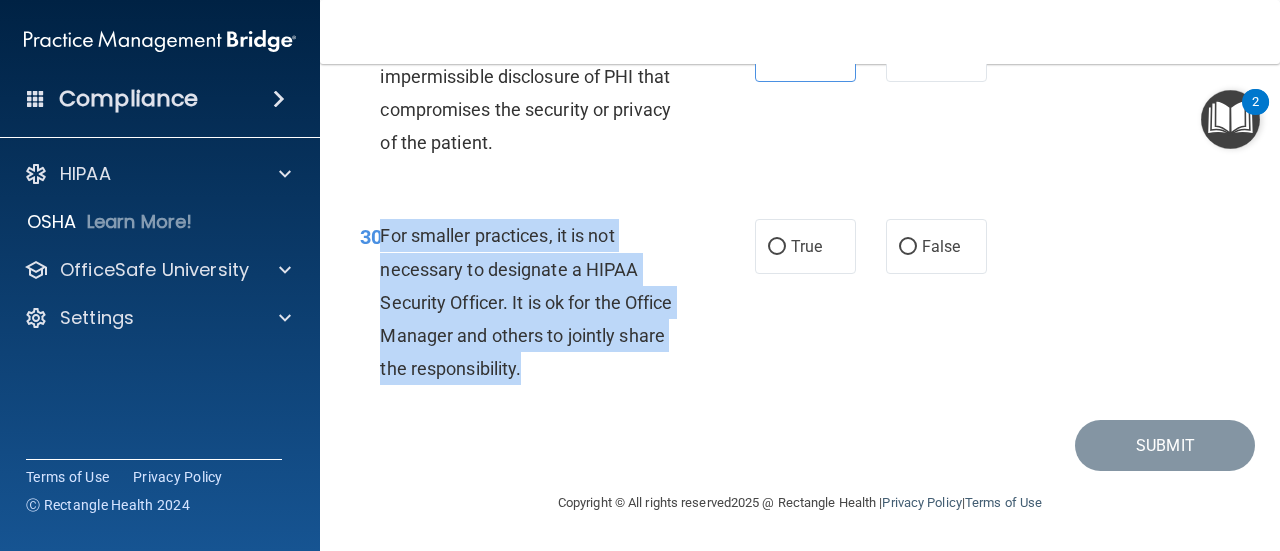 drag, startPoint x: 543, startPoint y: 376, endPoint x: 384, endPoint y: 243, distance: 207.29207 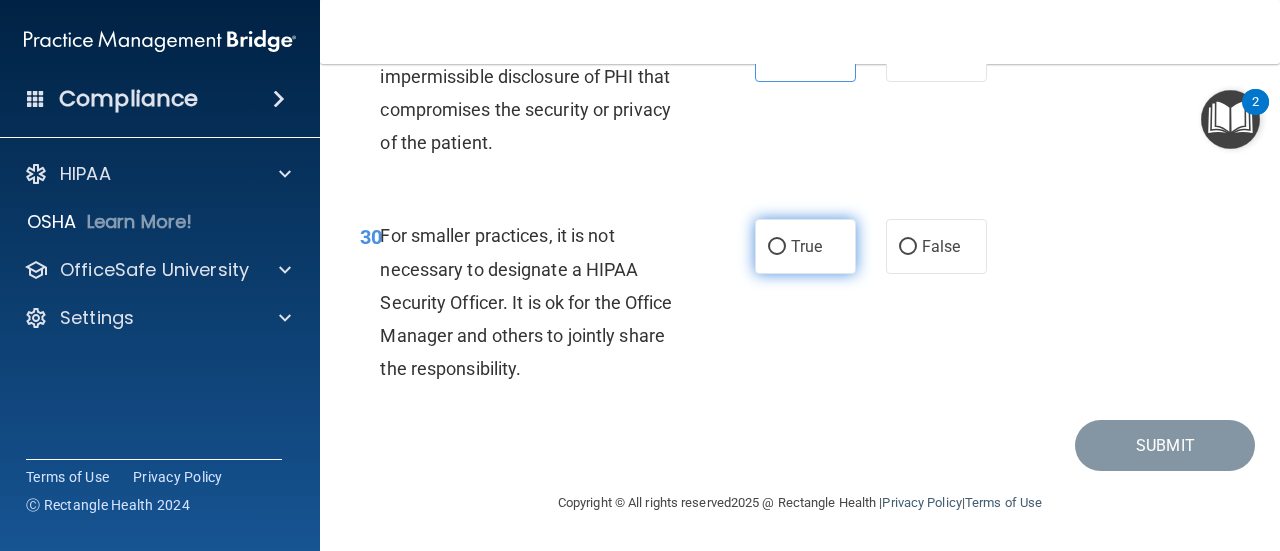 click on "True" at bounding box center (806, 246) 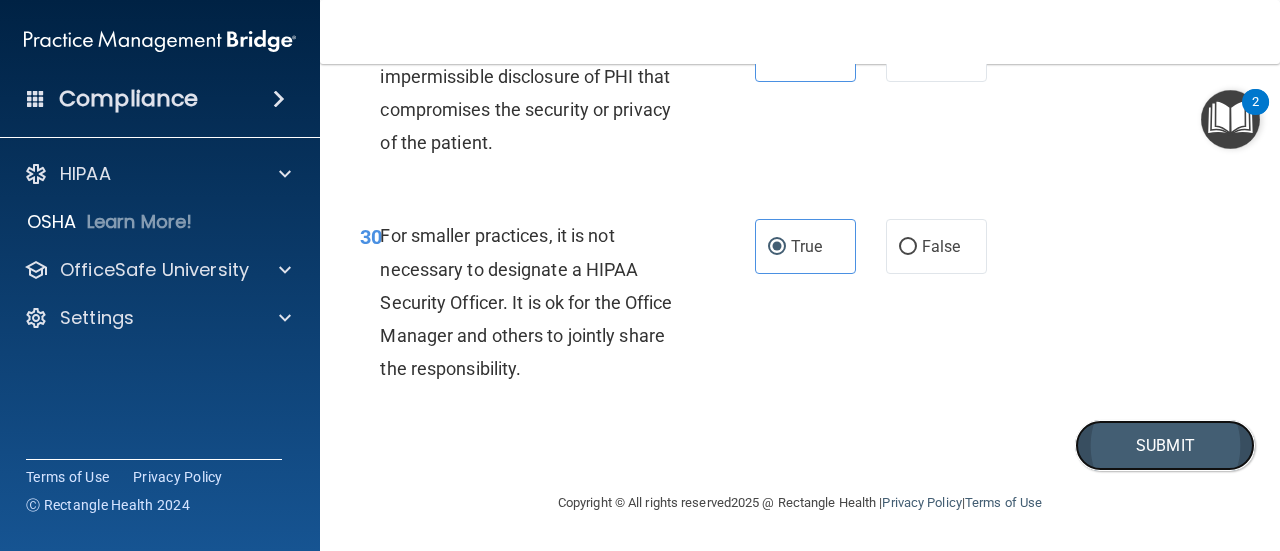 click on "Submit" at bounding box center (1165, 445) 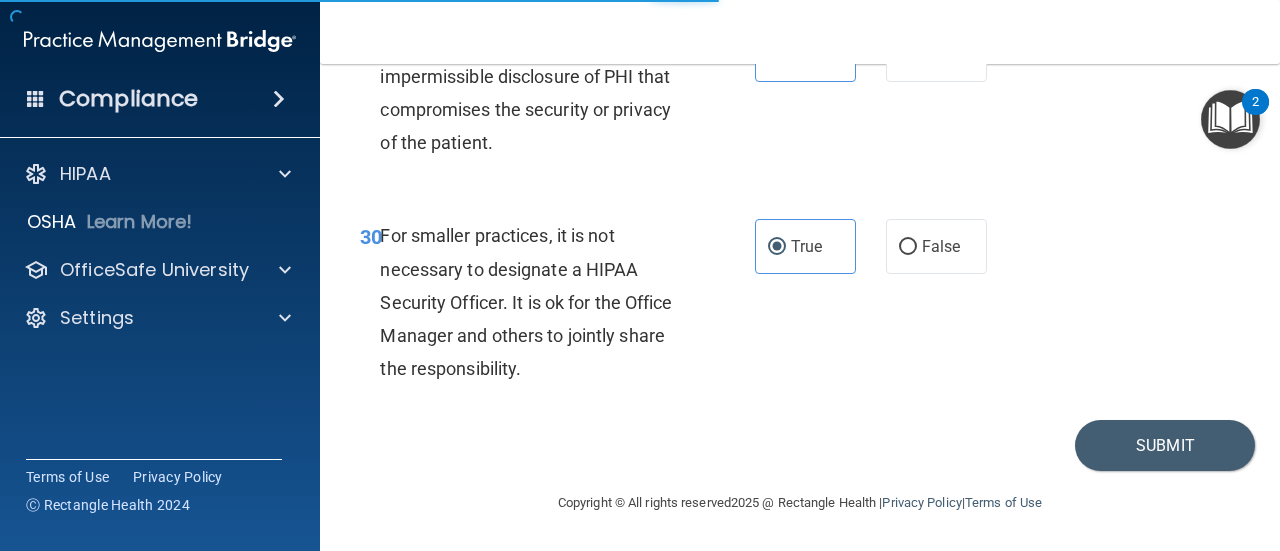 scroll, scrollTop: 0, scrollLeft: 0, axis: both 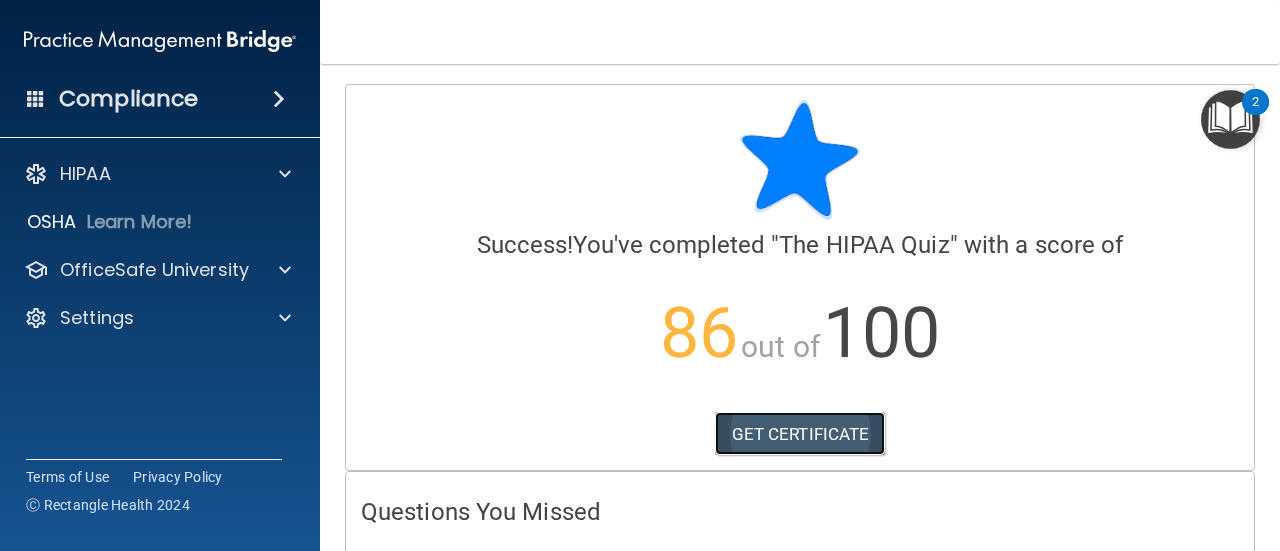 click on "GET CERTIFICATE" at bounding box center (800, 434) 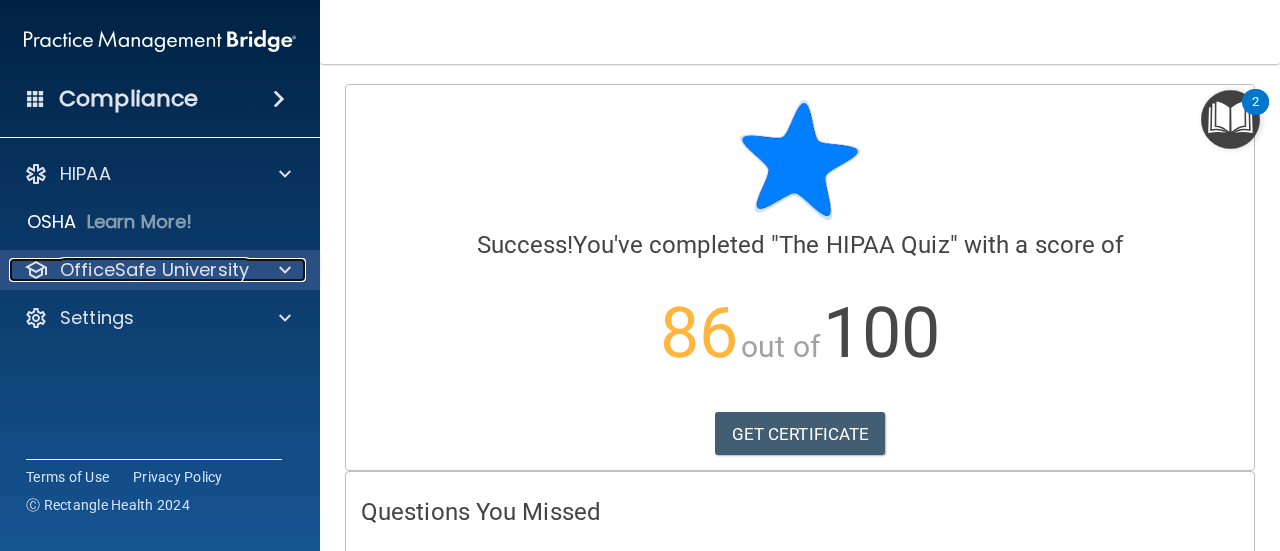 click at bounding box center (285, 270) 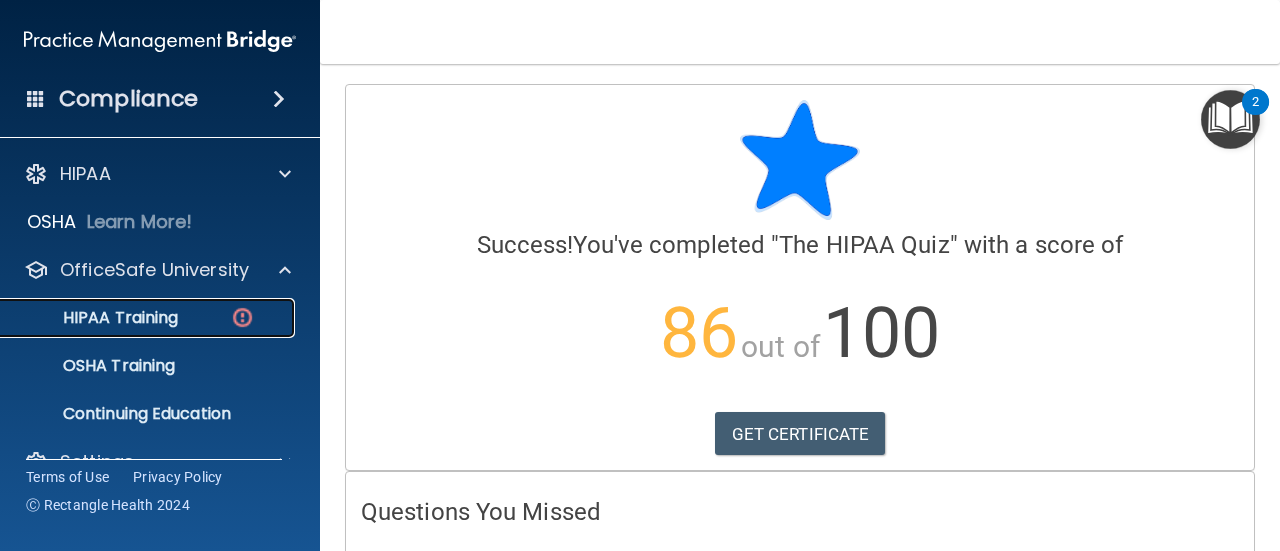 click on "HIPAA Training" at bounding box center [95, 318] 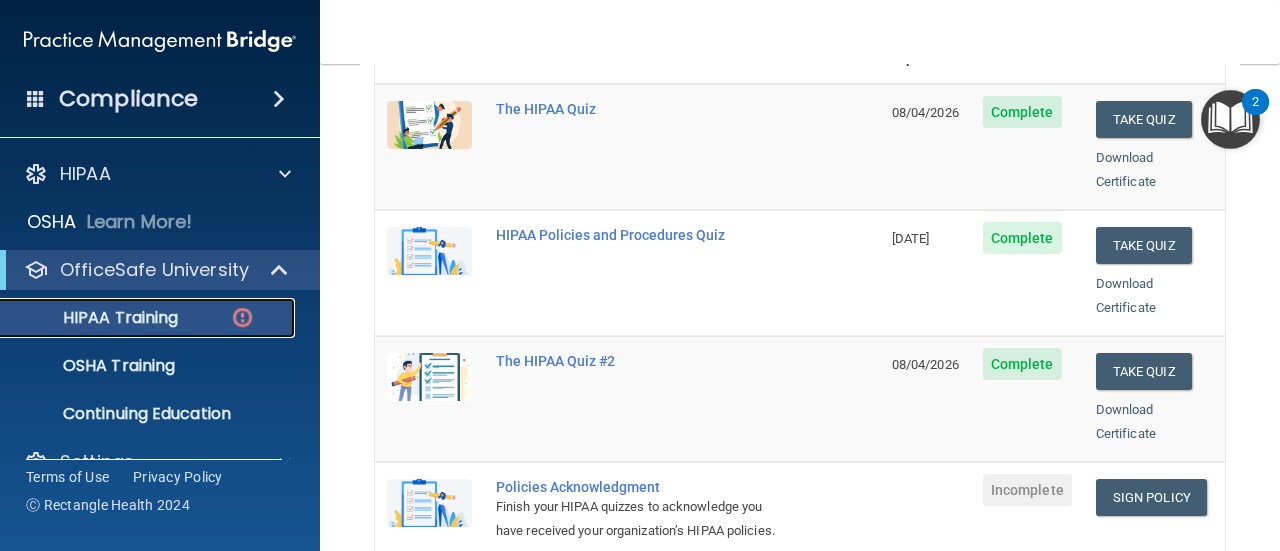 scroll, scrollTop: 300, scrollLeft: 0, axis: vertical 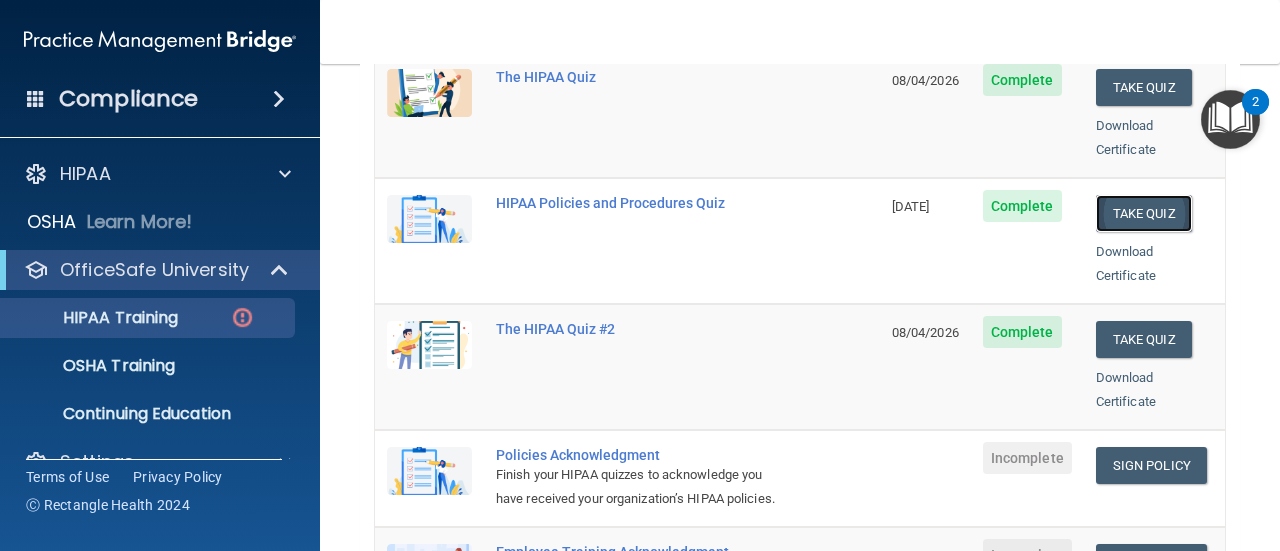 click on "Take Quiz" at bounding box center (1144, 213) 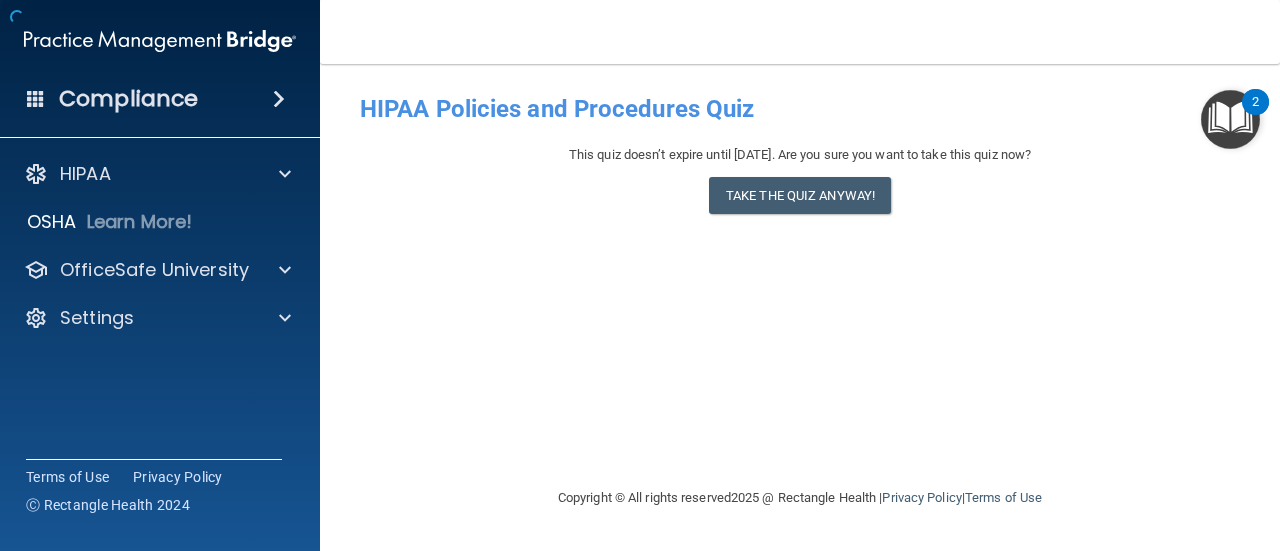 scroll, scrollTop: 0, scrollLeft: 0, axis: both 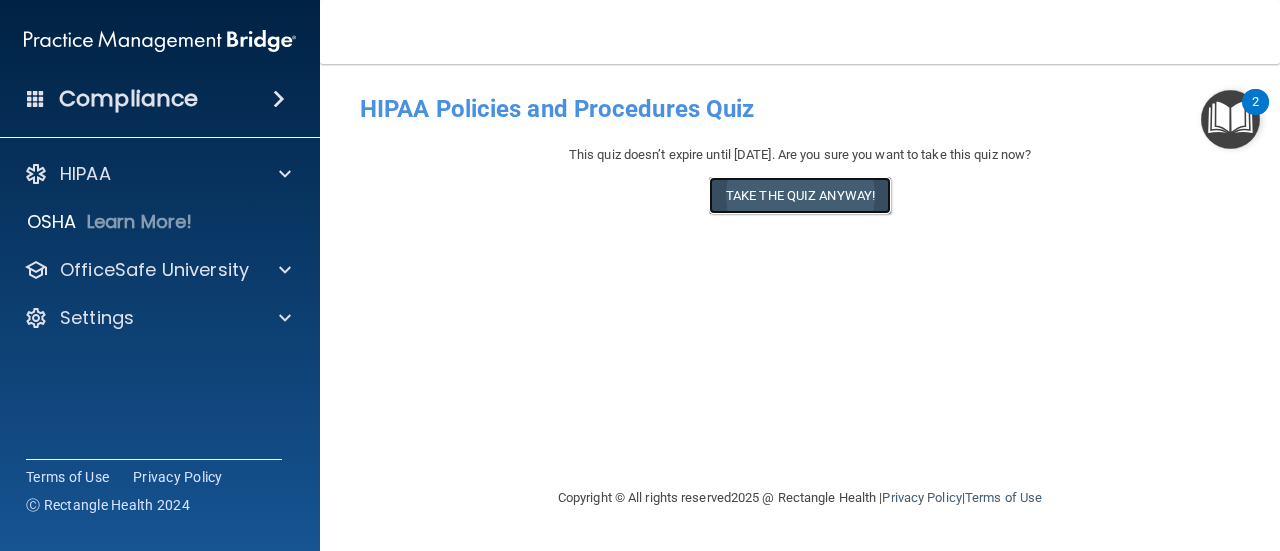 click on "Take the quiz anyway!" at bounding box center (800, 195) 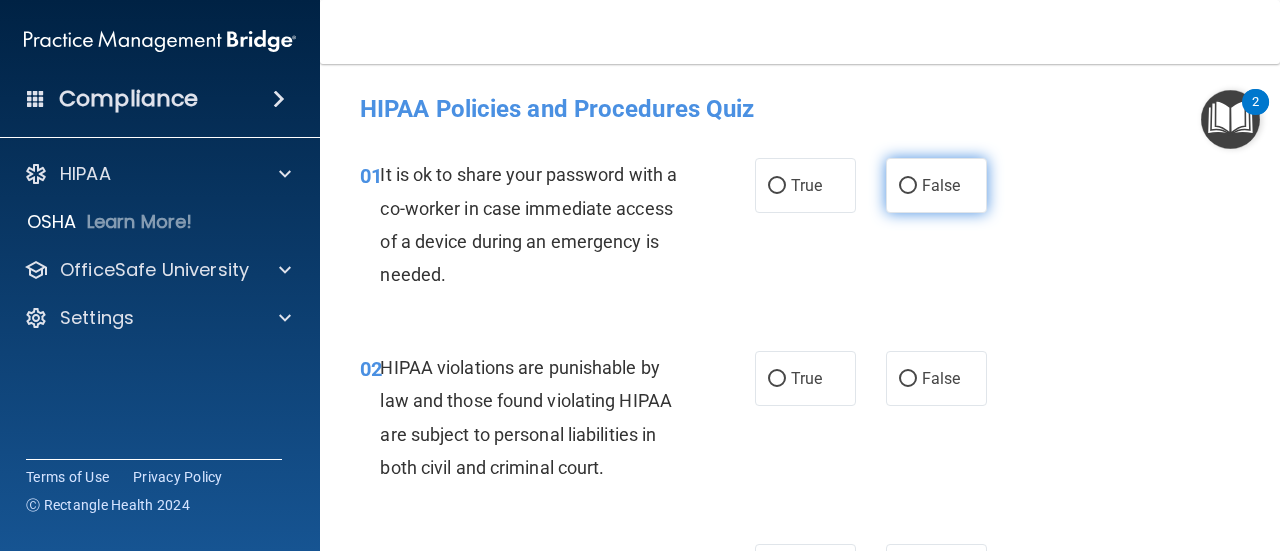 click on "False" at bounding box center (941, 185) 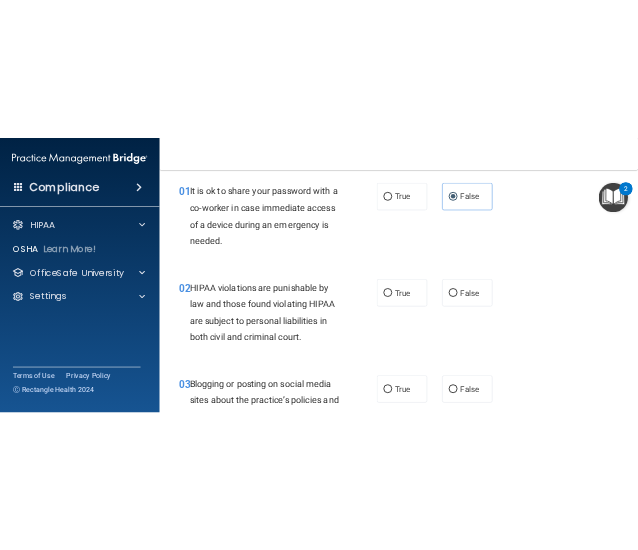scroll, scrollTop: 100, scrollLeft: 0, axis: vertical 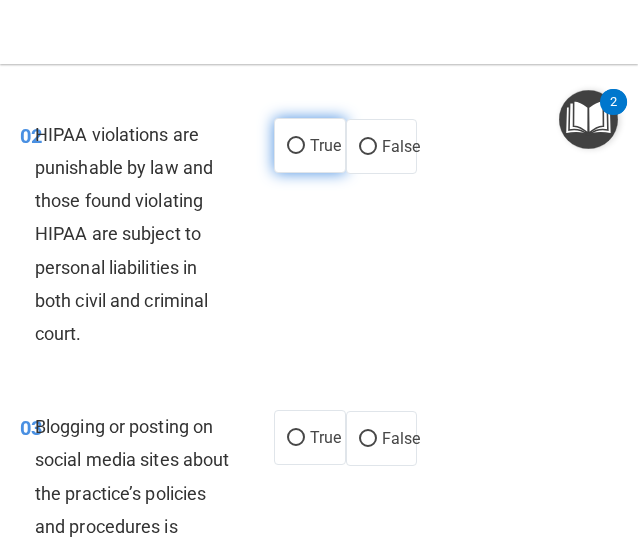 click on "True" at bounding box center (325, 145) 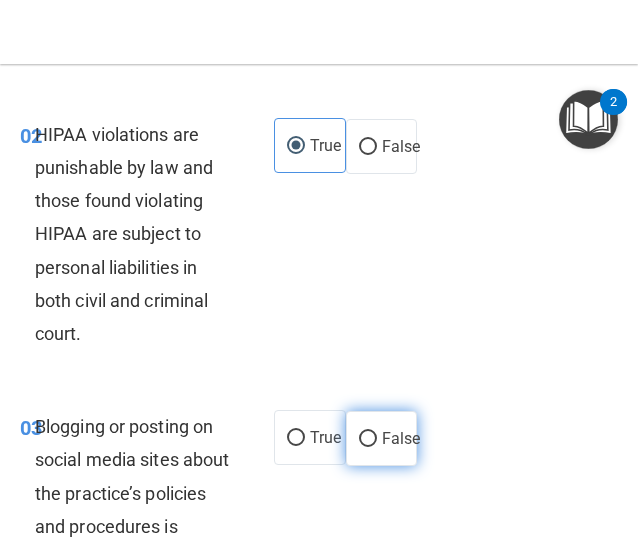 click on "False" at bounding box center [382, 438] 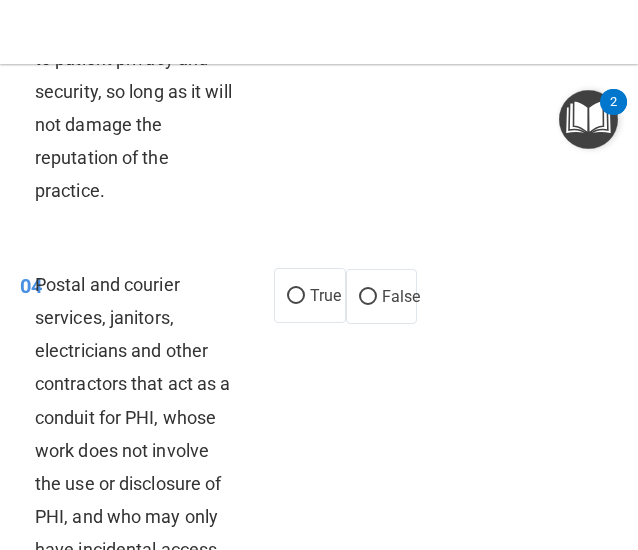 scroll, scrollTop: 900, scrollLeft: 0, axis: vertical 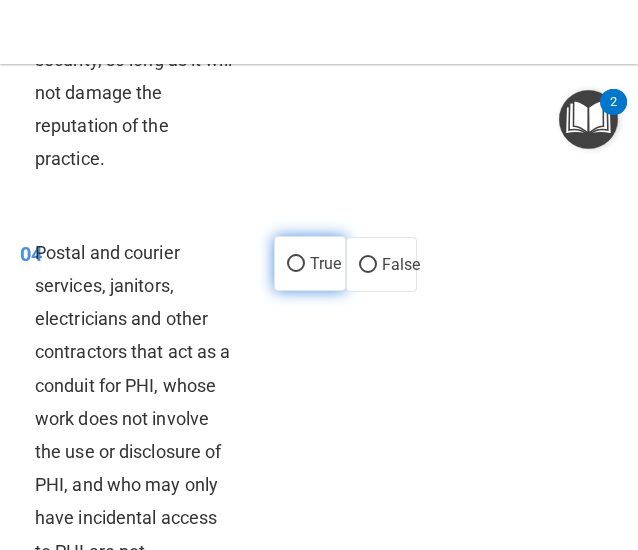 click on "True" at bounding box center (310, 263) 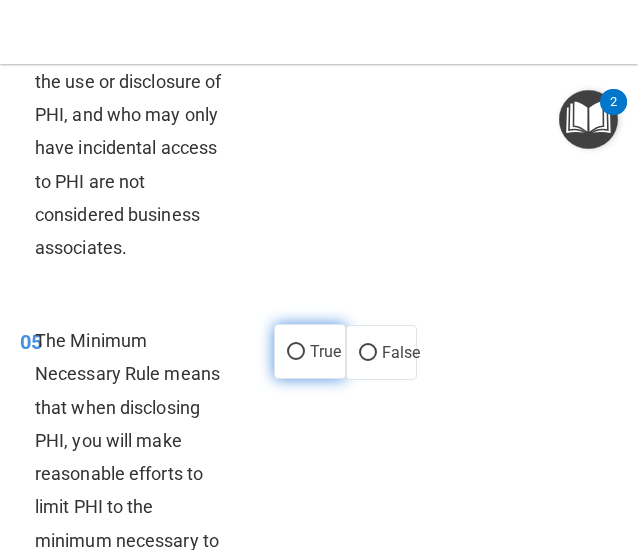 scroll, scrollTop: 1400, scrollLeft: 0, axis: vertical 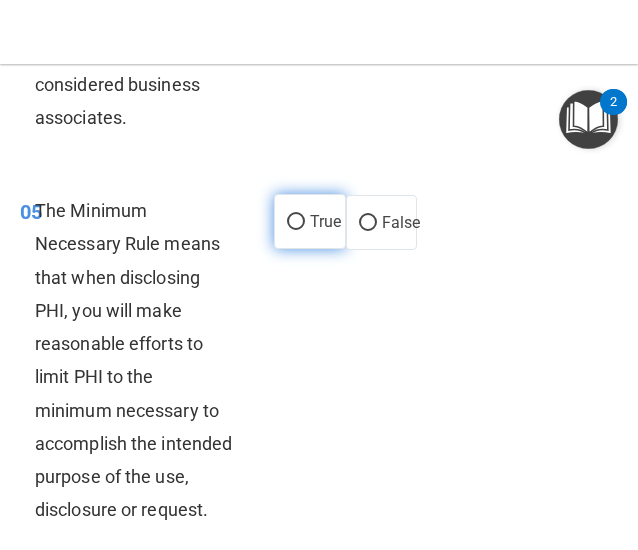 click on "True" at bounding box center [325, 221] 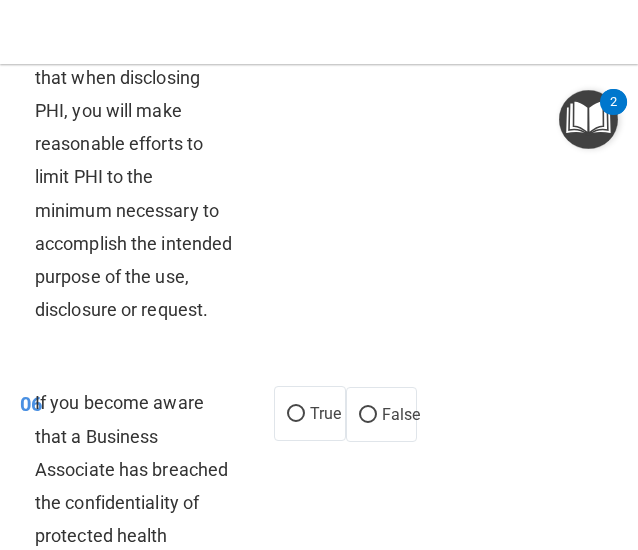 scroll, scrollTop: 1700, scrollLeft: 0, axis: vertical 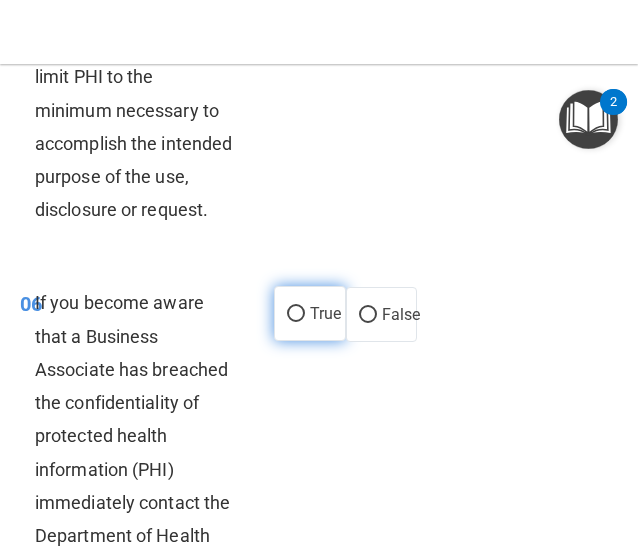 click on "True" at bounding box center [296, 314] 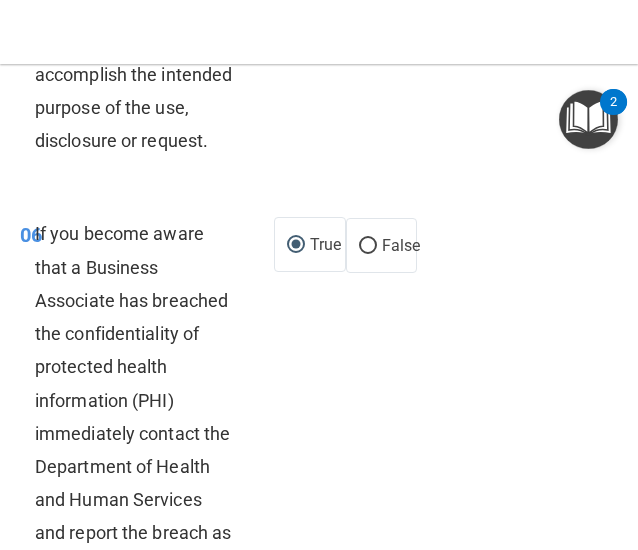scroll, scrollTop: 1800, scrollLeft: 0, axis: vertical 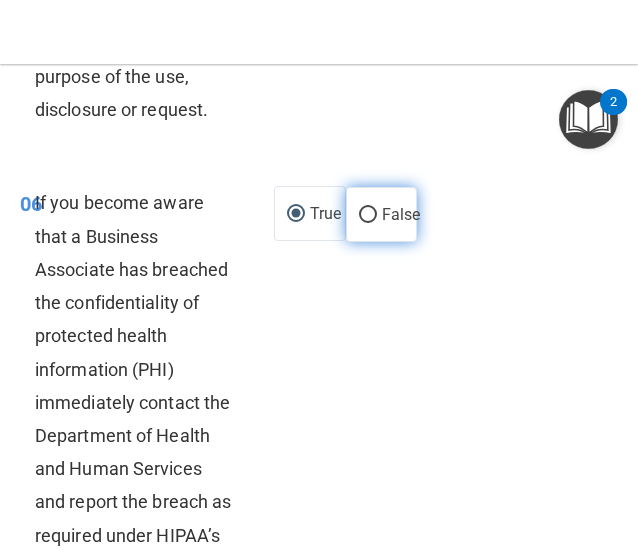 click on "False" at bounding box center (401, 214) 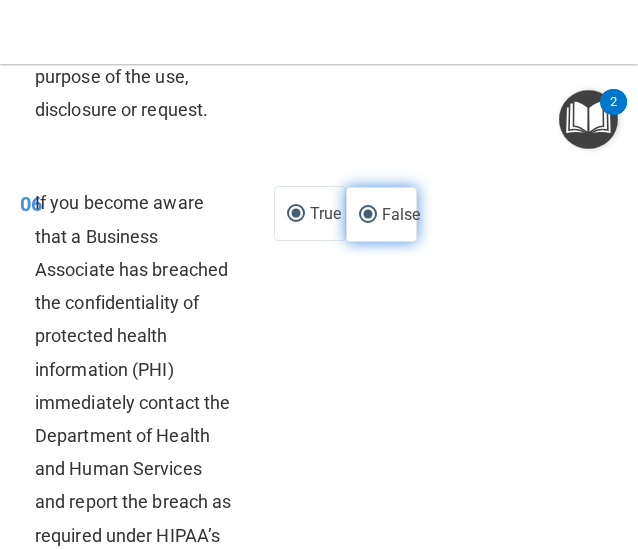 radio on "false" 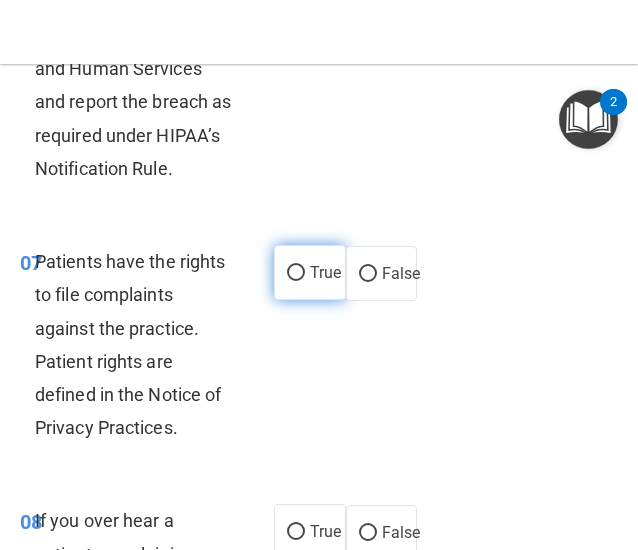 scroll, scrollTop: 2300, scrollLeft: 0, axis: vertical 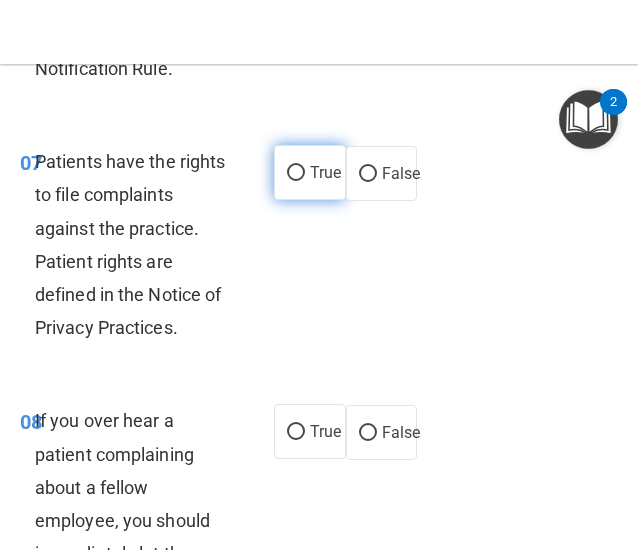 click on "True" at bounding box center [296, 173] 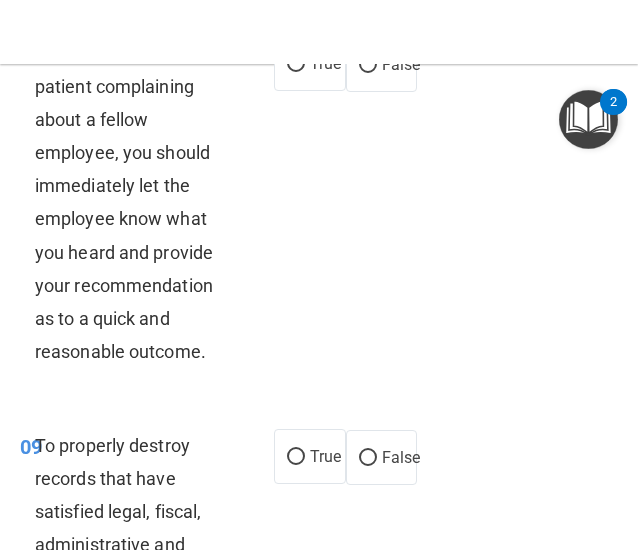 scroll, scrollTop: 2700, scrollLeft: 0, axis: vertical 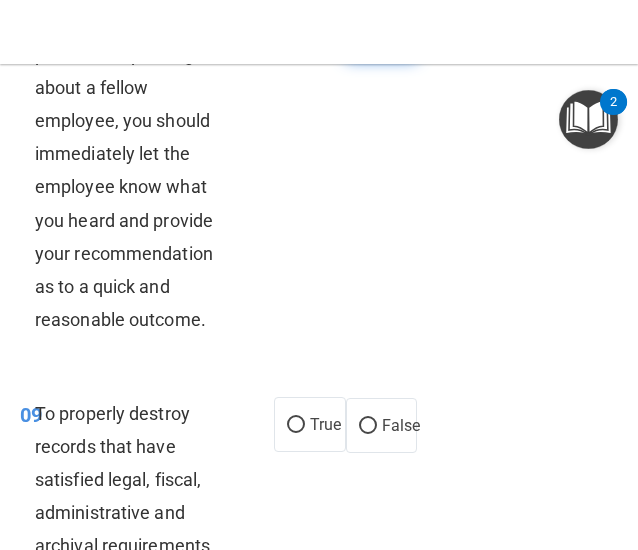click on "False" at bounding box center [382, 32] 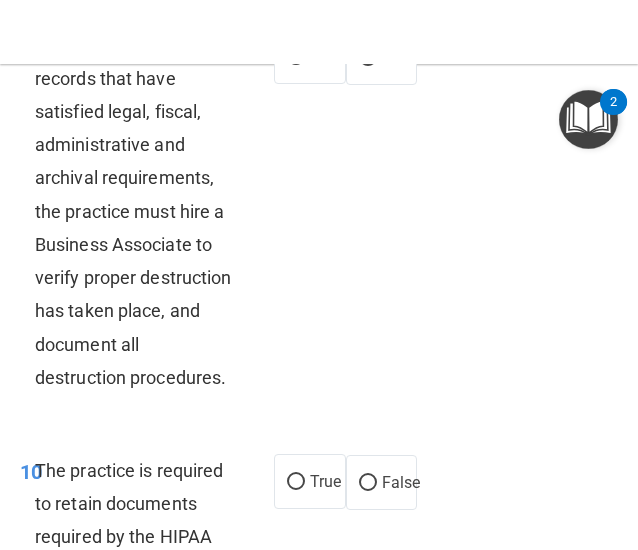 scroll, scrollTop: 3100, scrollLeft: 0, axis: vertical 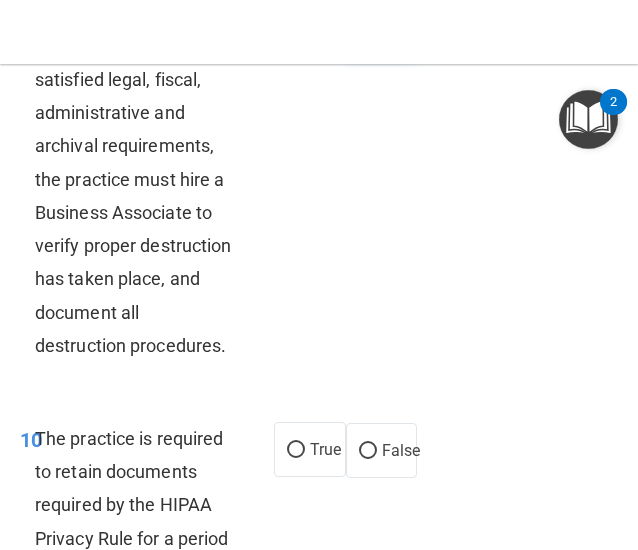 click on "False" at bounding box center (401, 25) 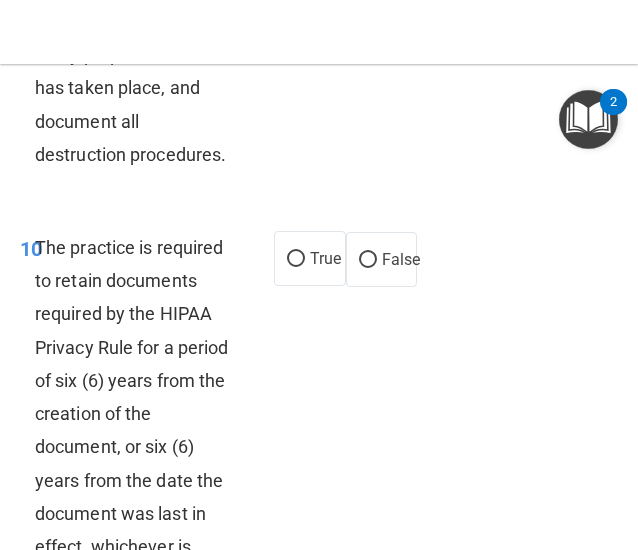 scroll, scrollTop: 3400, scrollLeft: 0, axis: vertical 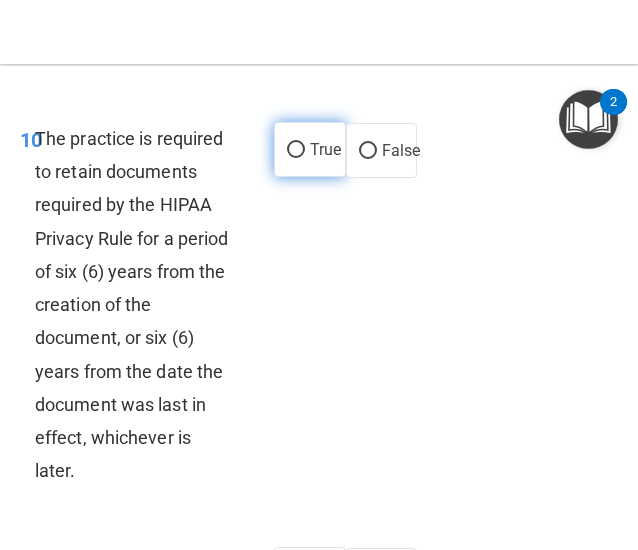 click on "True" at bounding box center [310, 149] 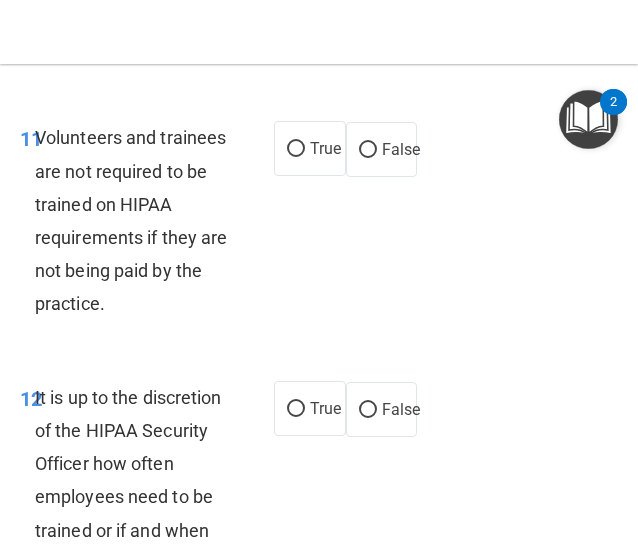 scroll, scrollTop: 3900, scrollLeft: 0, axis: vertical 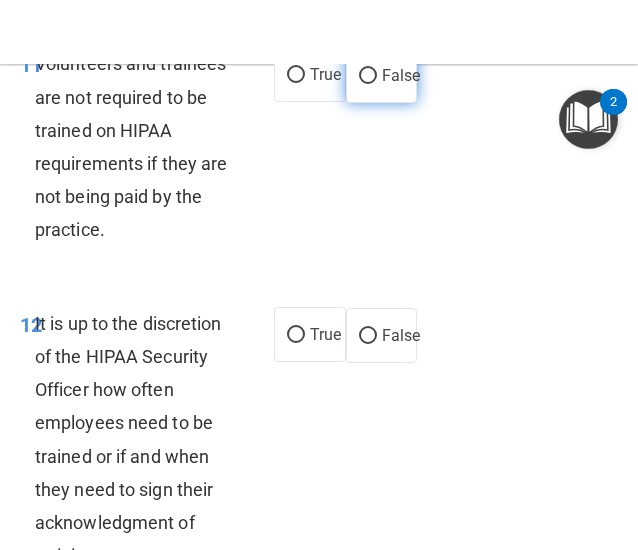 click on "False" at bounding box center (401, 75) 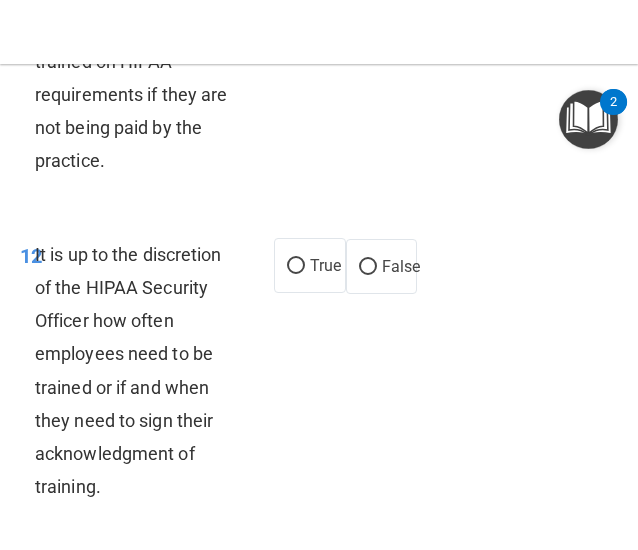scroll, scrollTop: 4000, scrollLeft: 0, axis: vertical 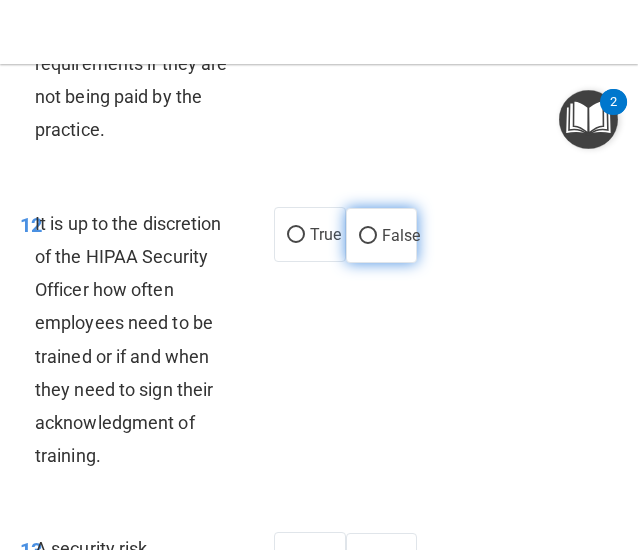 click on "False" at bounding box center [401, 235] 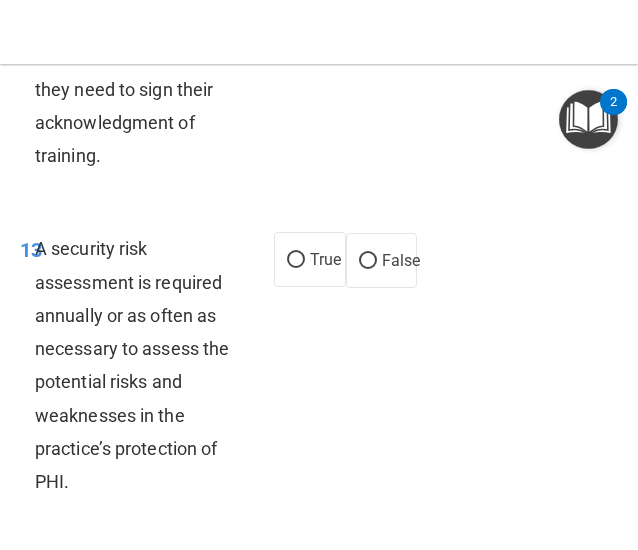 scroll, scrollTop: 4400, scrollLeft: 0, axis: vertical 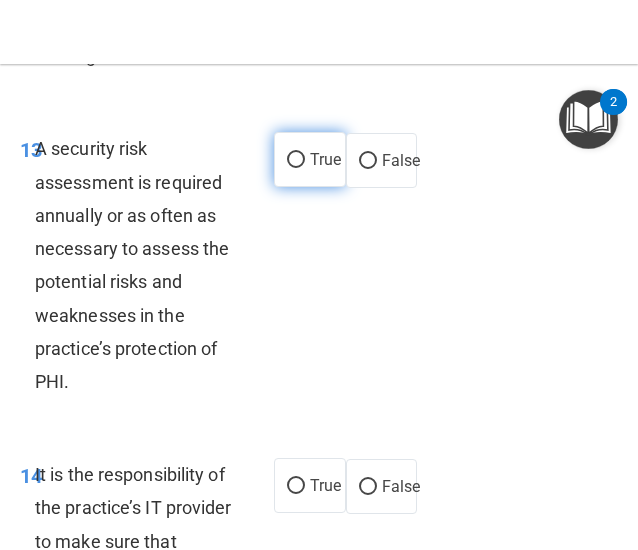 click on "True" at bounding box center [296, 160] 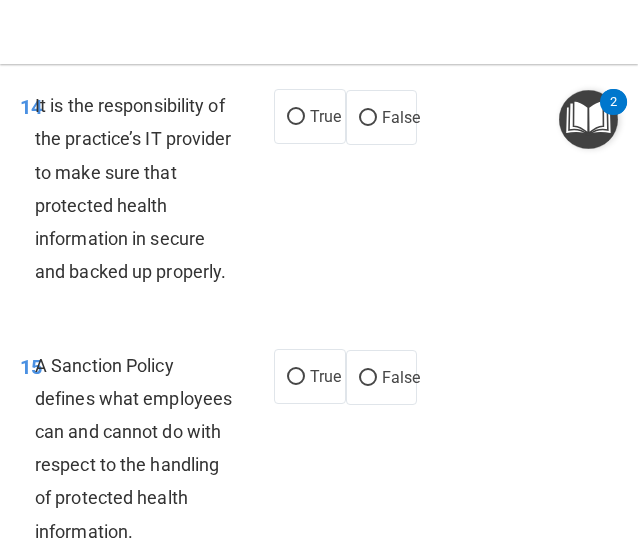 scroll, scrollTop: 4800, scrollLeft: 0, axis: vertical 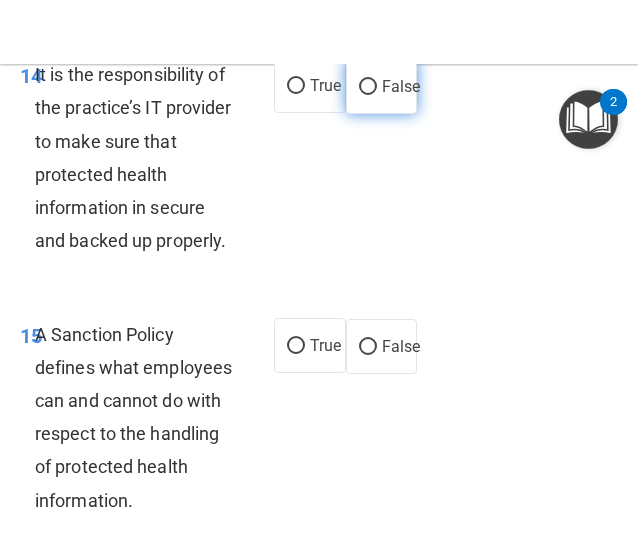 click on "False" at bounding box center (368, 87) 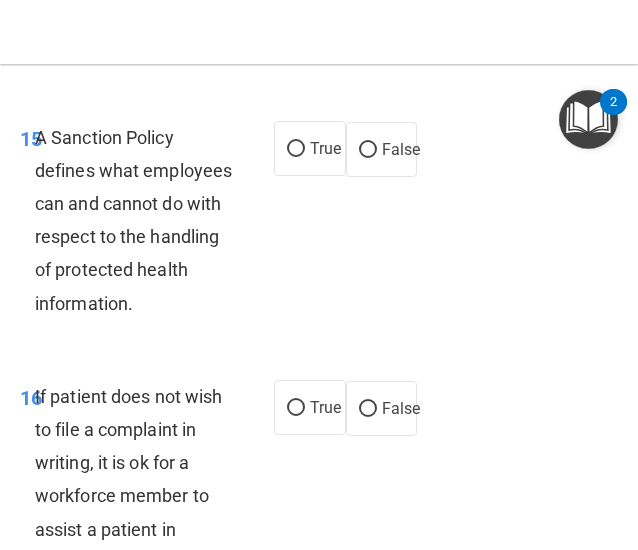 scroll, scrollTop: 5000, scrollLeft: 0, axis: vertical 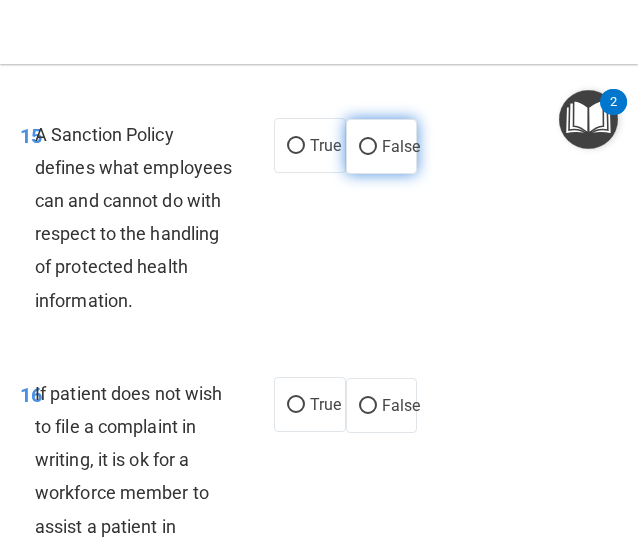 click on "False" at bounding box center [401, 146] 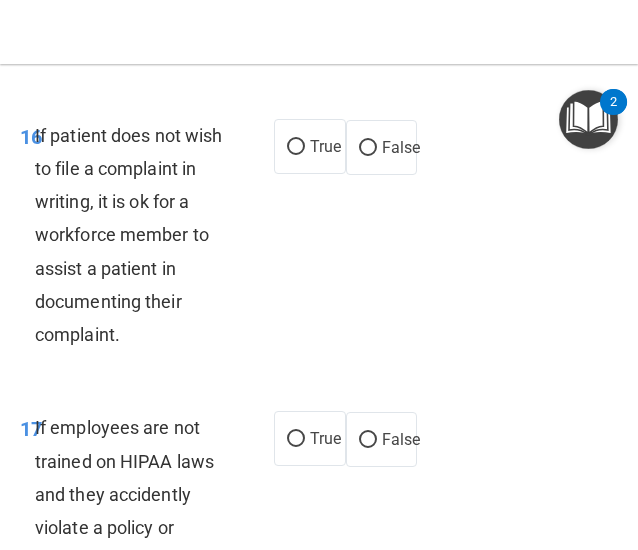 scroll, scrollTop: 5300, scrollLeft: 0, axis: vertical 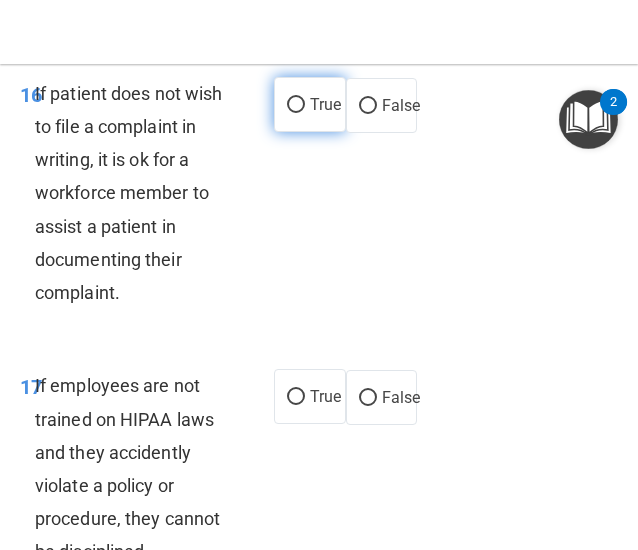 click on "True" at bounding box center (296, 105) 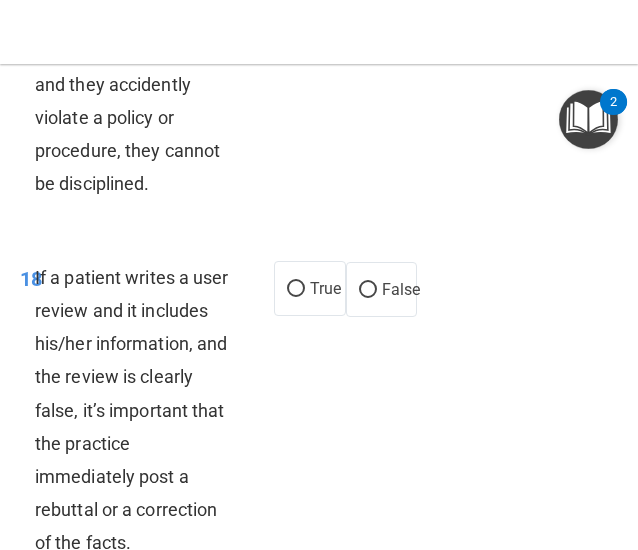 scroll, scrollTop: 5700, scrollLeft: 0, axis: vertical 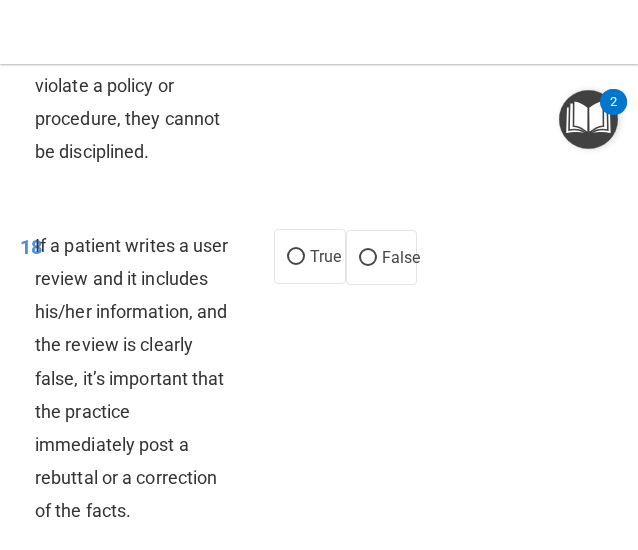 click on "False" at bounding box center (401, -3) 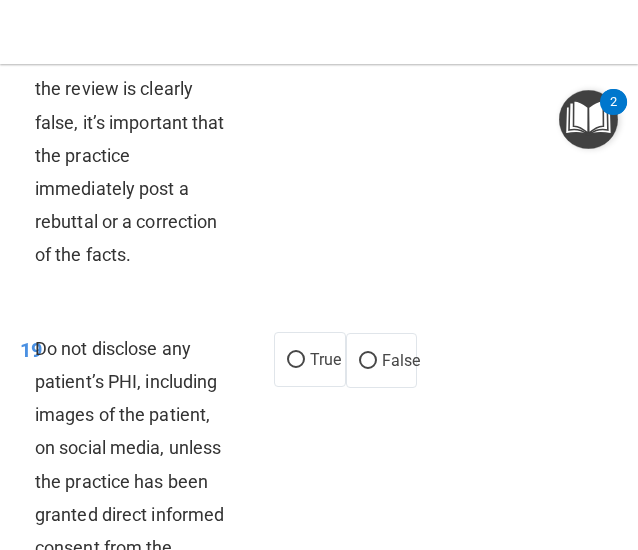 scroll, scrollTop: 6000, scrollLeft: 0, axis: vertical 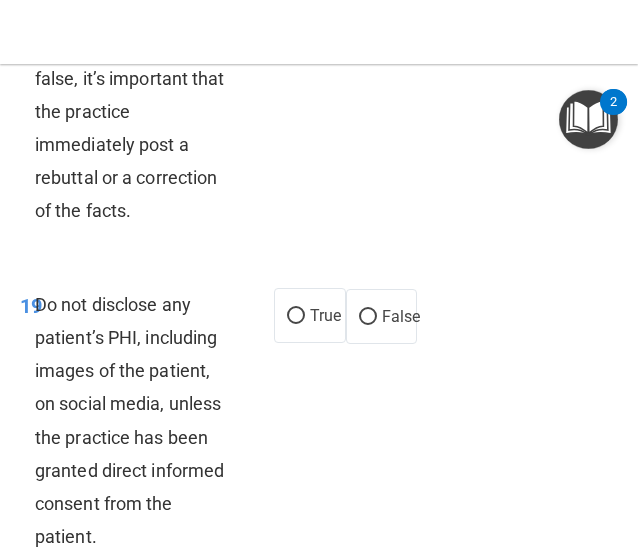 click on "False" at bounding box center [382, -43] 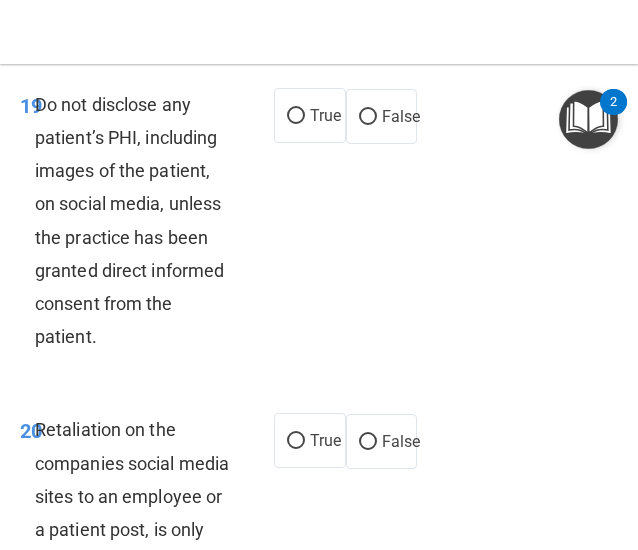 scroll, scrollTop: 6300, scrollLeft: 0, axis: vertical 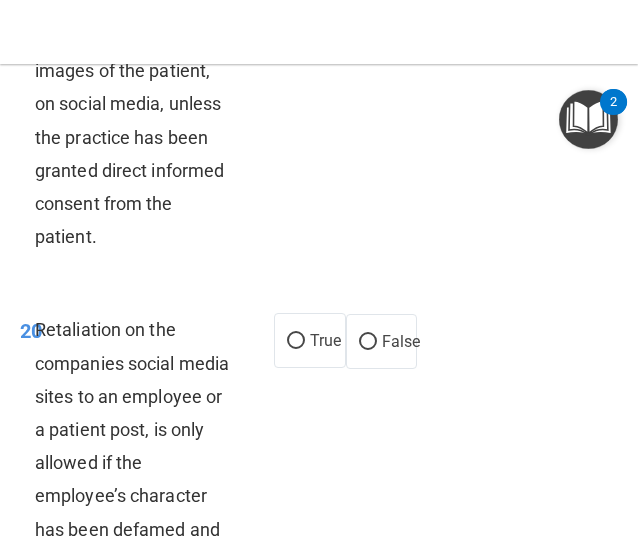 click on "True" at bounding box center [310, 15] 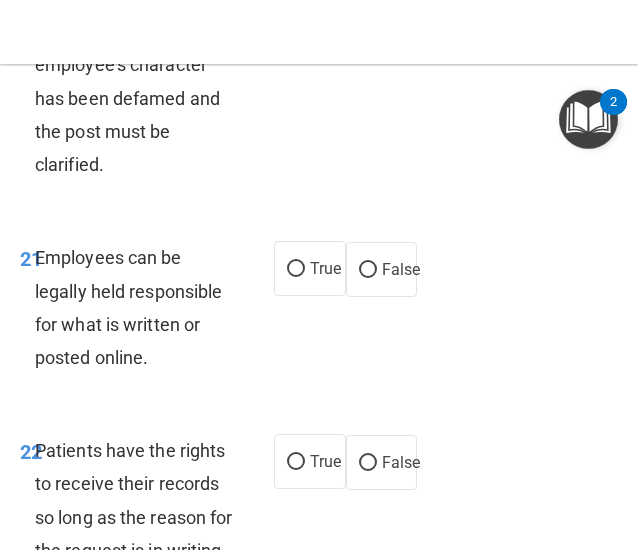 scroll, scrollTop: 6700, scrollLeft: 0, axis: vertical 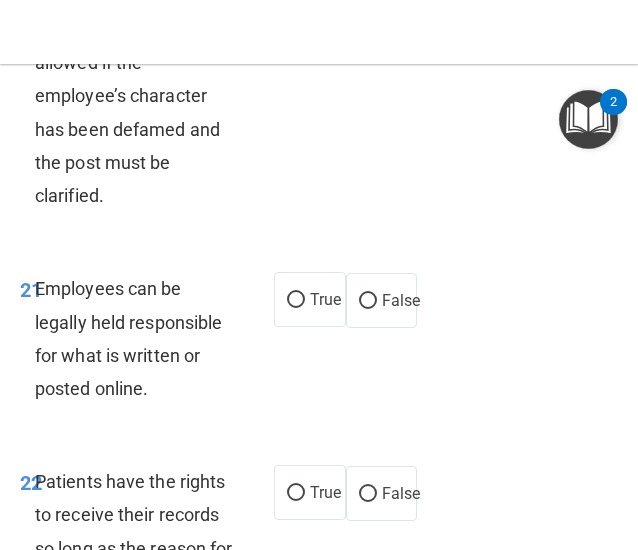 click on "False" at bounding box center (382, -59) 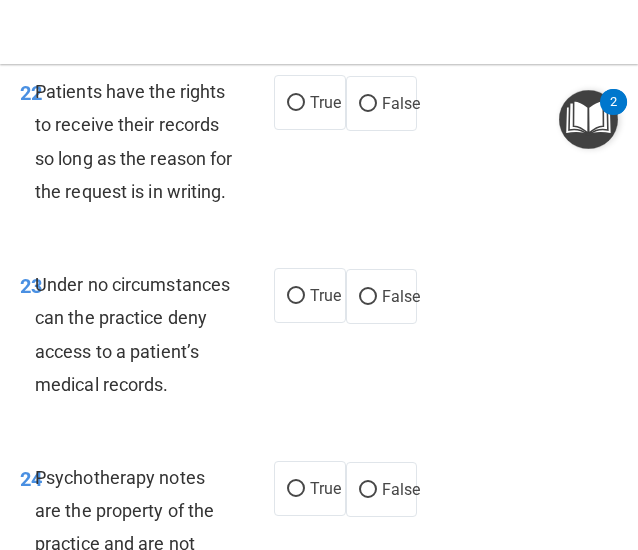 scroll, scrollTop: 7100, scrollLeft: 0, axis: vertical 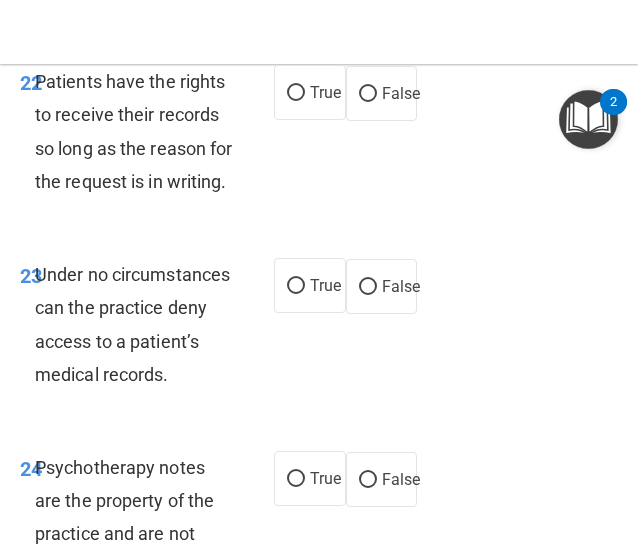 click on "True" at bounding box center [310, -101] 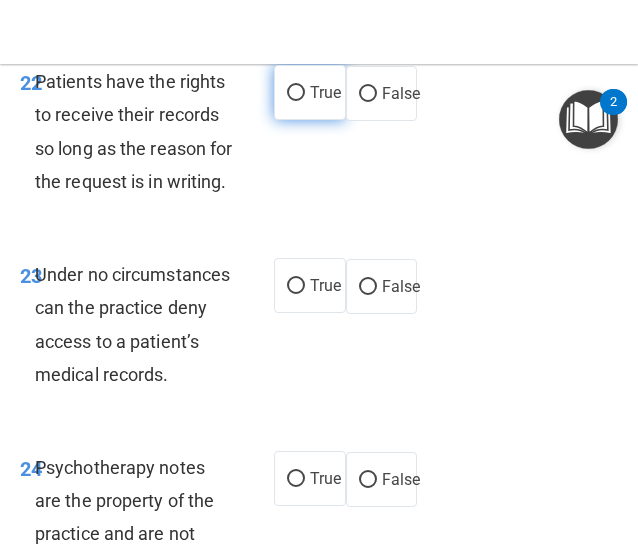 click on "True" at bounding box center [310, 92] 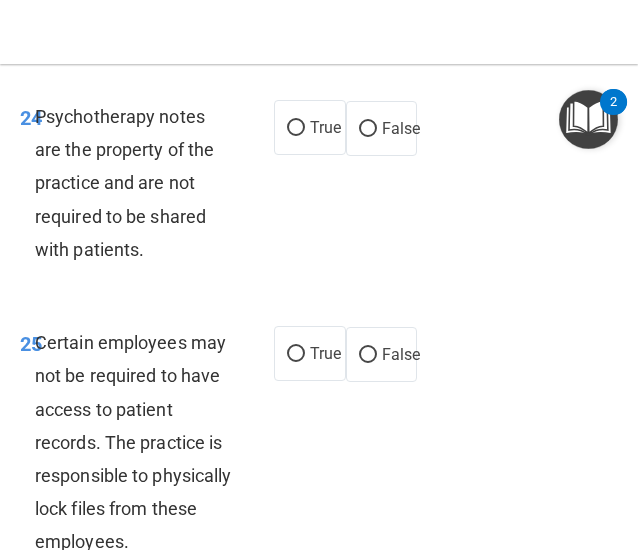 scroll, scrollTop: 7500, scrollLeft: 0, axis: vertical 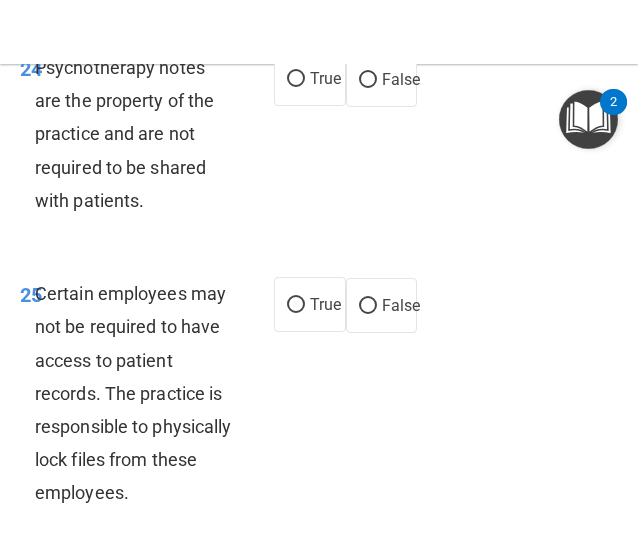 click on "False" at bounding box center [382, -114] 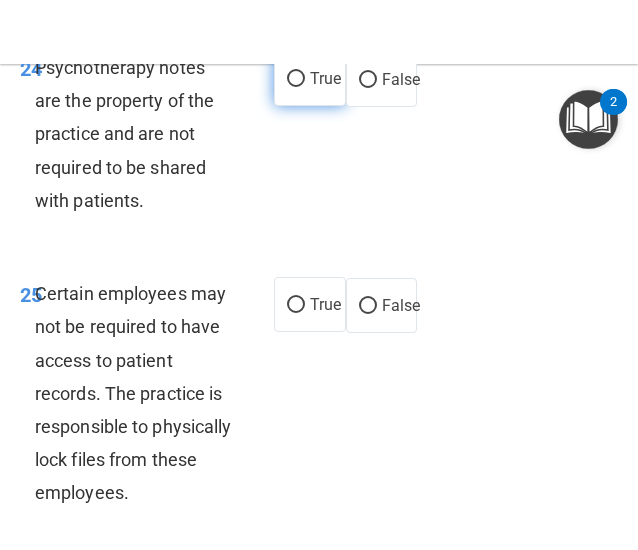 click on "True" at bounding box center [310, 78] 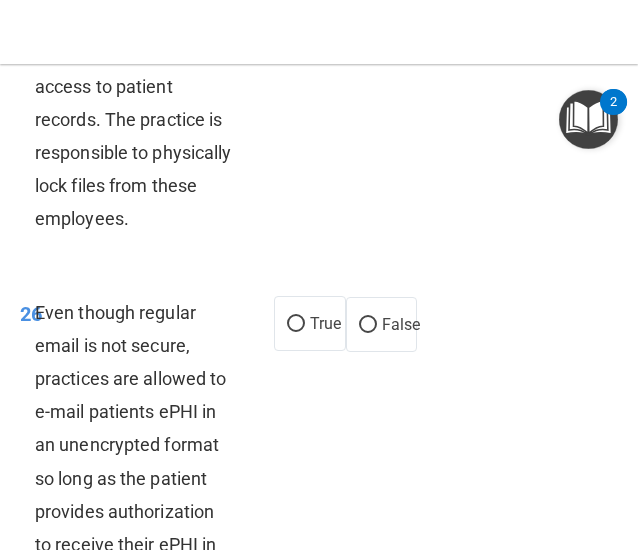scroll, scrollTop: 7800, scrollLeft: 0, axis: vertical 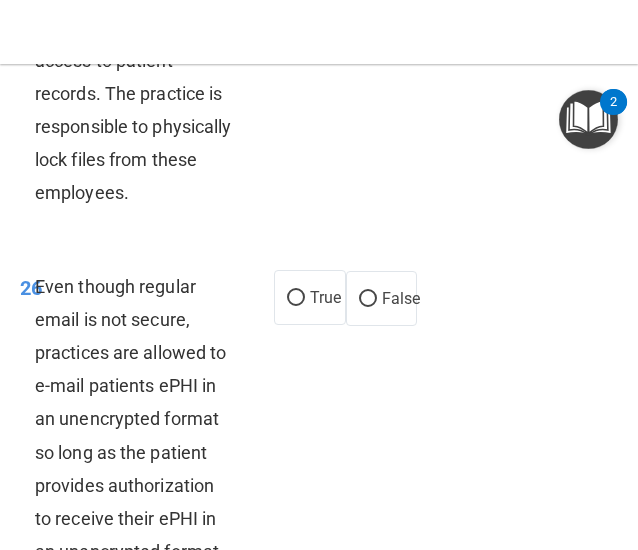 click on "True" at bounding box center (310, 4) 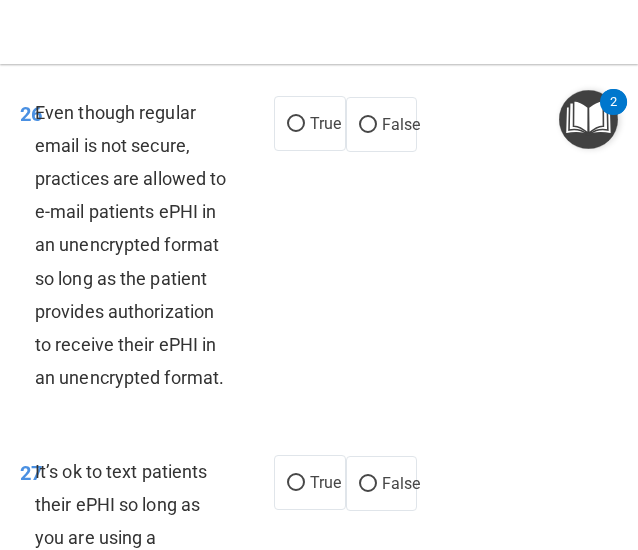scroll, scrollTop: 8100, scrollLeft: 0, axis: vertical 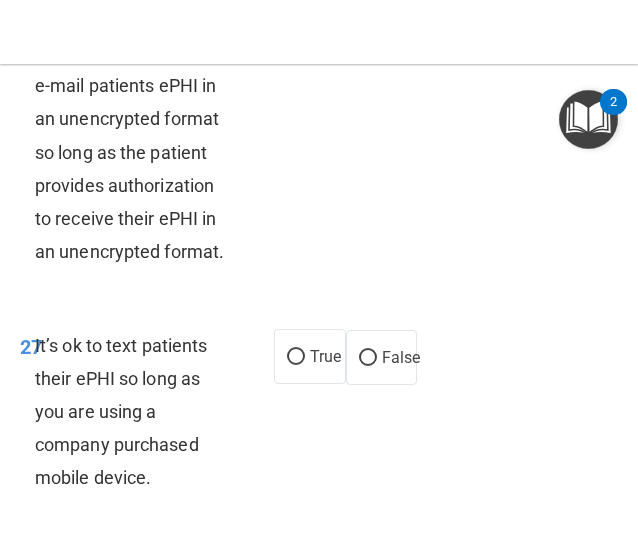 click on "True" at bounding box center (296, -2) 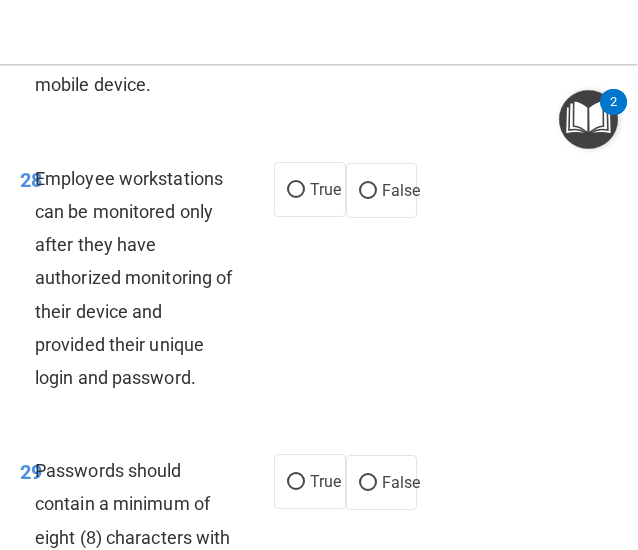 scroll, scrollTop: 8500, scrollLeft: 0, axis: vertical 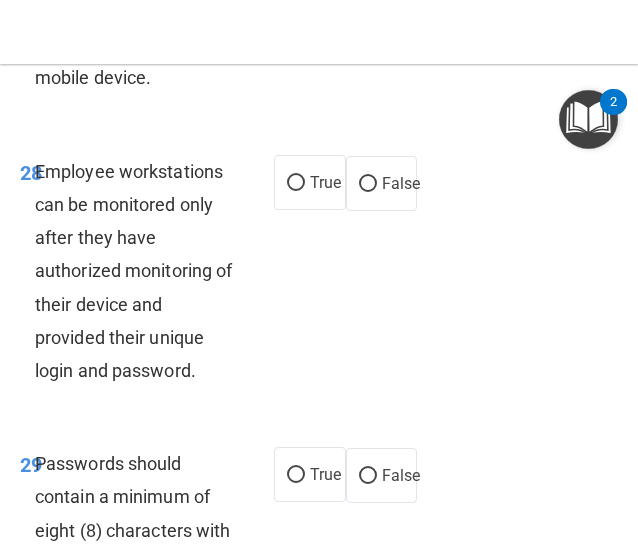 click on "False" at bounding box center (401, -43) 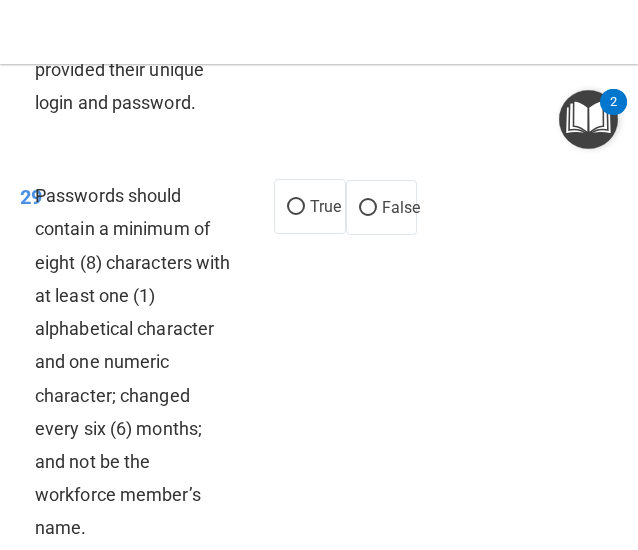scroll, scrollTop: 8800, scrollLeft: 0, axis: vertical 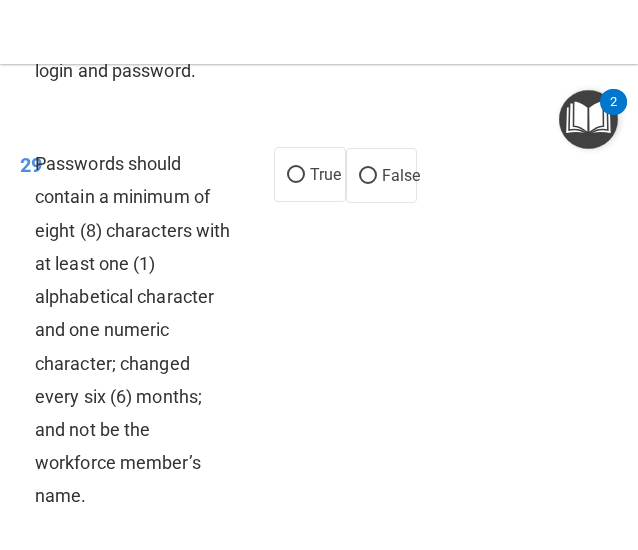 click on "False" at bounding box center [368, -116] 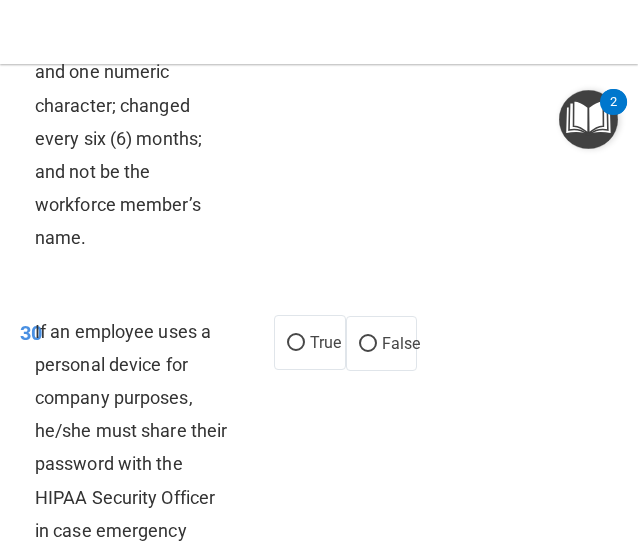 scroll, scrollTop: 9100, scrollLeft: 0, axis: vertical 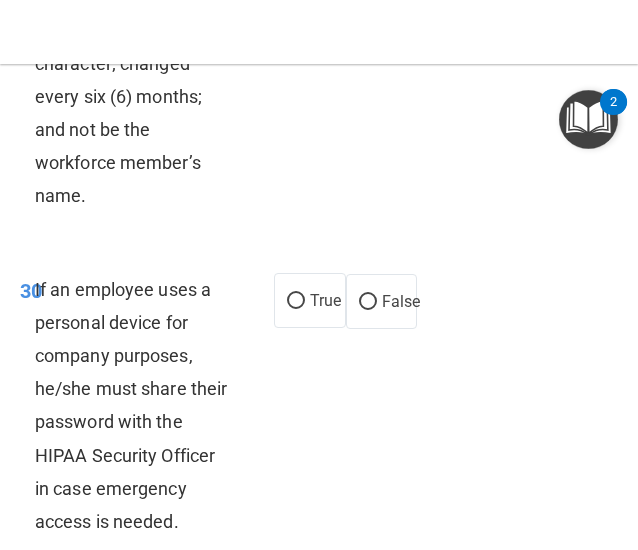 click on "True" at bounding box center (310, -126) 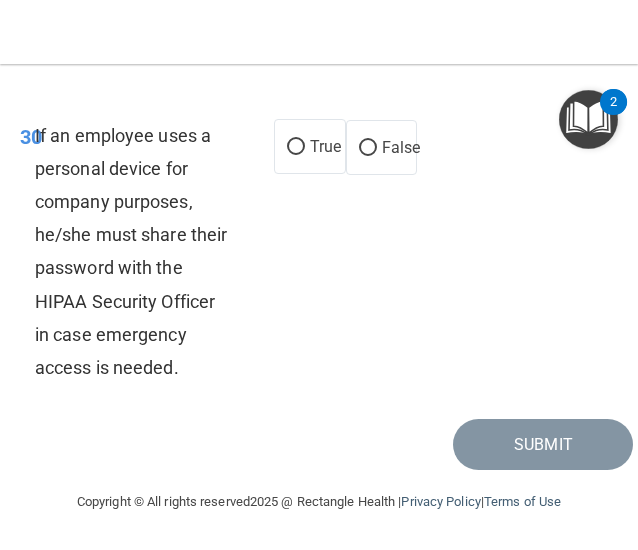 scroll, scrollTop: 9500, scrollLeft: 0, axis: vertical 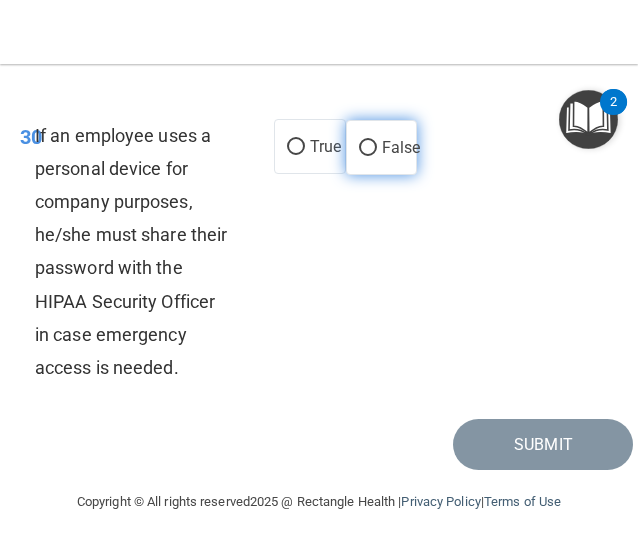 click on "False" at bounding box center [368, 148] 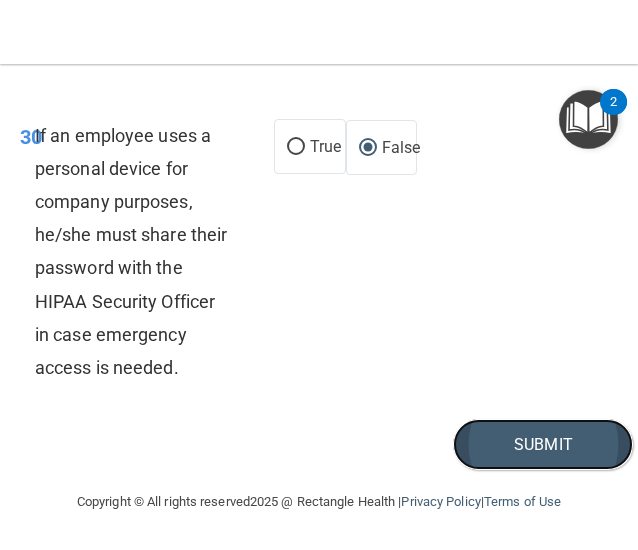 click on "Submit" at bounding box center [543, 444] 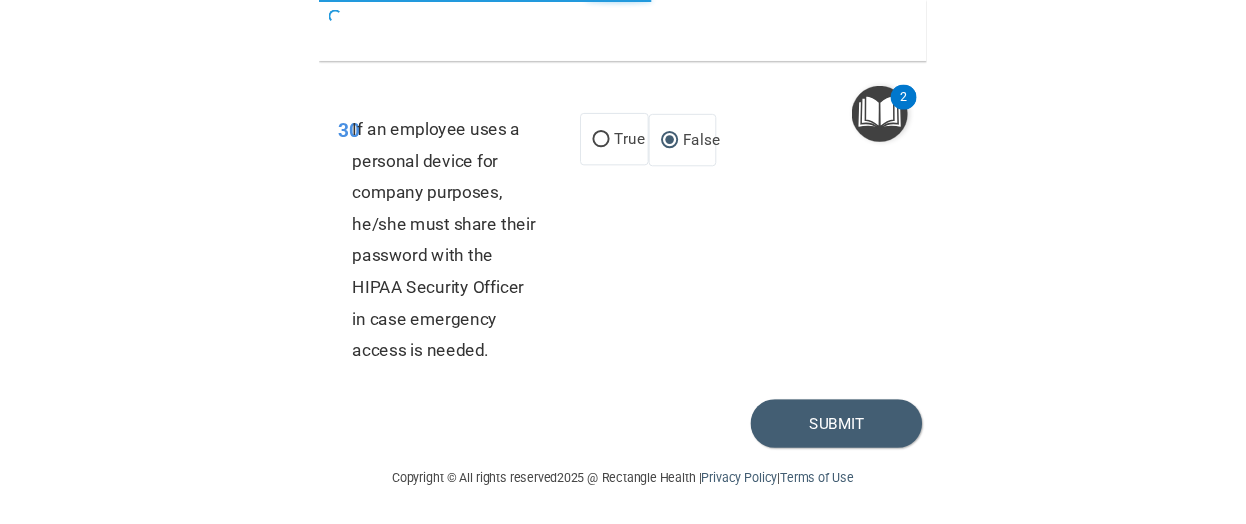 scroll, scrollTop: 0, scrollLeft: 0, axis: both 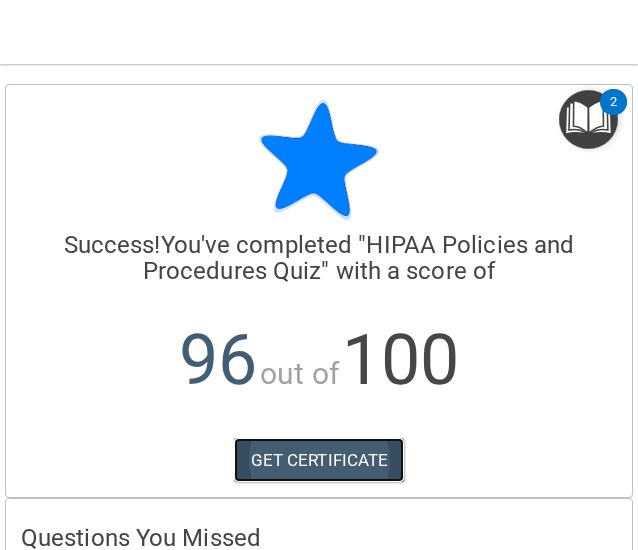 click on "GET CERTIFICATE" at bounding box center (319, 460) 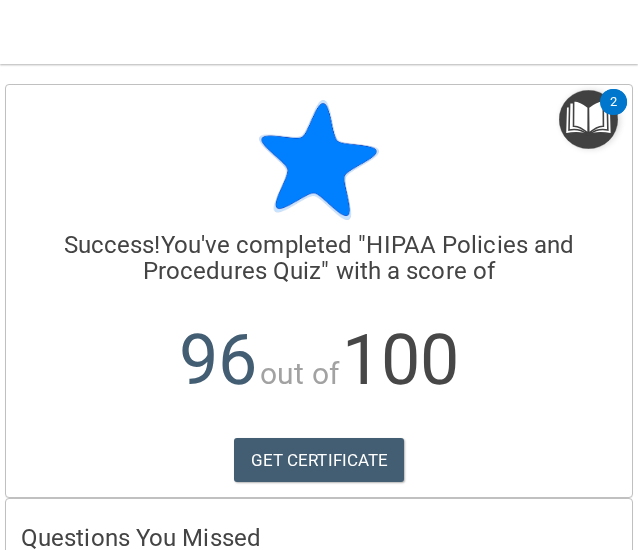 click on "Toggle navigation                                                                                                     [FIRST] [LAST]   [USERNAME]@[DOMAIN]                            Manage My Enterprise              [ORGANIZATION] [PRODUCT]     Manage My Location" at bounding box center [319, 32] 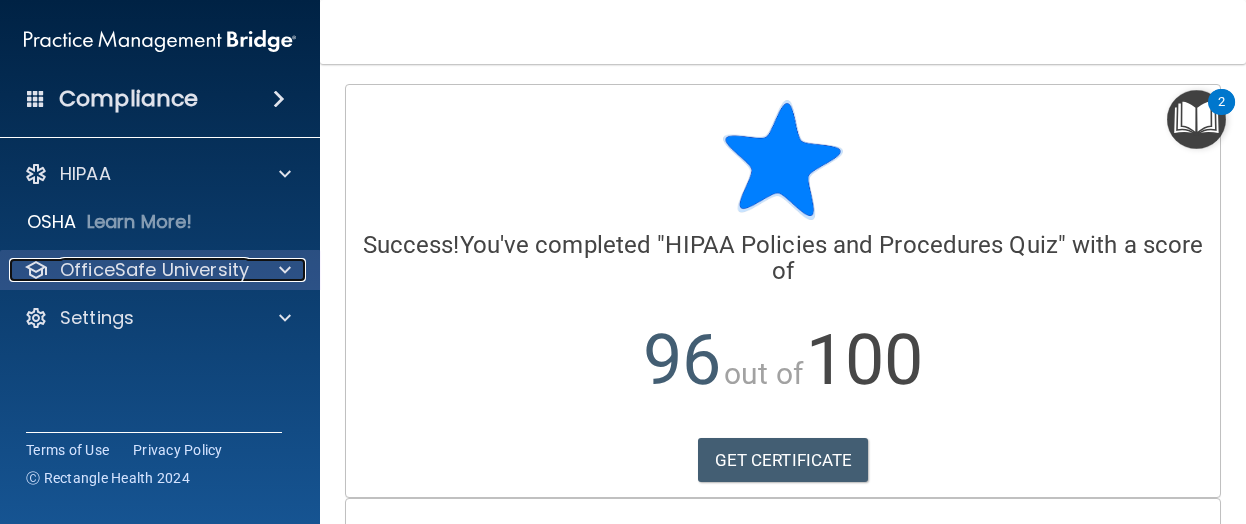 click at bounding box center [285, 270] 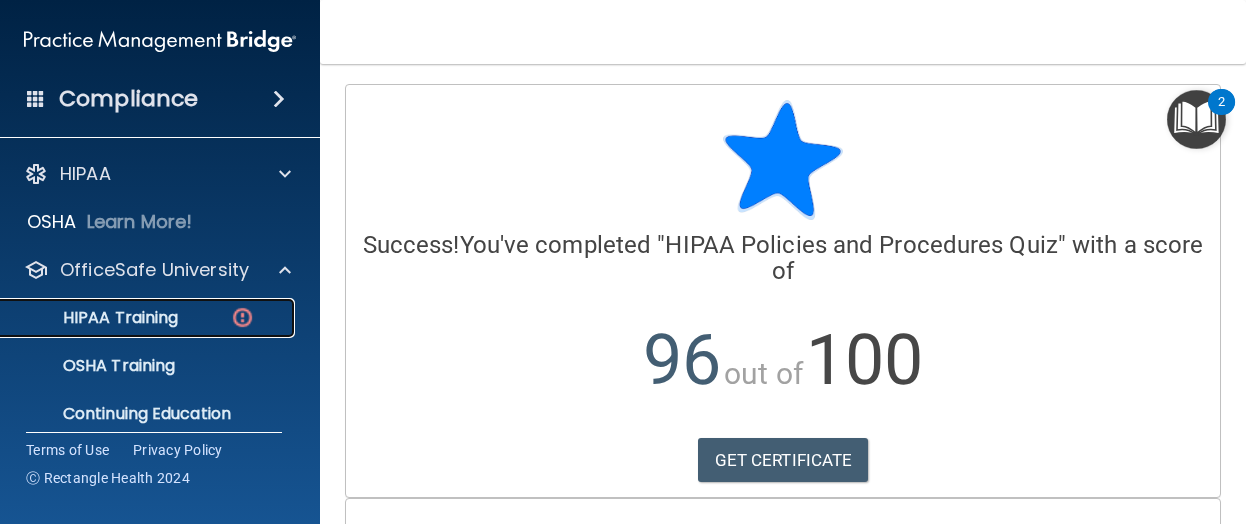 click on "HIPAA Training" at bounding box center [95, 318] 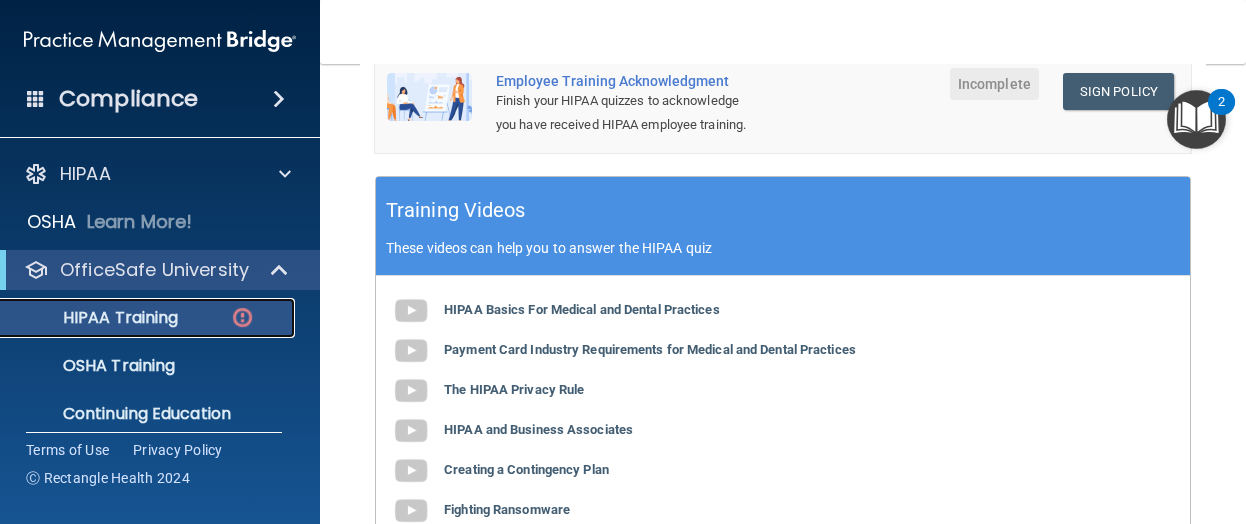 scroll, scrollTop: 788, scrollLeft: 0, axis: vertical 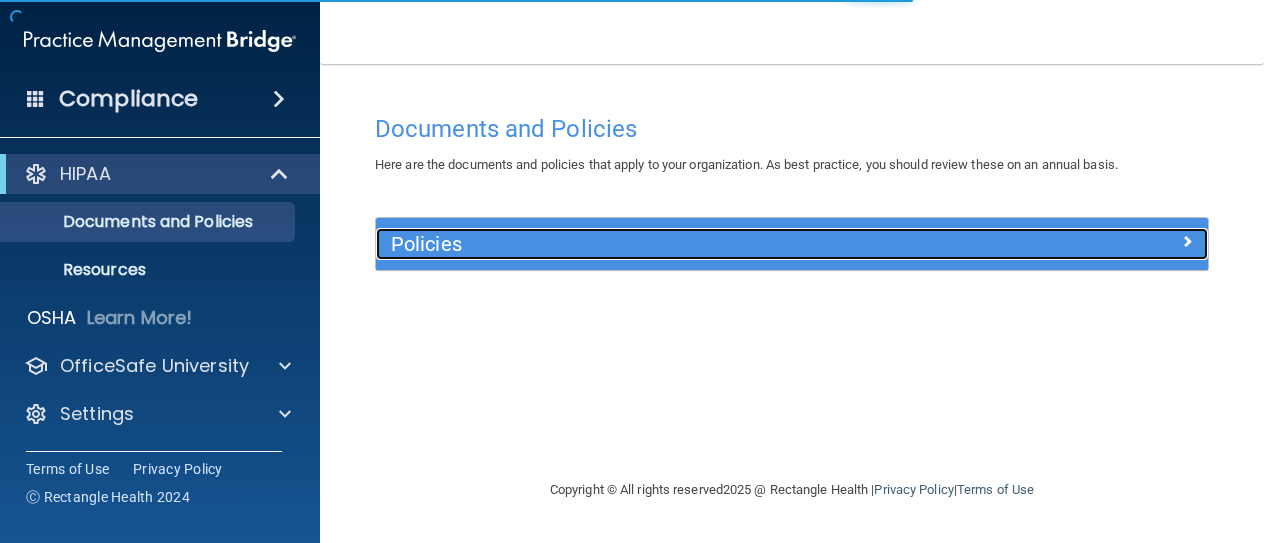 click on "Policies" at bounding box center [688, 244] 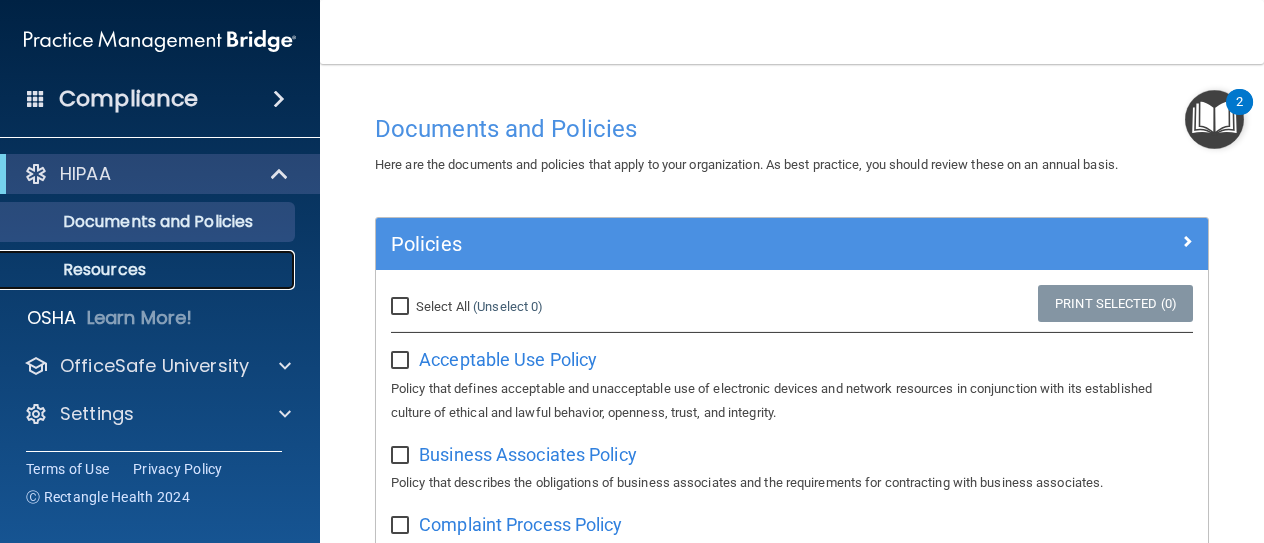 click on "Resources" at bounding box center (149, 270) 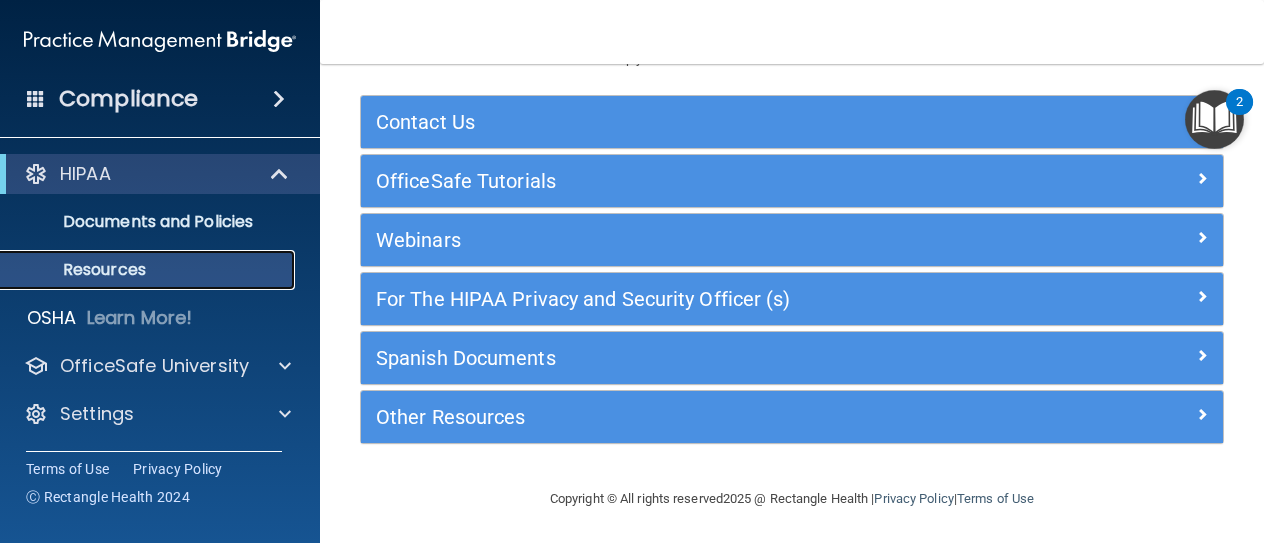 scroll, scrollTop: 0, scrollLeft: 0, axis: both 